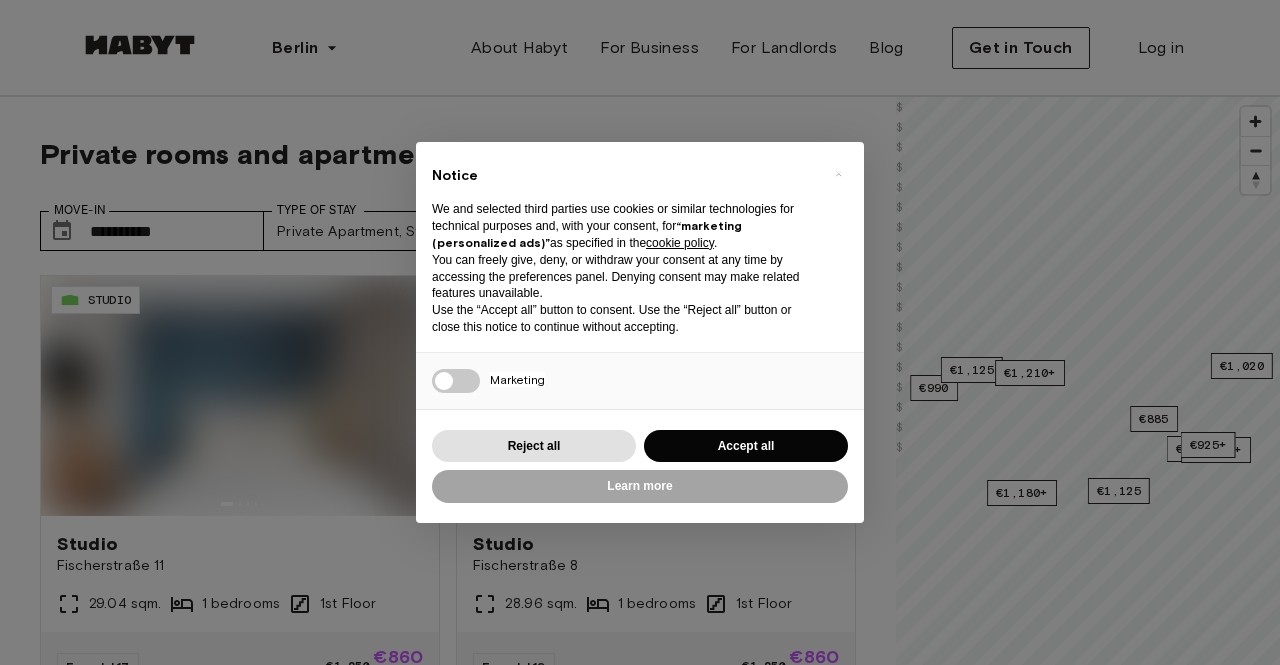 scroll, scrollTop: 396, scrollLeft: 0, axis: vertical 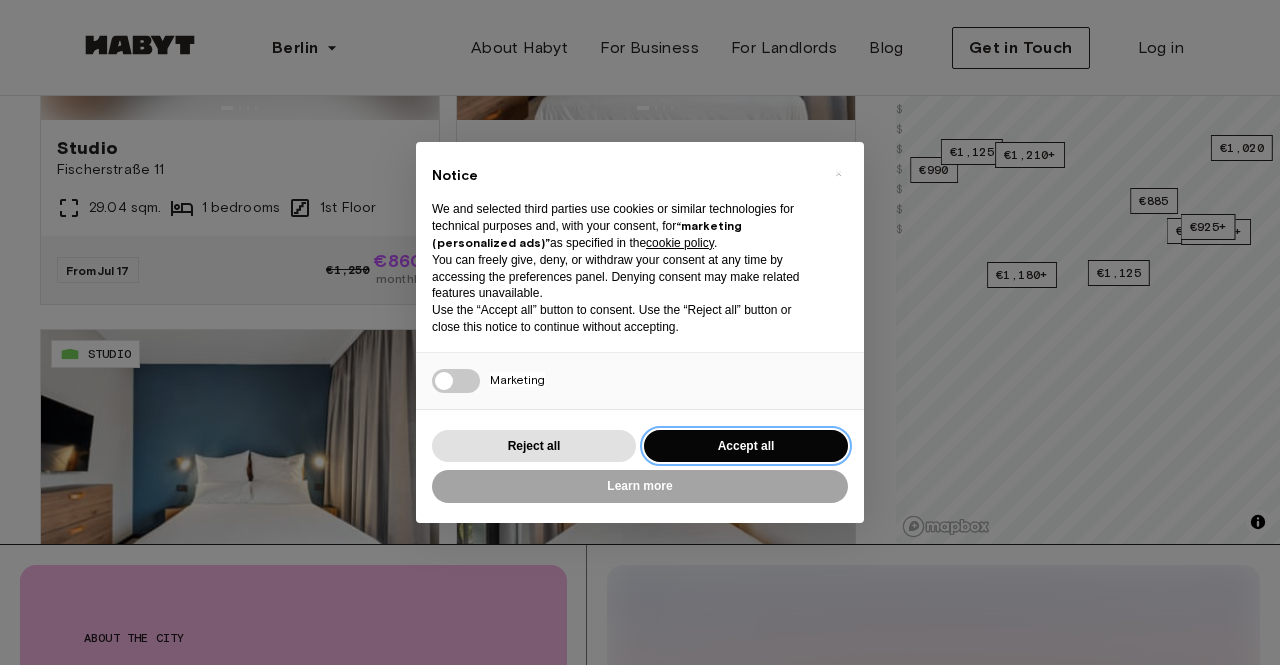 click on "Accept all" at bounding box center (746, 446) 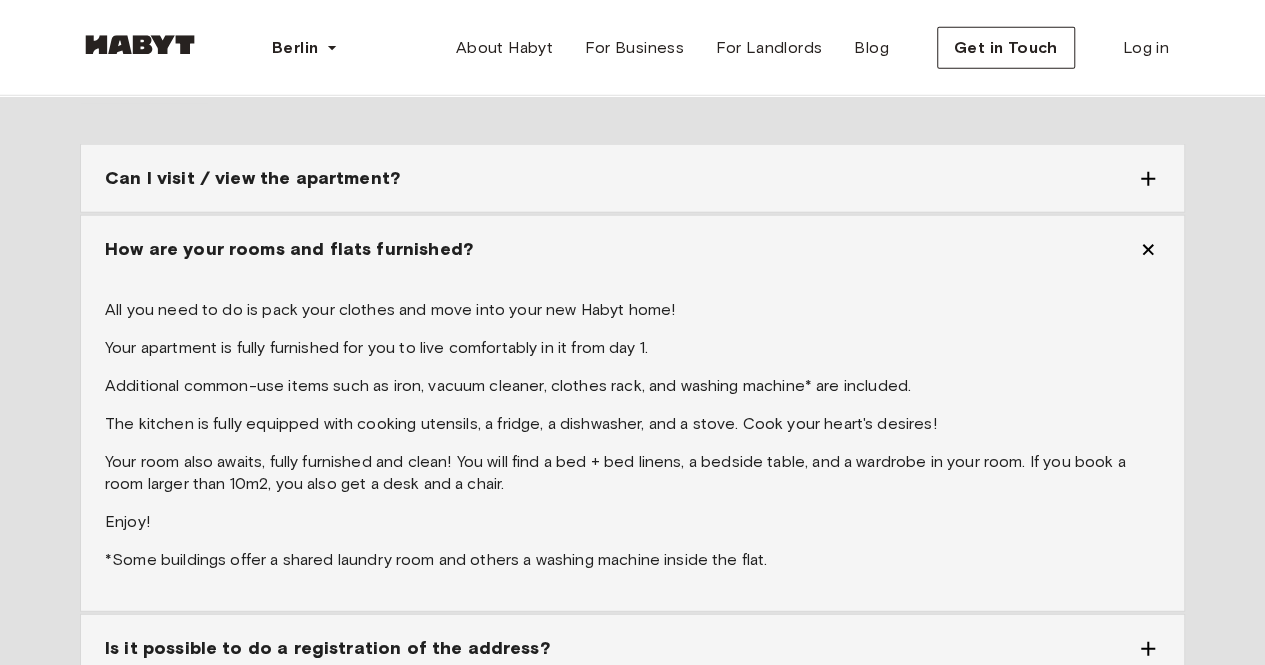 scroll, scrollTop: 3194, scrollLeft: 0, axis: vertical 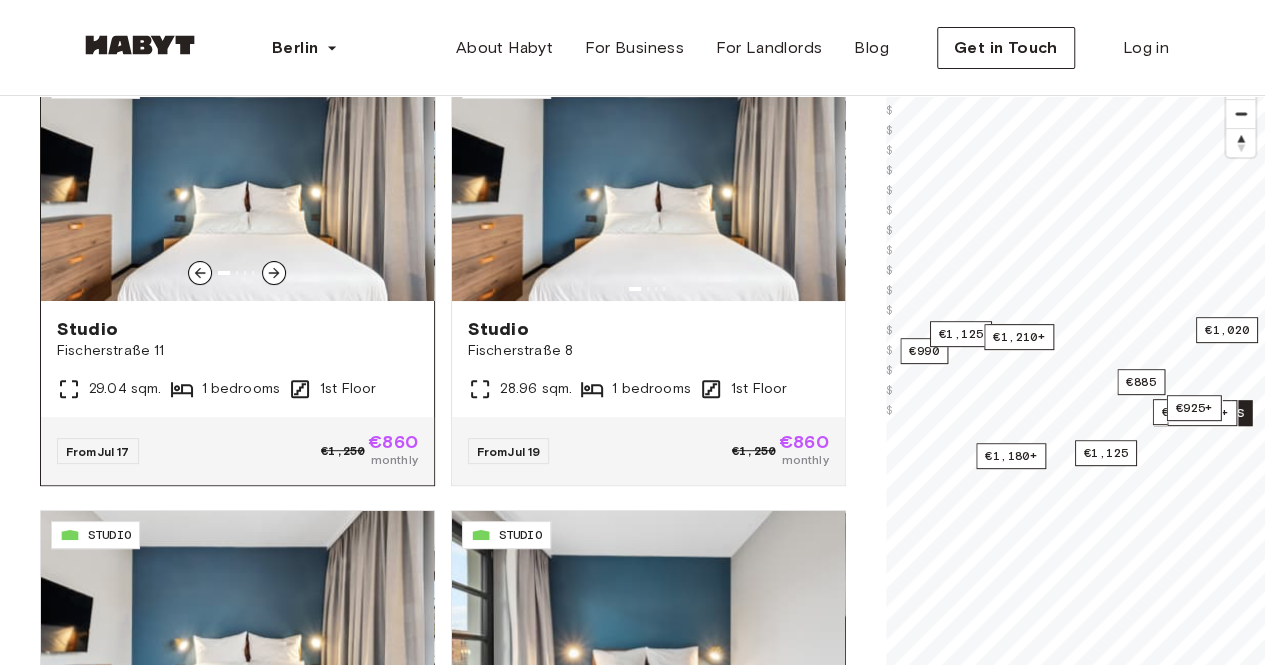 click on "Fischerstraße 11" at bounding box center (237, 351) 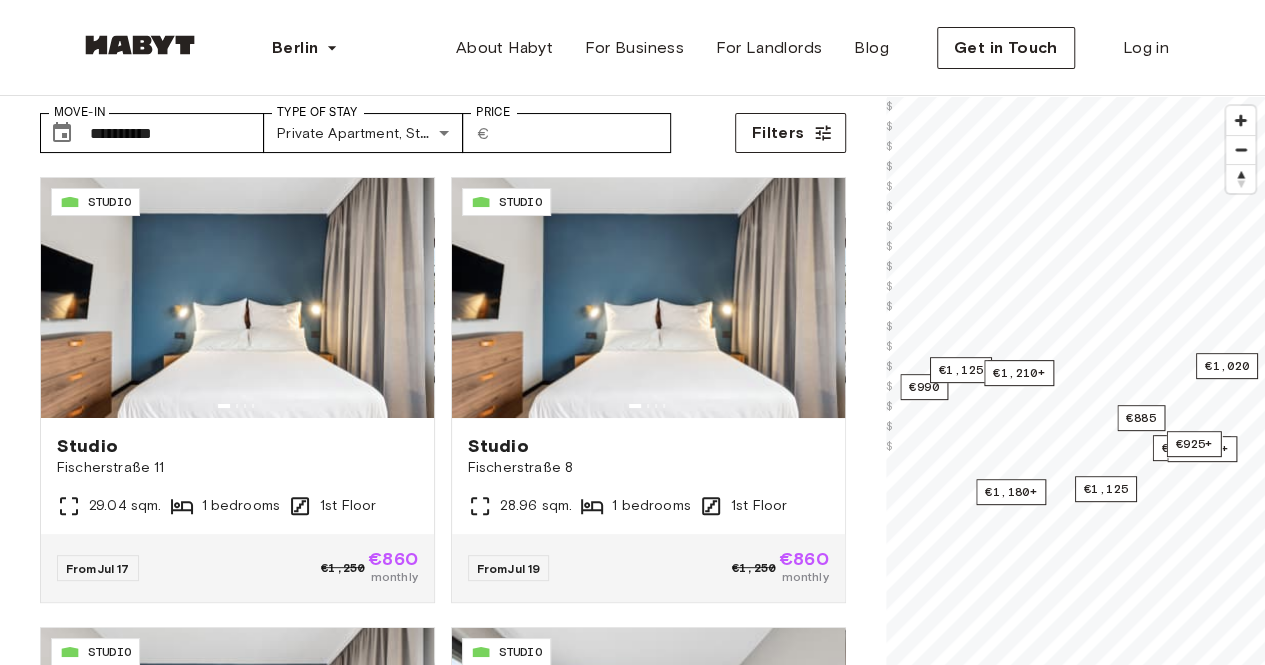 scroll, scrollTop: 57, scrollLeft: 0, axis: vertical 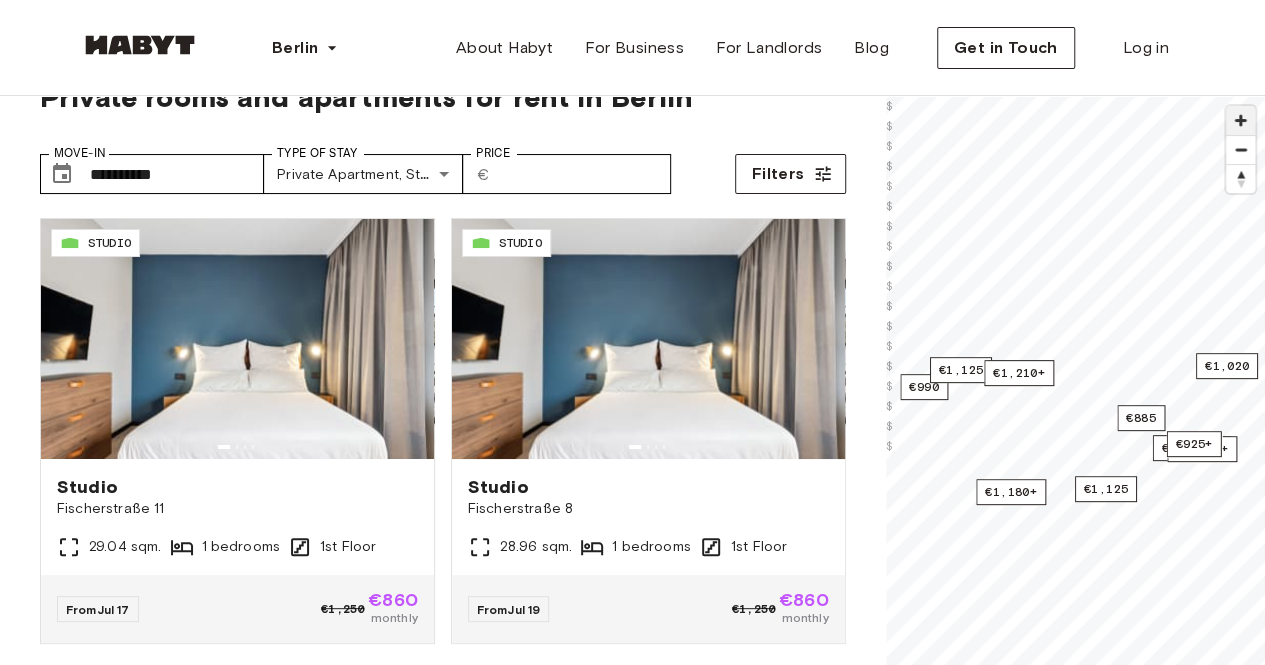 click at bounding box center (1240, 120) 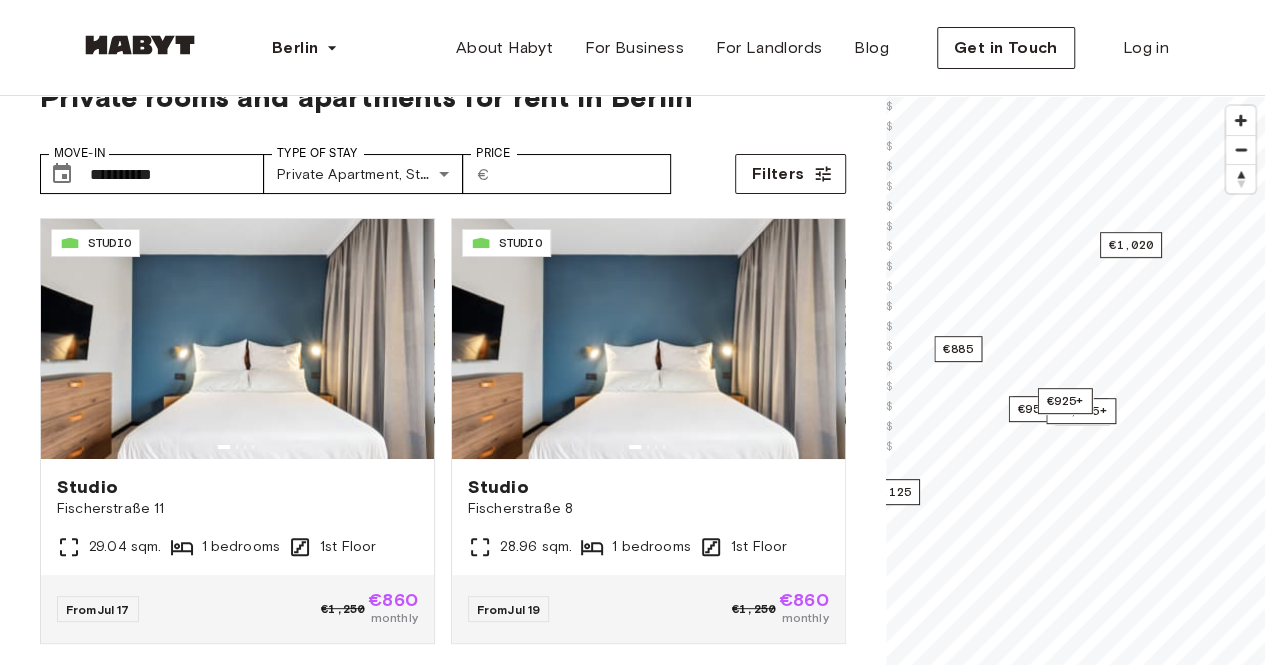 click on "**********" at bounding box center (632, 461) 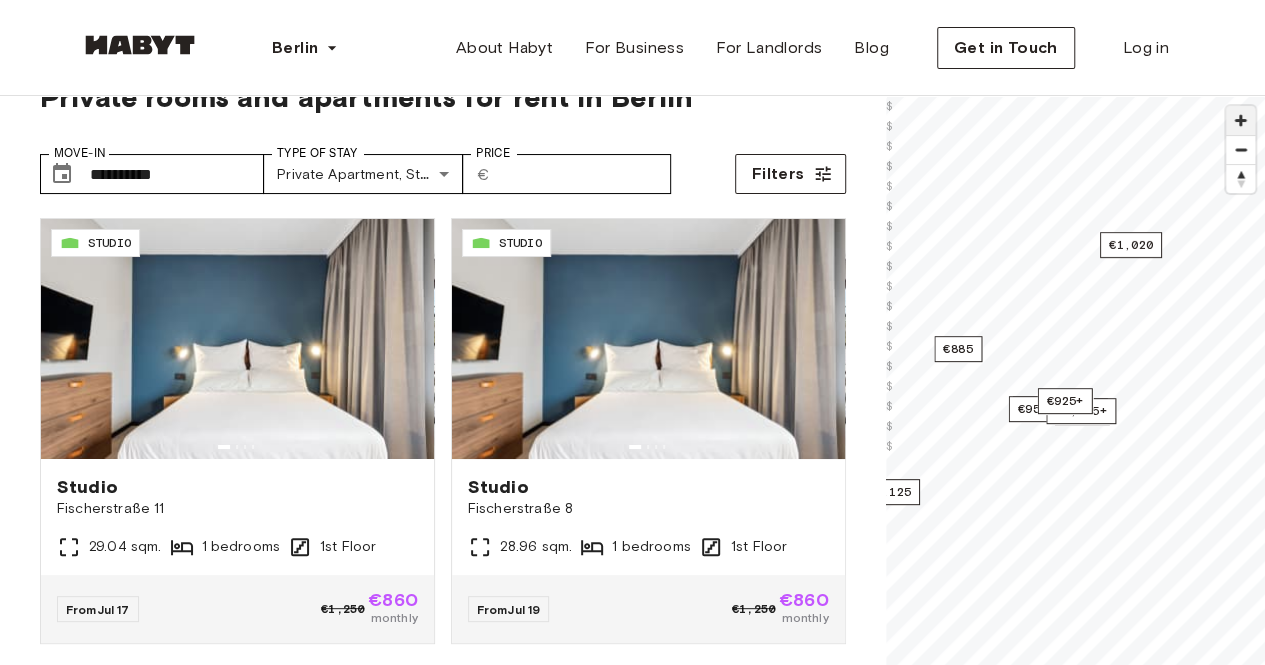 click at bounding box center [1240, 120] 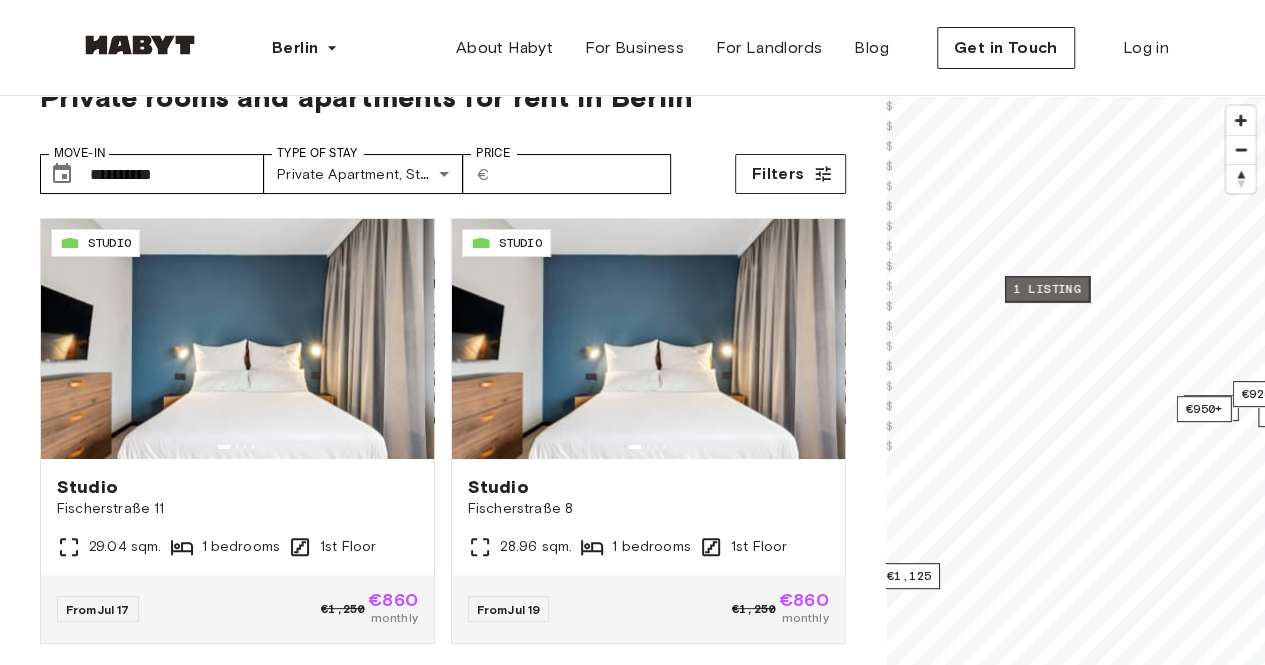 click on "1 listing" at bounding box center [1046, 289] 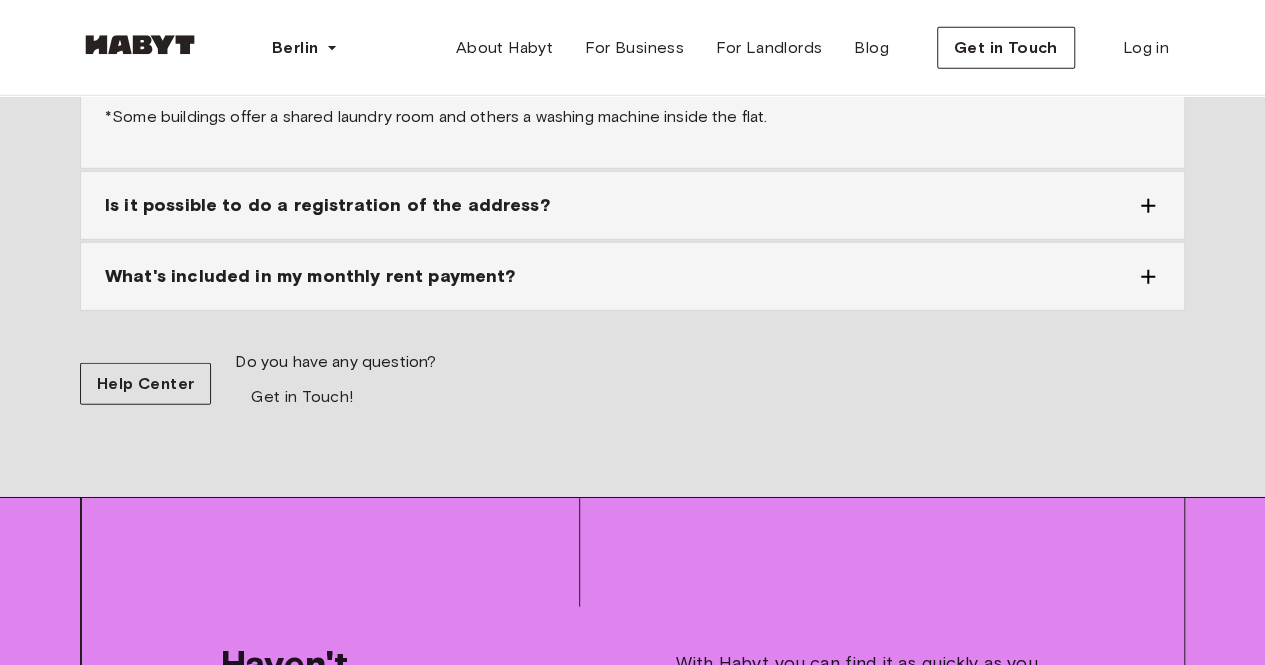 scroll, scrollTop: 2828, scrollLeft: 0, axis: vertical 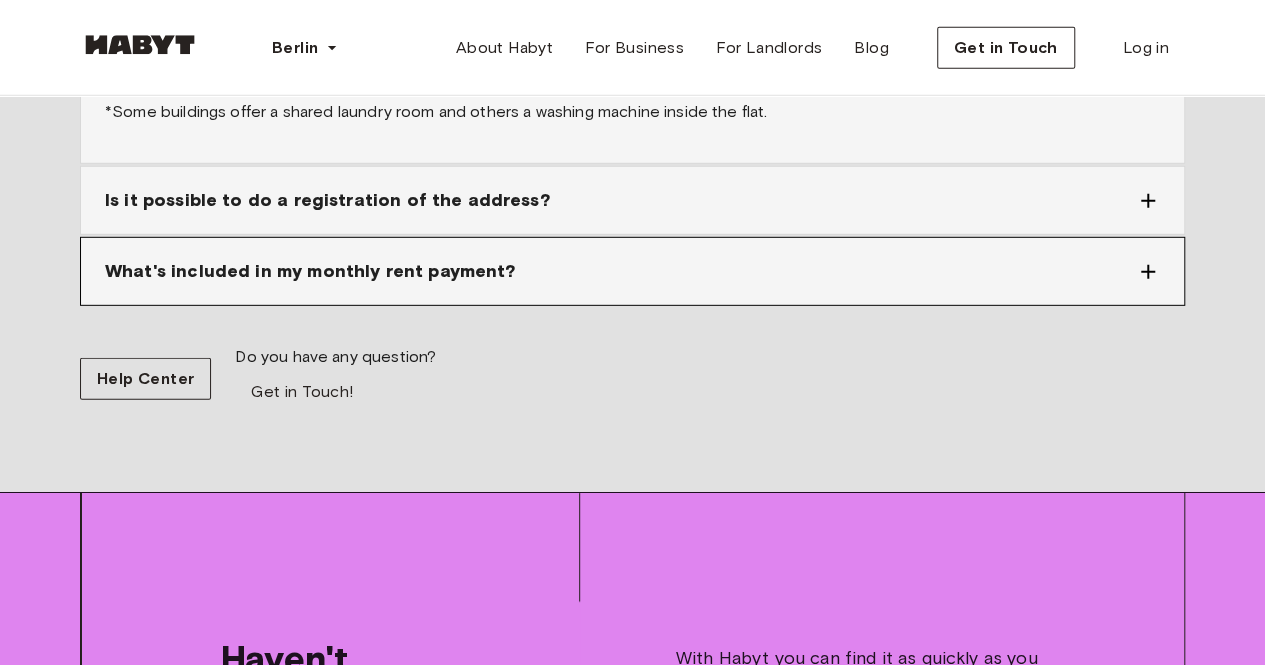 click on "What's included in my monthly rent payment?" at bounding box center [620, 271] 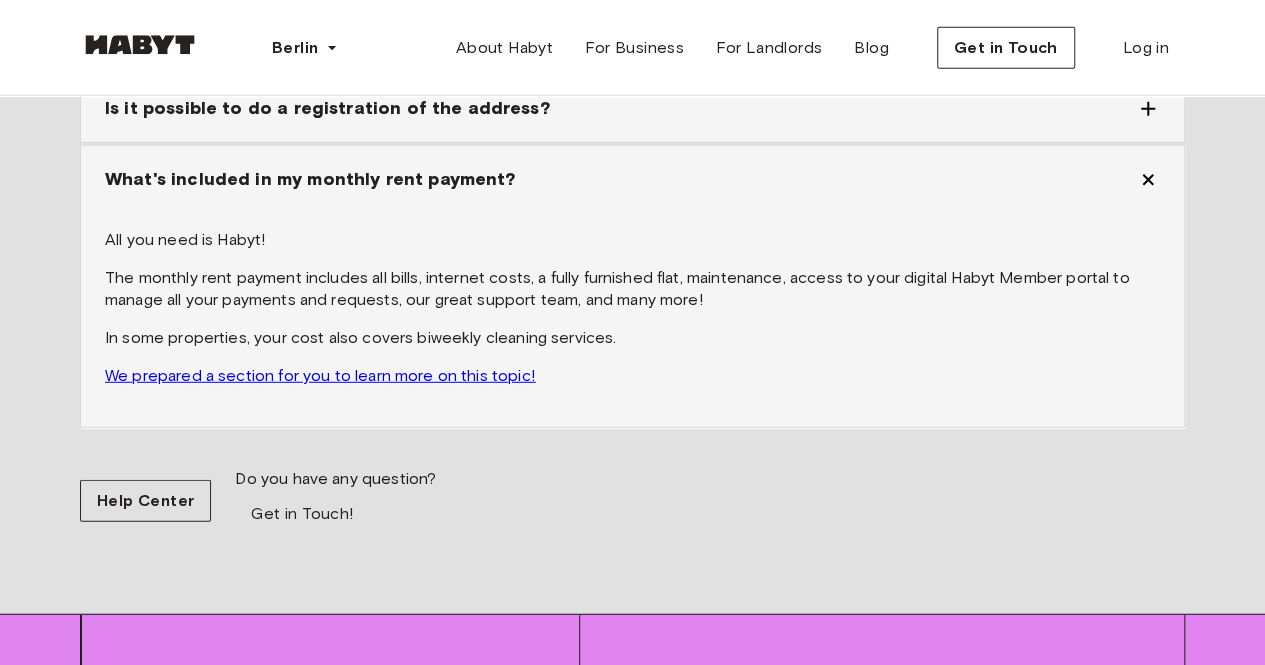 scroll, scrollTop: 2598, scrollLeft: 0, axis: vertical 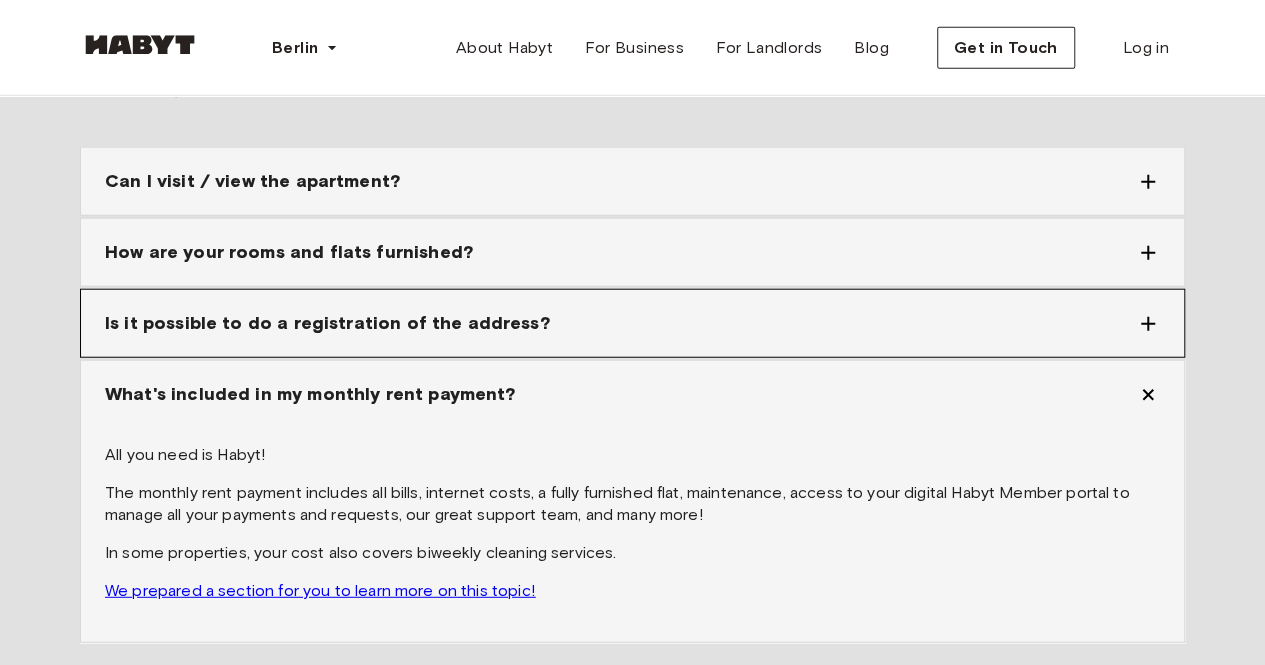 click on "Is it possible to do a registration of the address?" at bounding box center (620, 323) 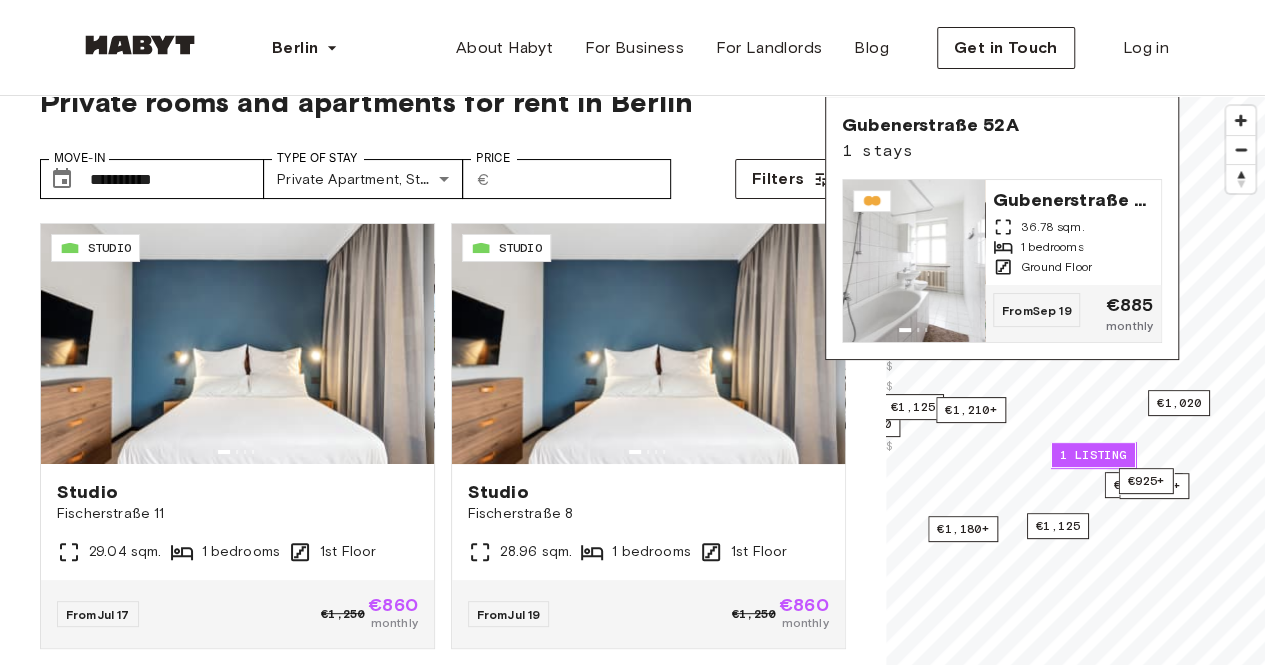 scroll, scrollTop: 0, scrollLeft: 0, axis: both 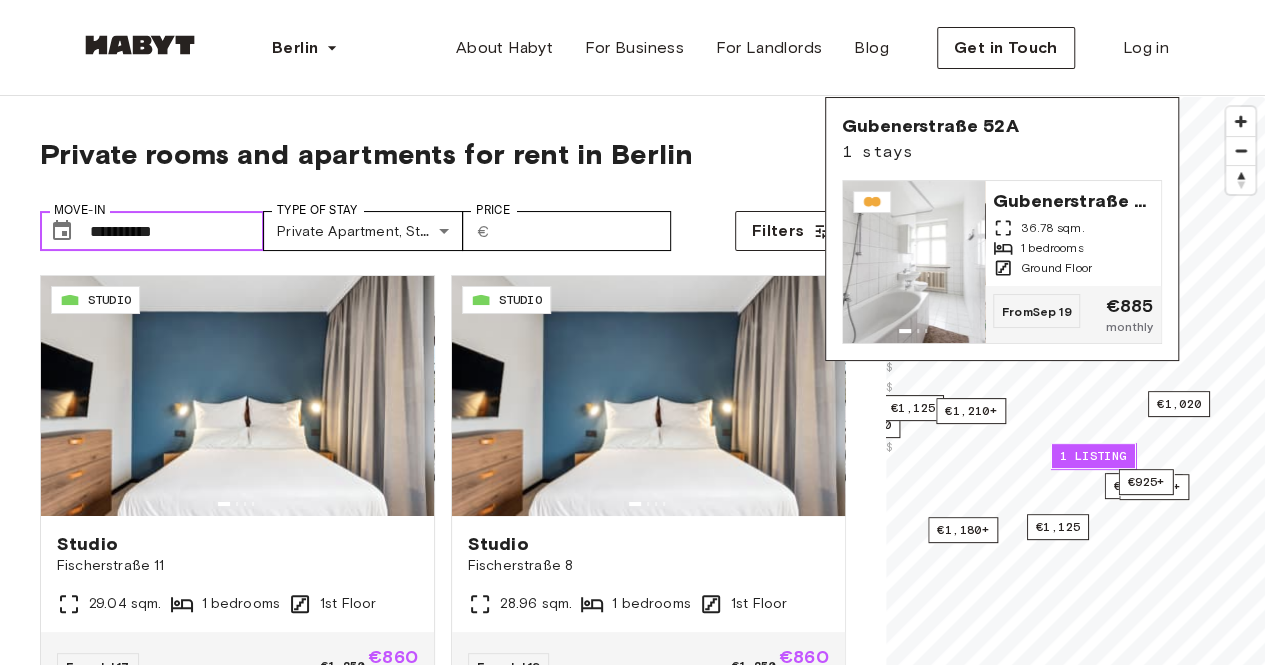click on "**********" at bounding box center [177, 231] 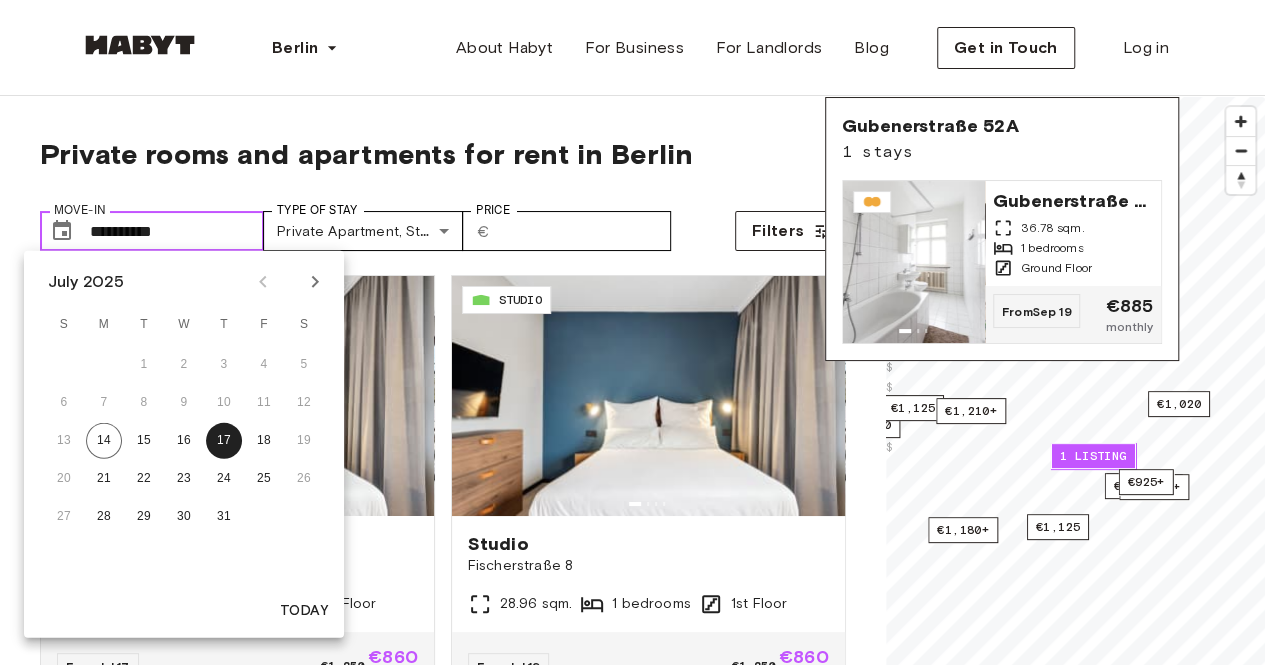 click on "**********" at bounding box center (177, 231) 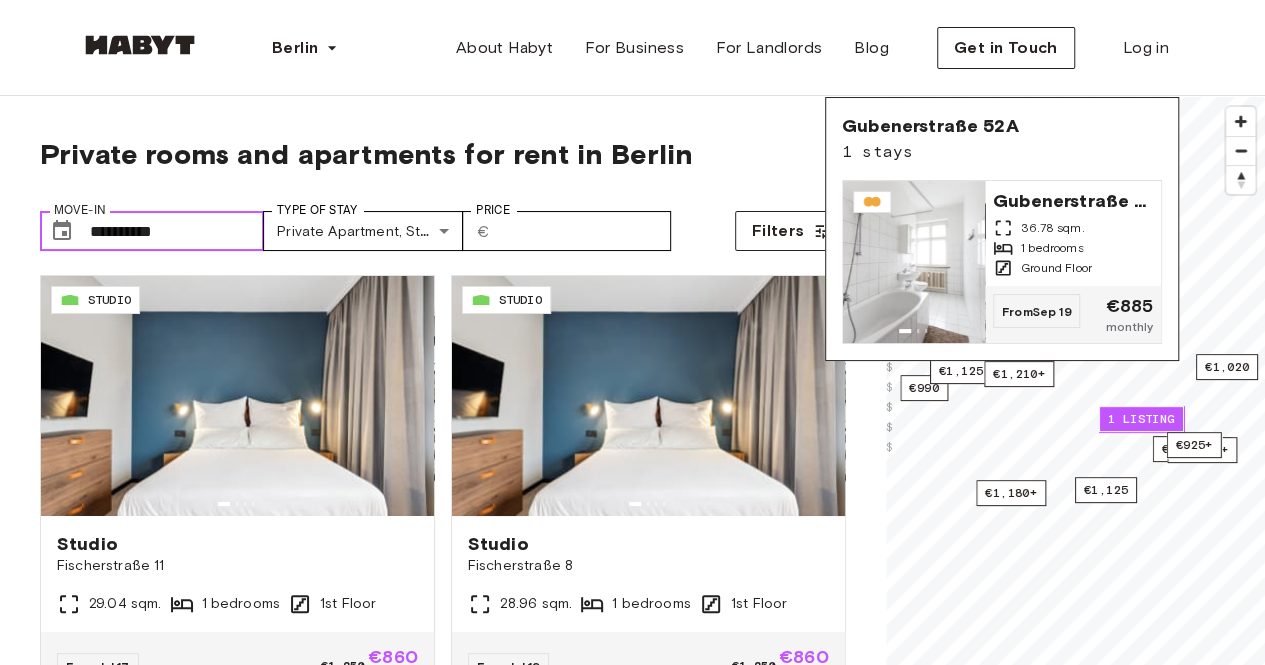 click on "**********" at bounding box center [177, 231] 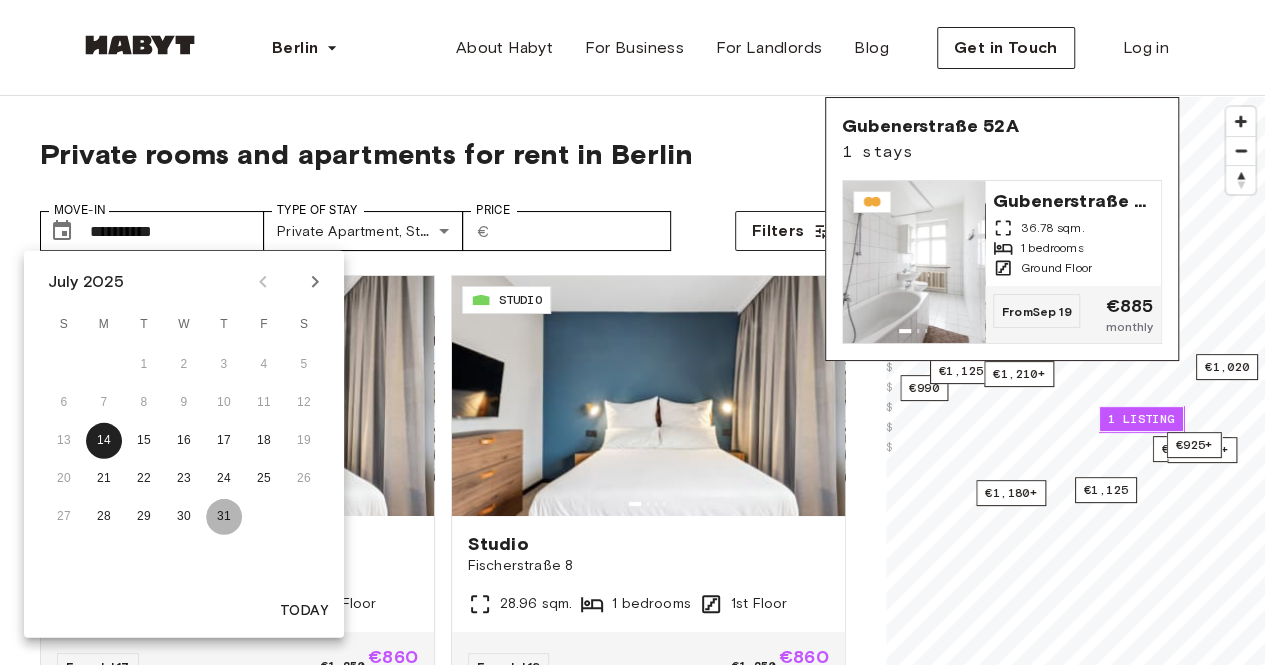 click on "31" at bounding box center [224, 517] 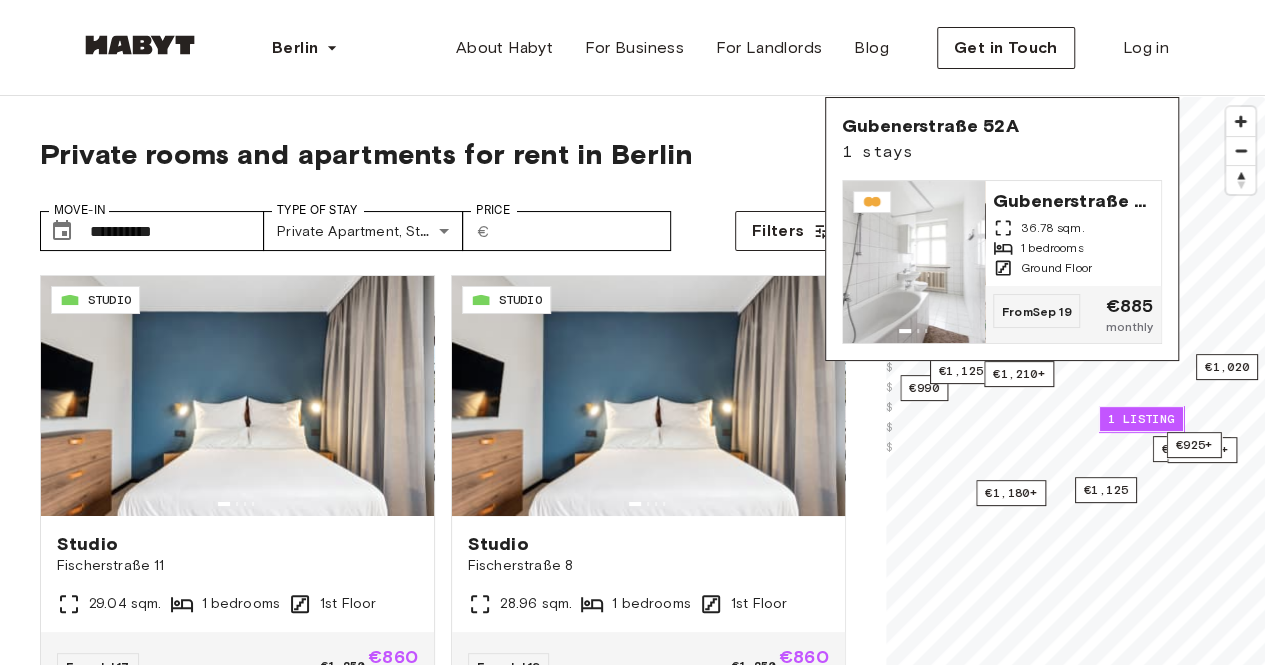 type on "**********" 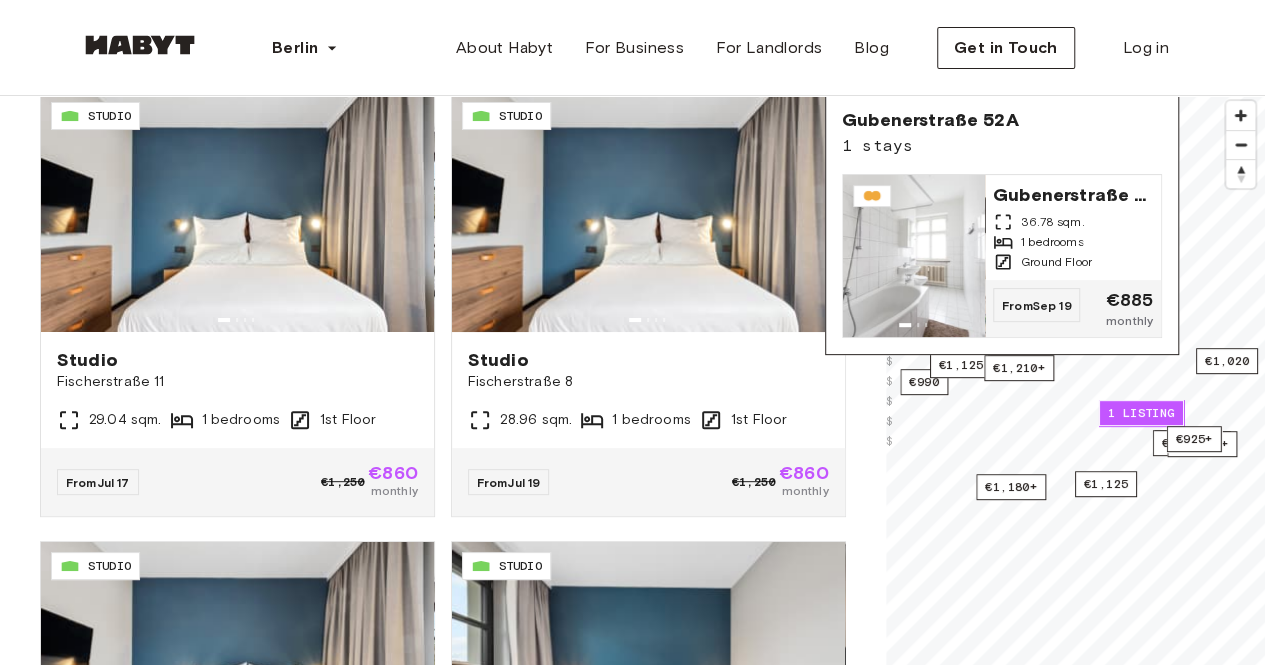 scroll, scrollTop: 0, scrollLeft: 0, axis: both 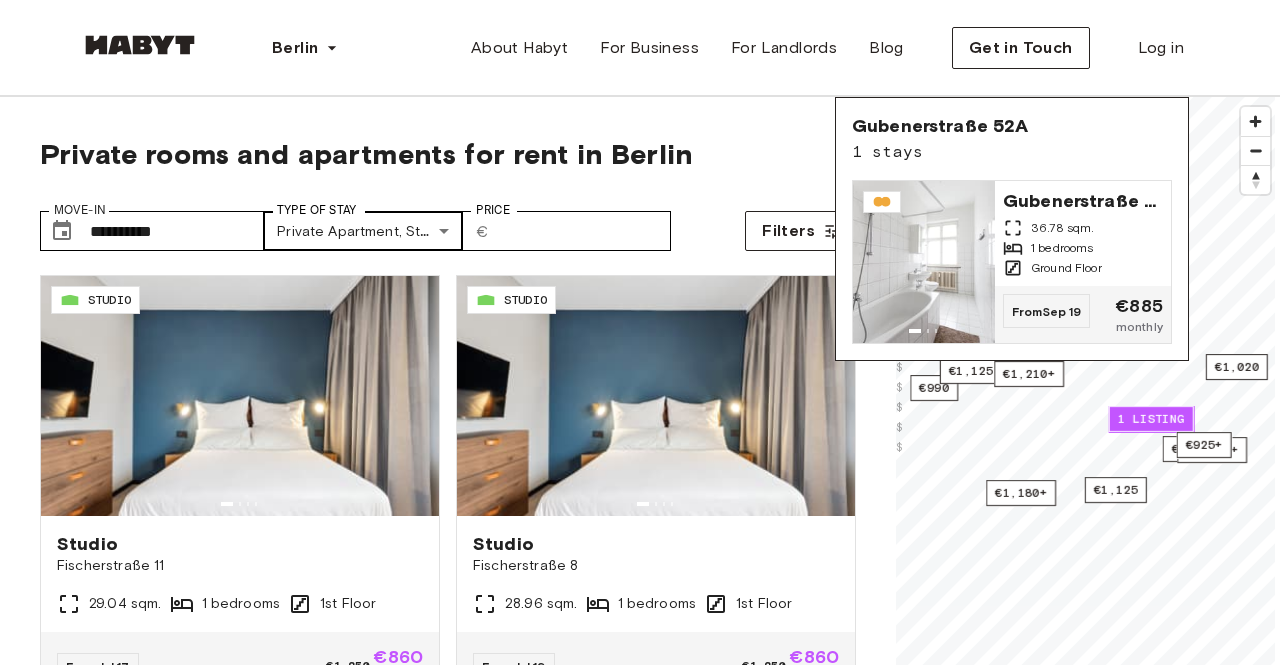 click on "**********" at bounding box center (640, 2383) 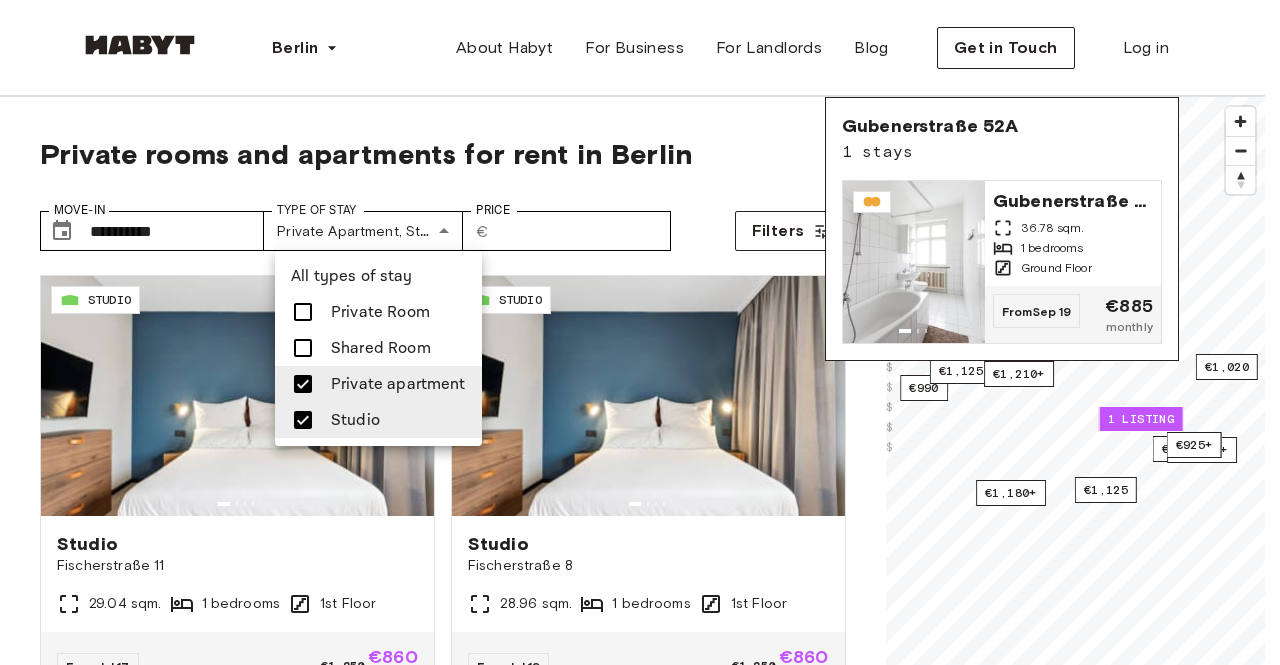 click on "Private Room" at bounding box center [380, 312] 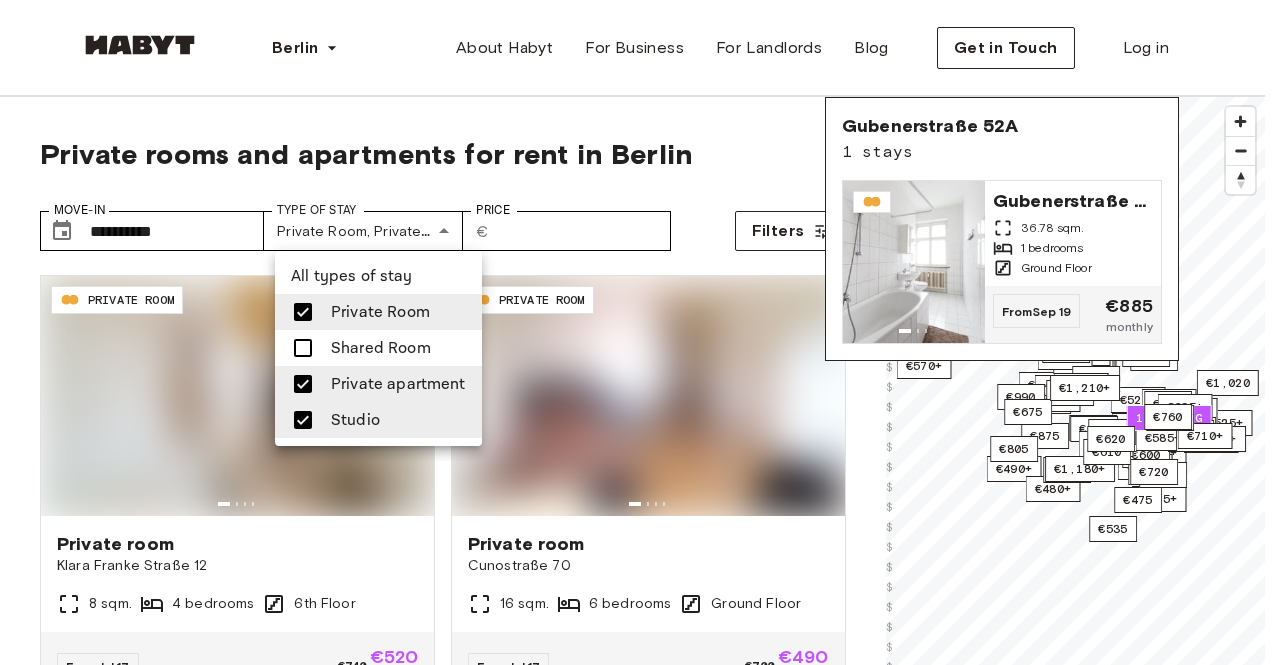 click at bounding box center (640, 332) 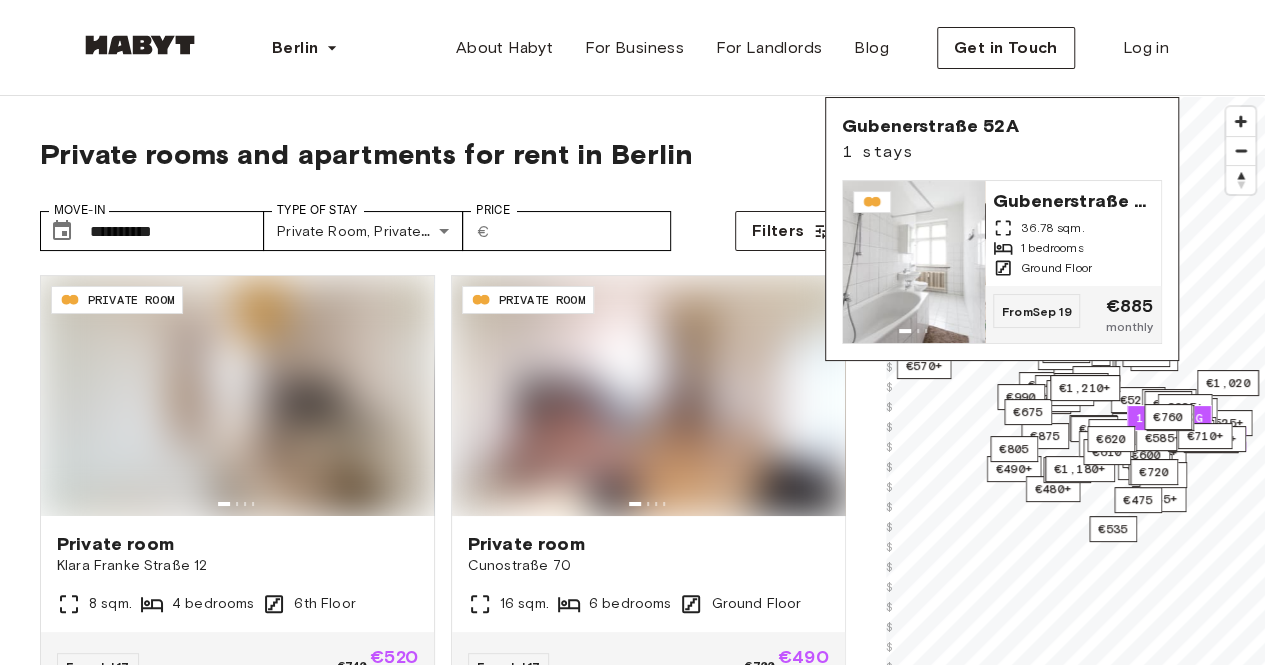 click on "Private rooms and apartments for rent in Berlin" at bounding box center (443, 154) 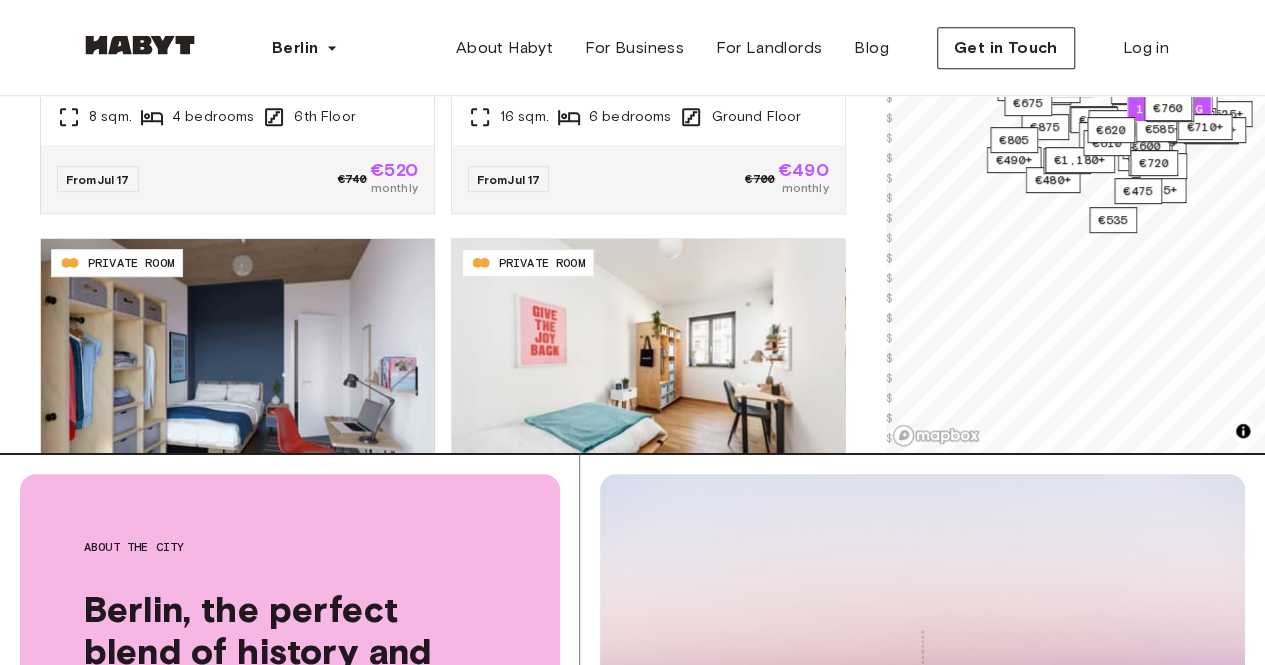scroll, scrollTop: 497, scrollLeft: 0, axis: vertical 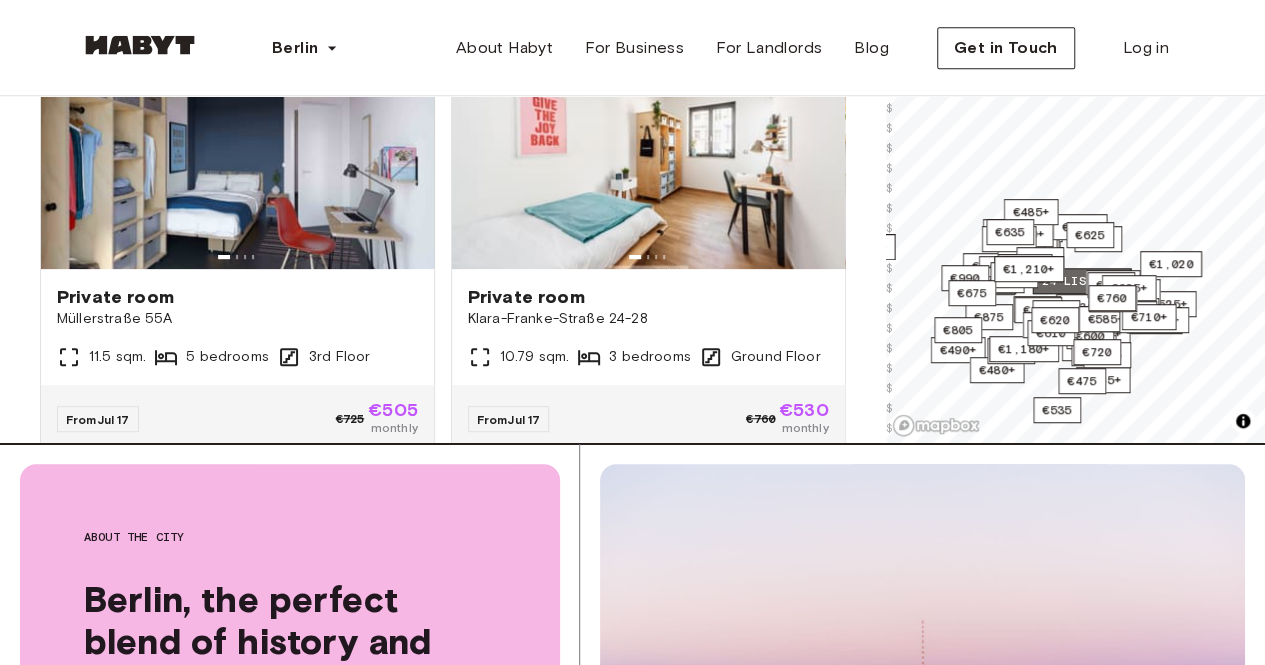 click on "24 listings" at bounding box center (1081, 281) 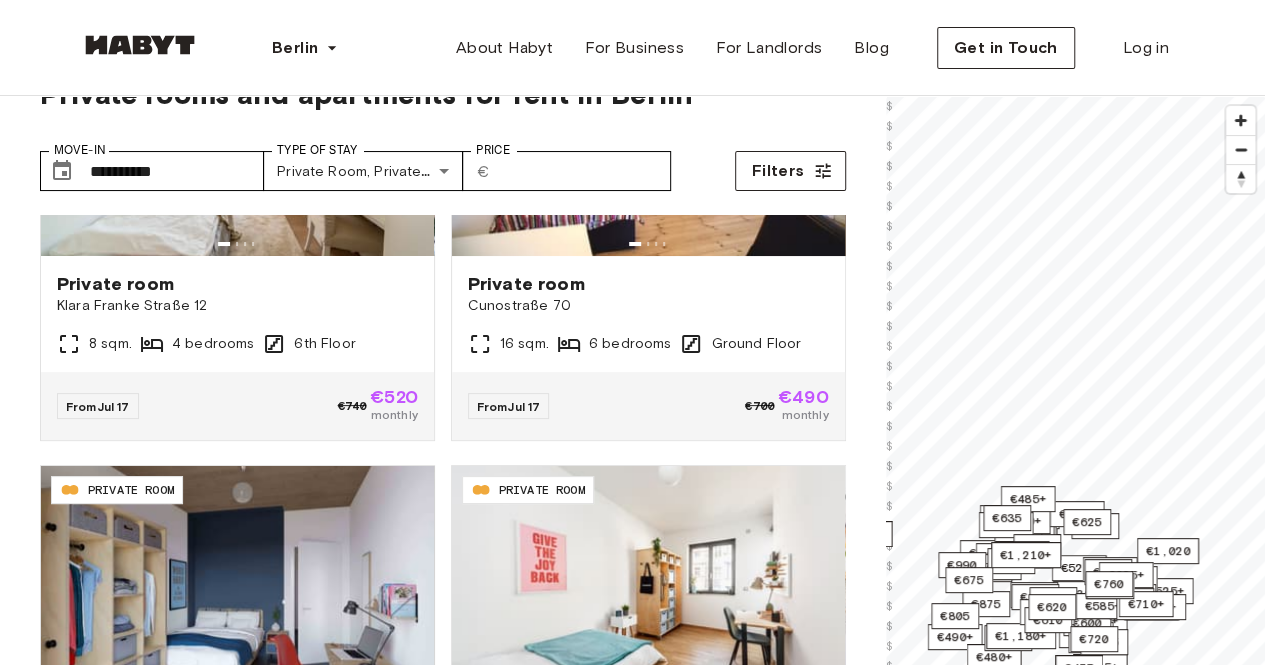 scroll, scrollTop: 0, scrollLeft: 0, axis: both 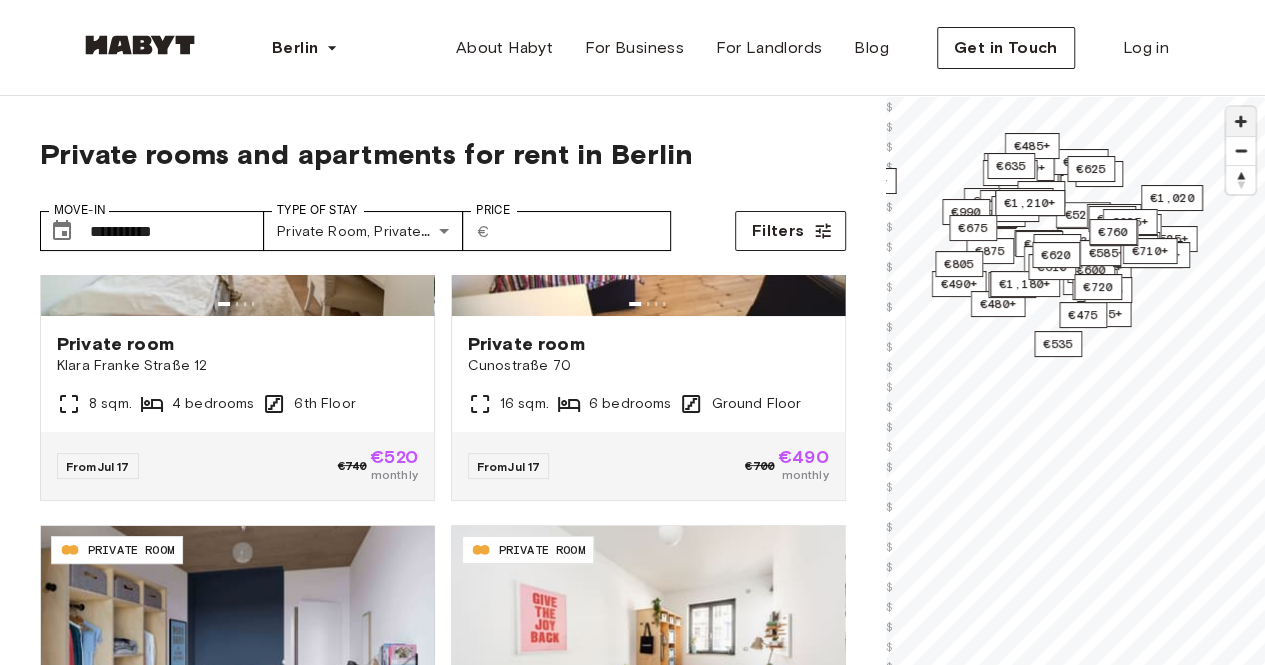 click at bounding box center (1240, 121) 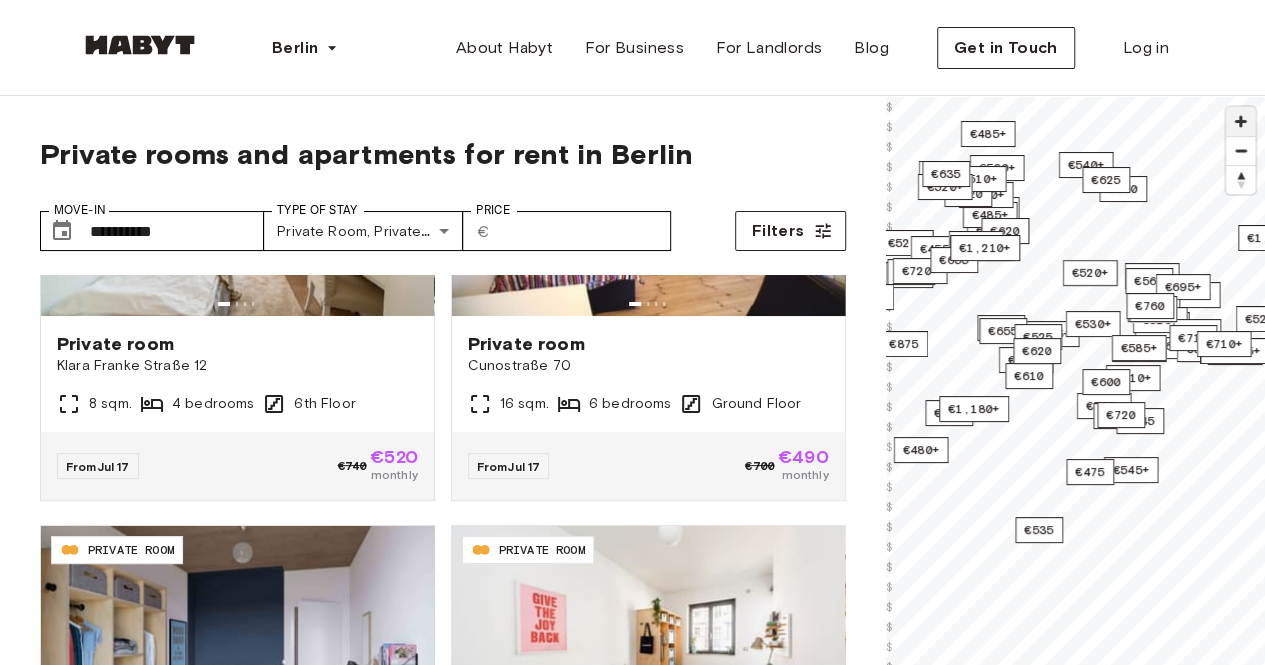 click at bounding box center [1240, 121] 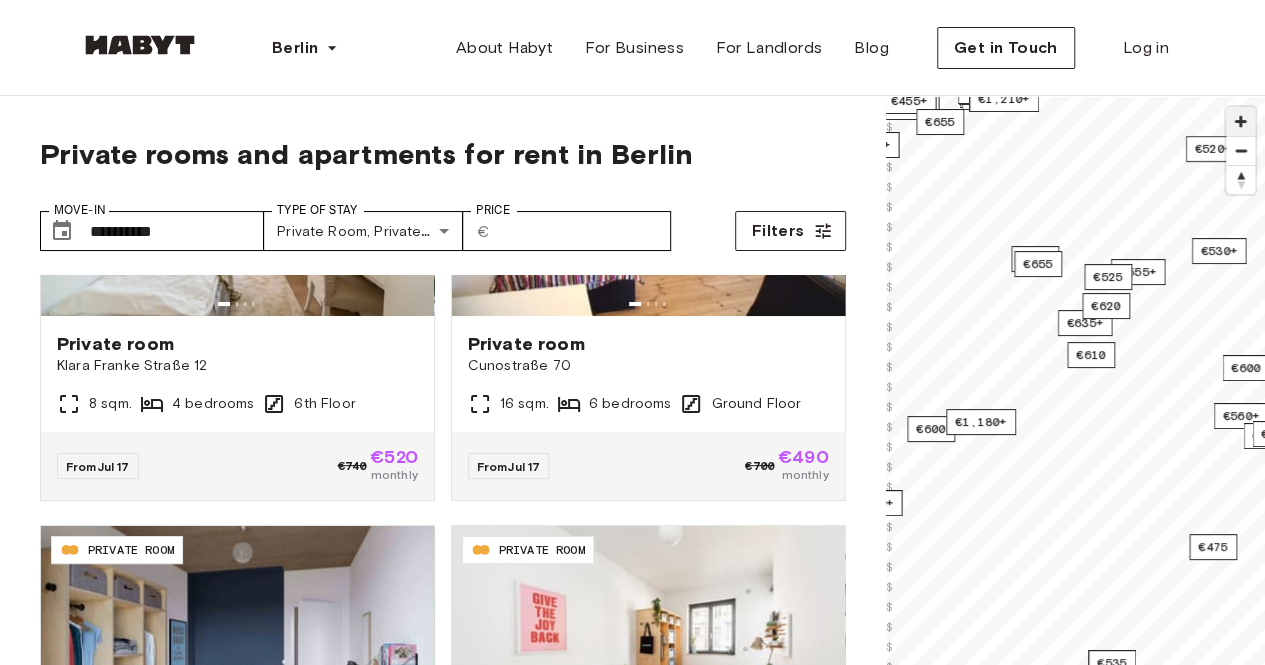 click at bounding box center [1240, 121] 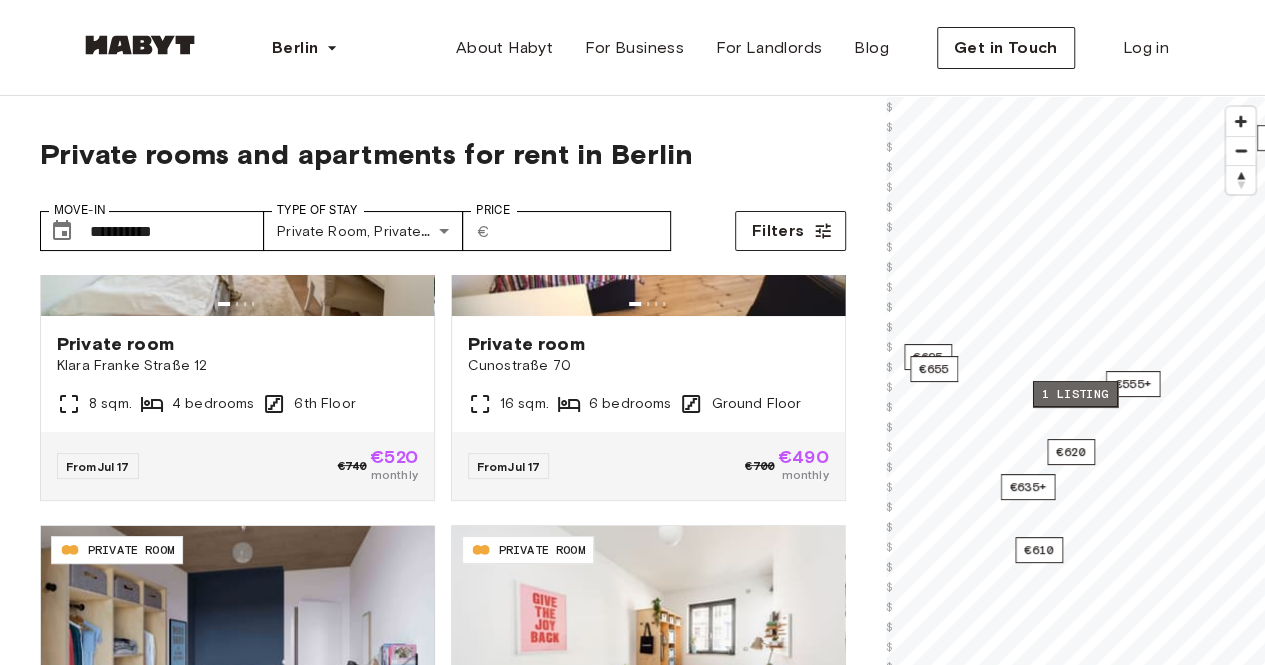 click on "1 listing" at bounding box center [1074, 394] 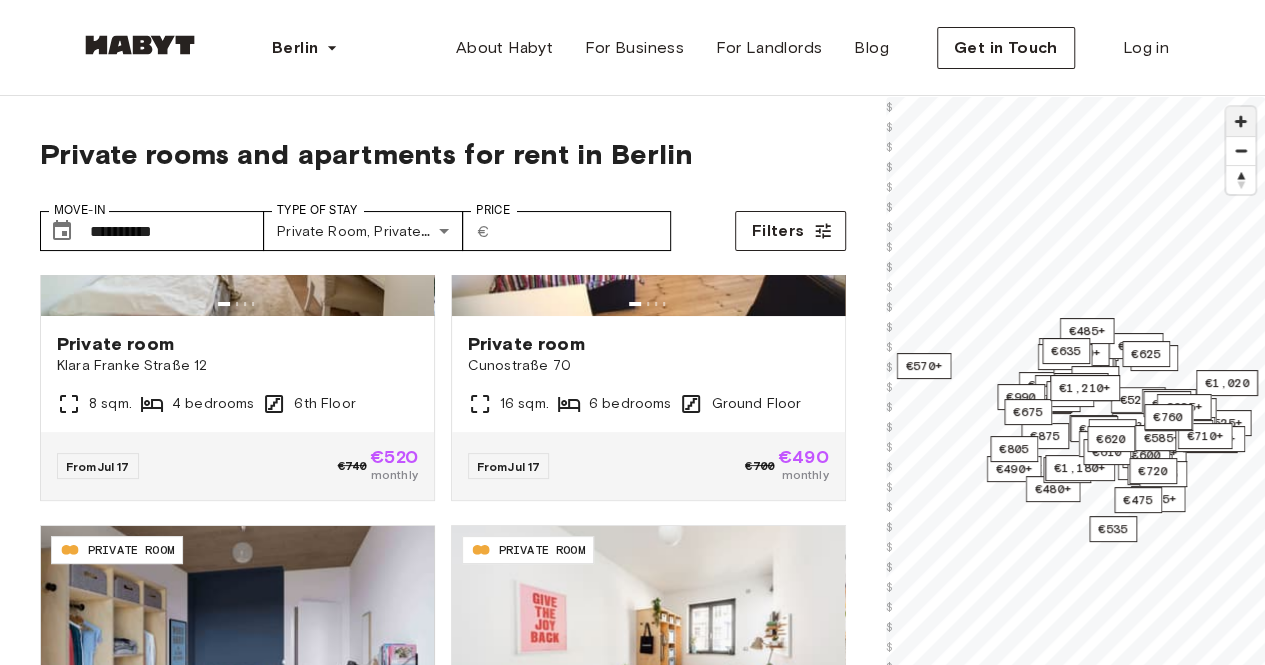 click at bounding box center (1240, 121) 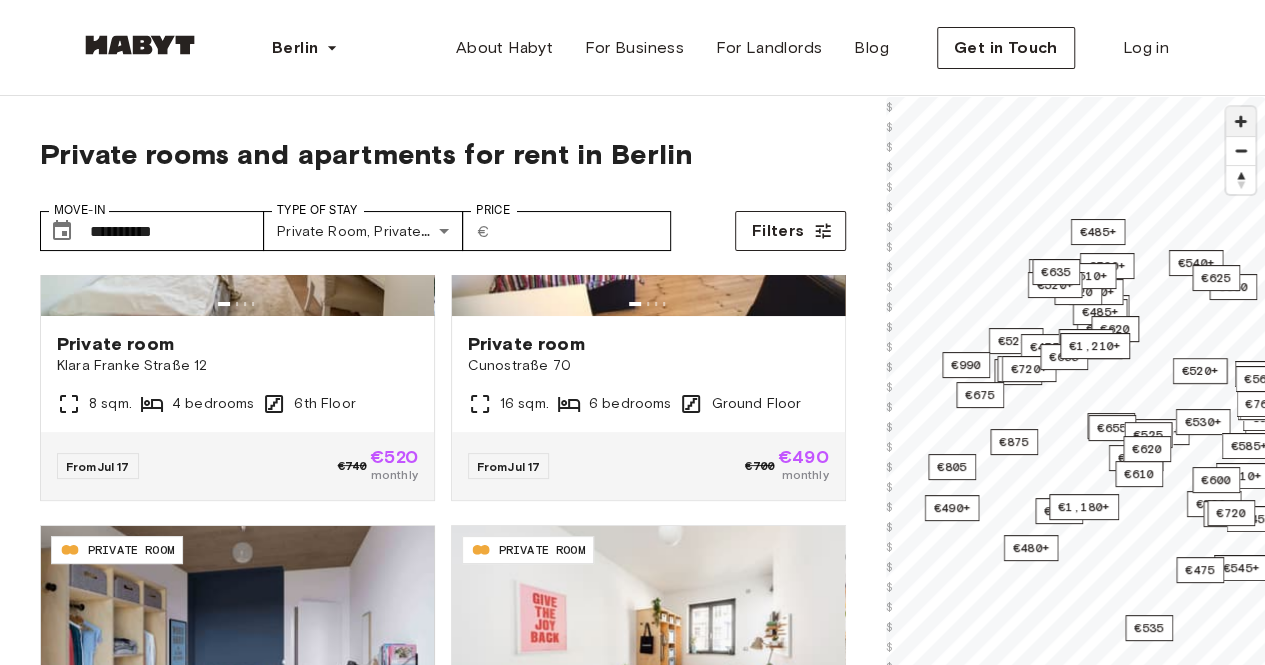 click at bounding box center (1240, 121) 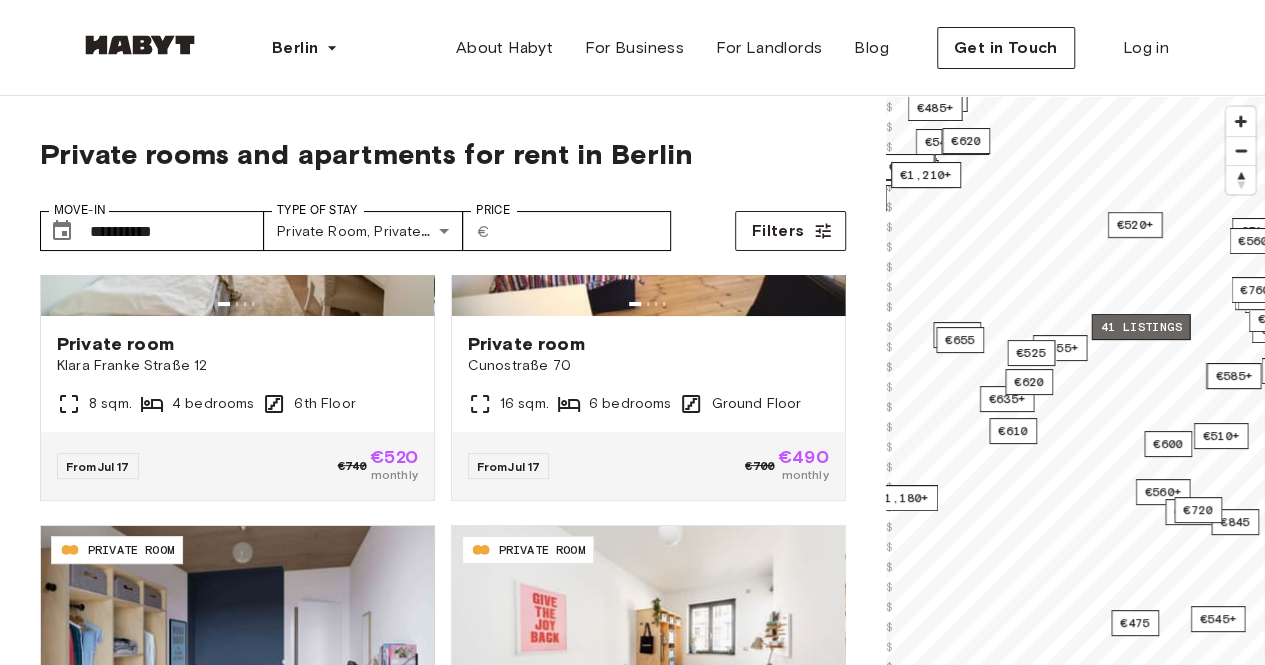 click on "41 listings" at bounding box center [1140, 327] 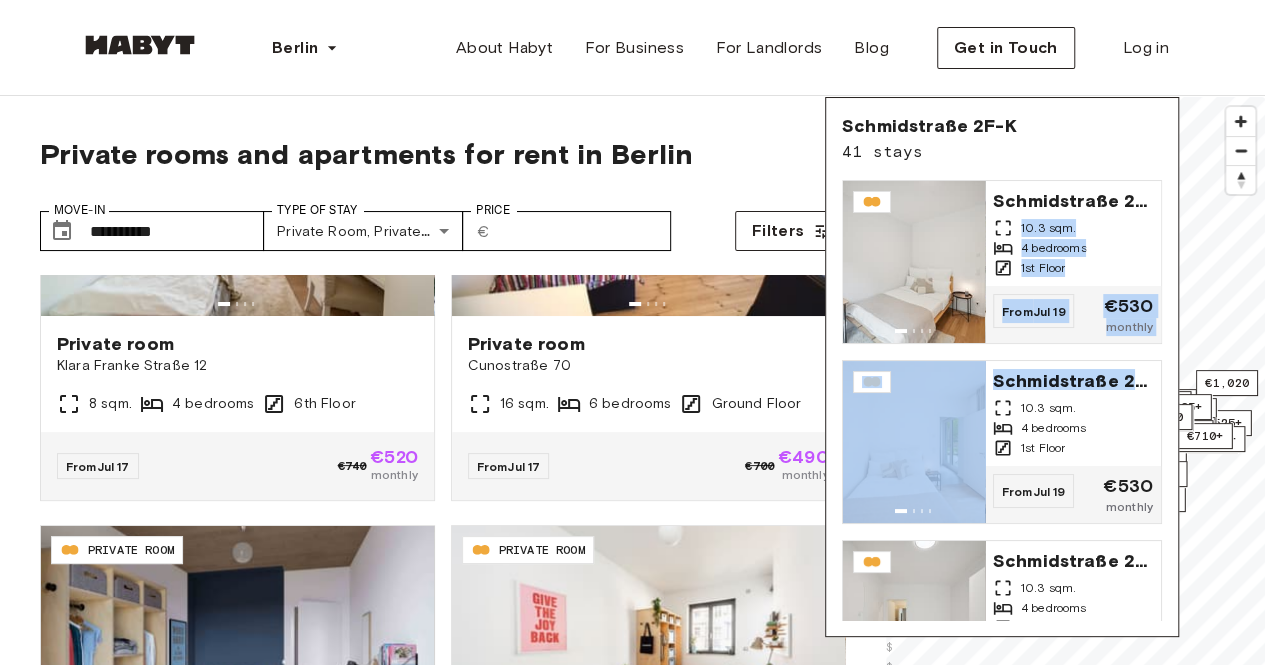 drag, startPoint x: 1169, startPoint y: 363, endPoint x: 1138, endPoint y: 175, distance: 190.53871 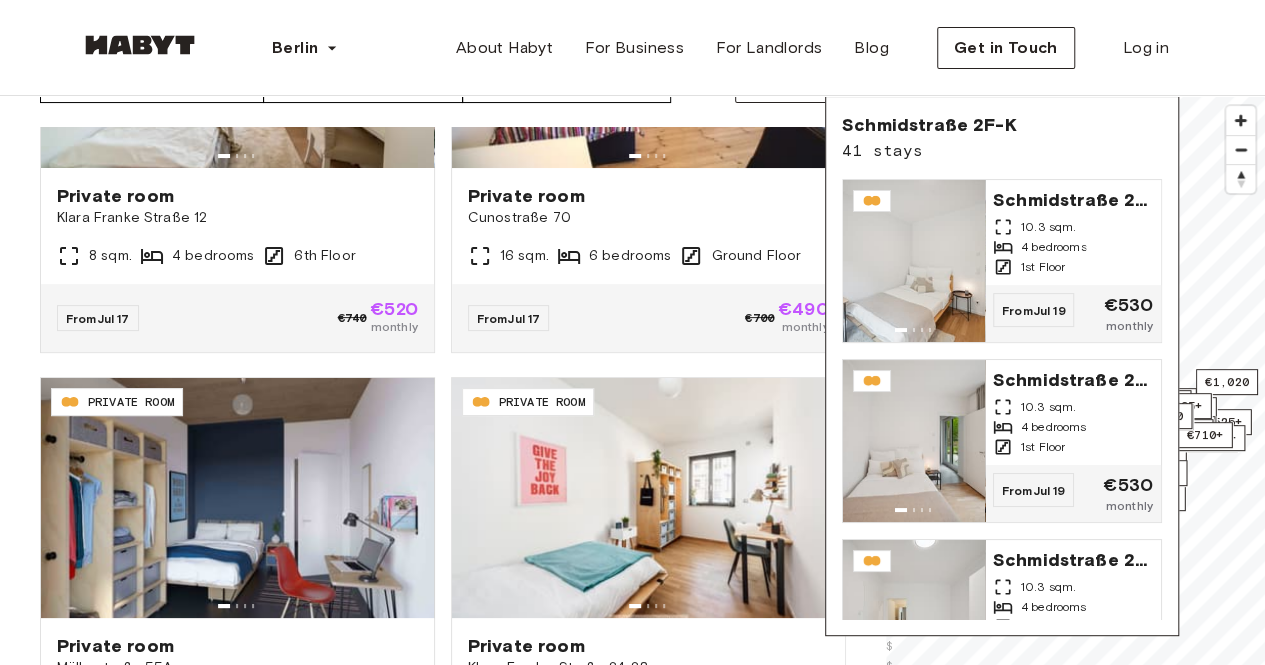 scroll, scrollTop: 58, scrollLeft: 0, axis: vertical 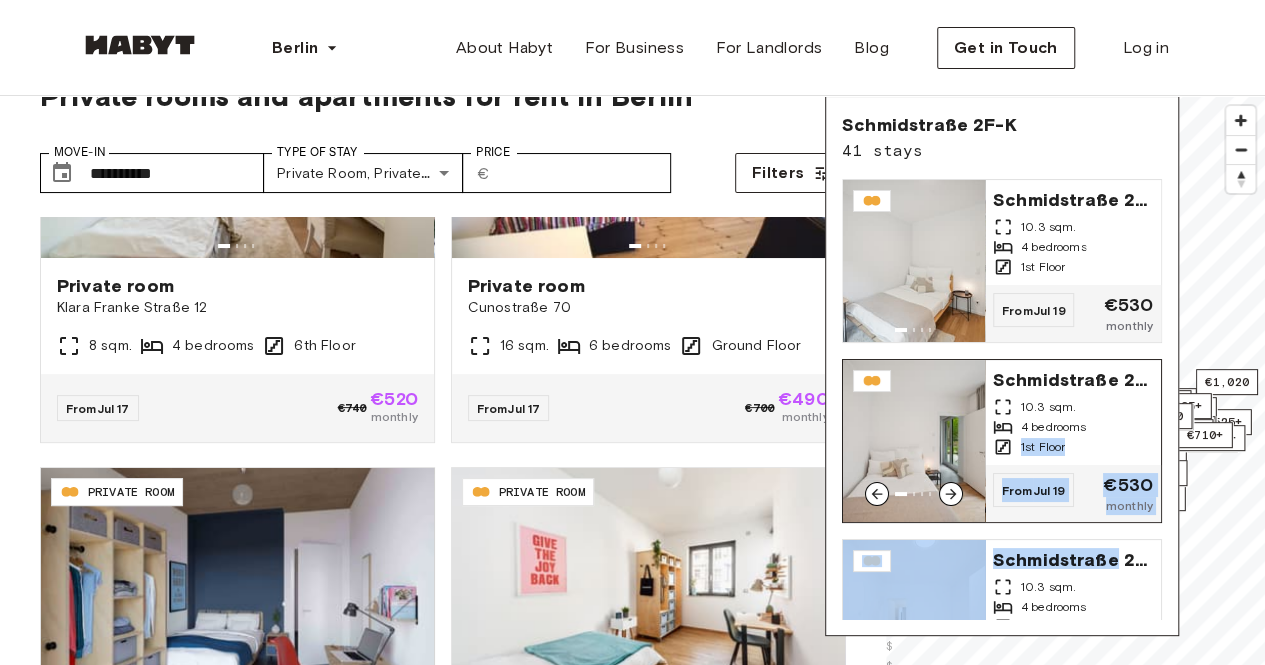 drag, startPoint x: 1112, startPoint y: 529, endPoint x: 1084, endPoint y: 425, distance: 107.70329 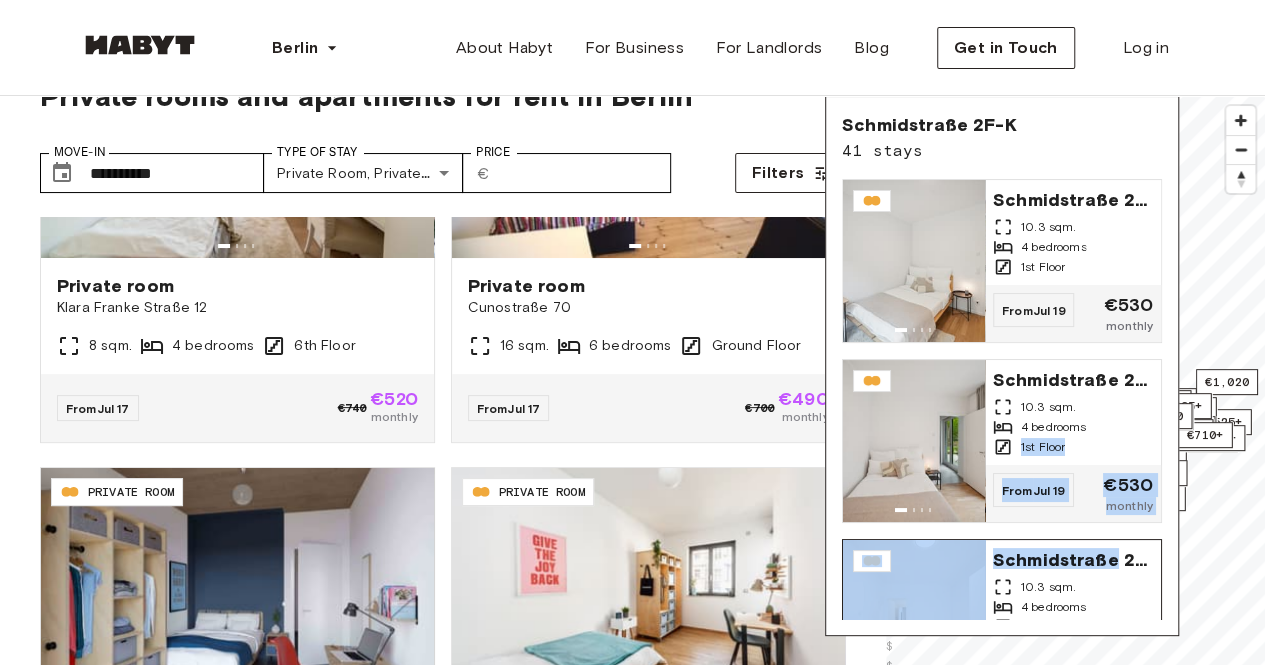 click on "Schmidstraße 2F-K 10.3 sqm. 4 bedrooms 4th Floor" at bounding box center (1073, 592) 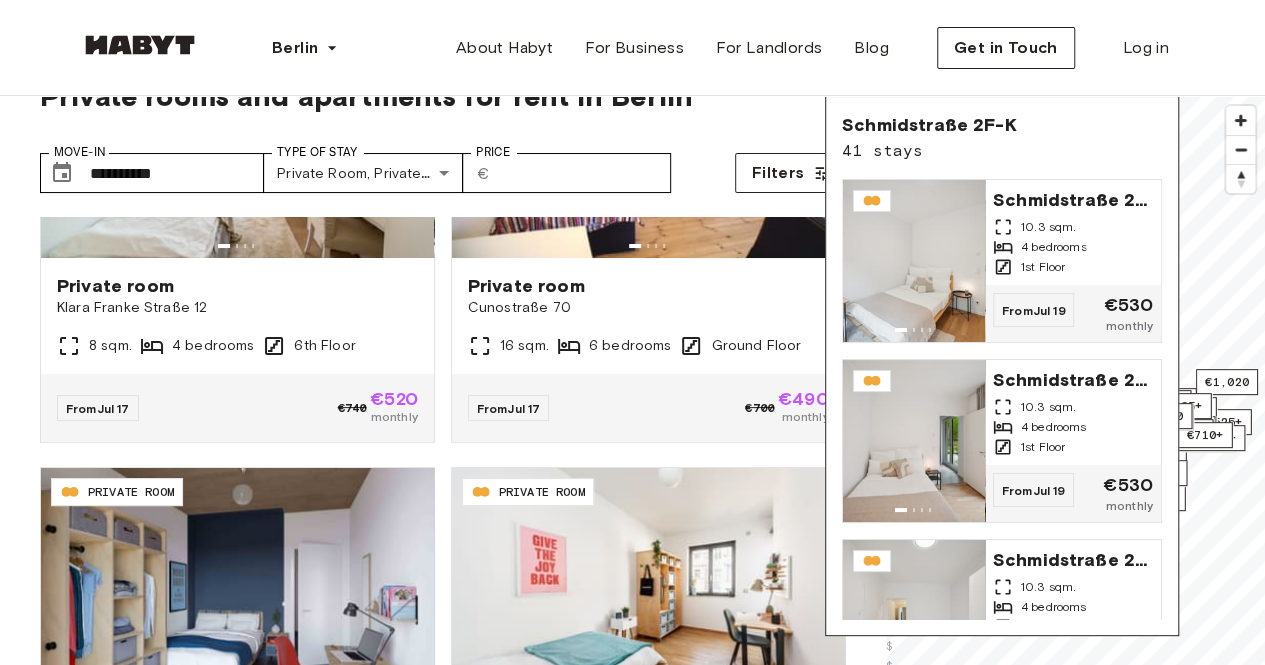 click on "41 stays" at bounding box center [929, 151] 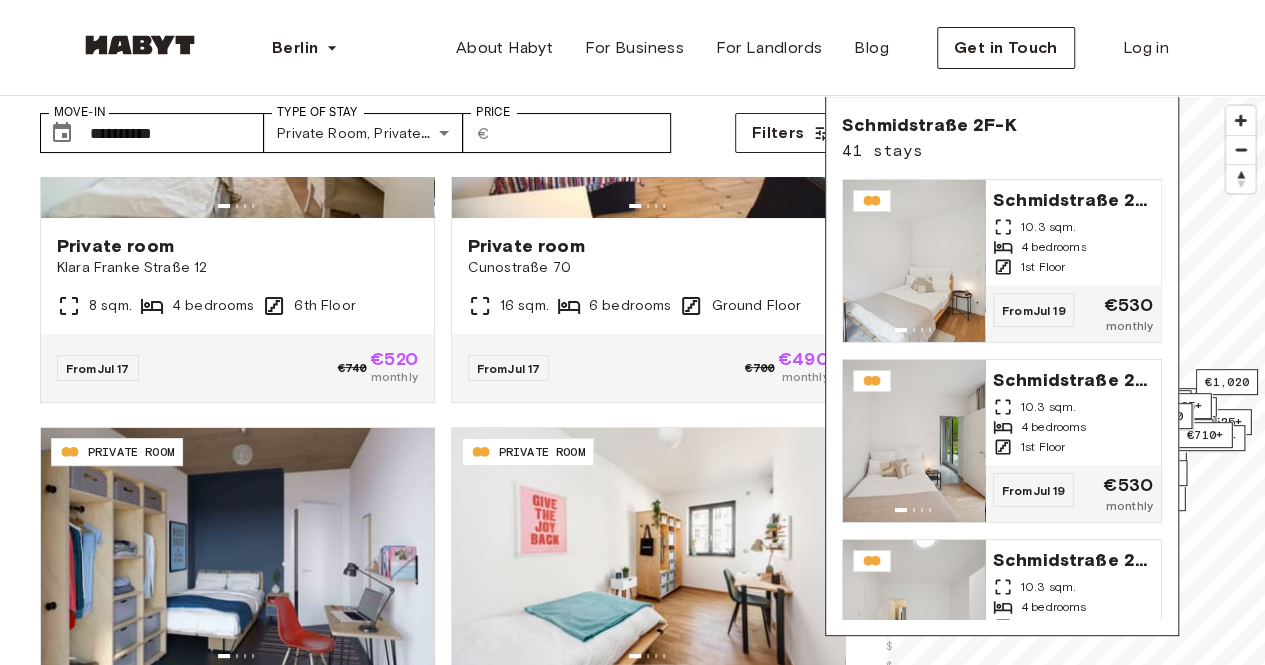 scroll, scrollTop: 138, scrollLeft: 0, axis: vertical 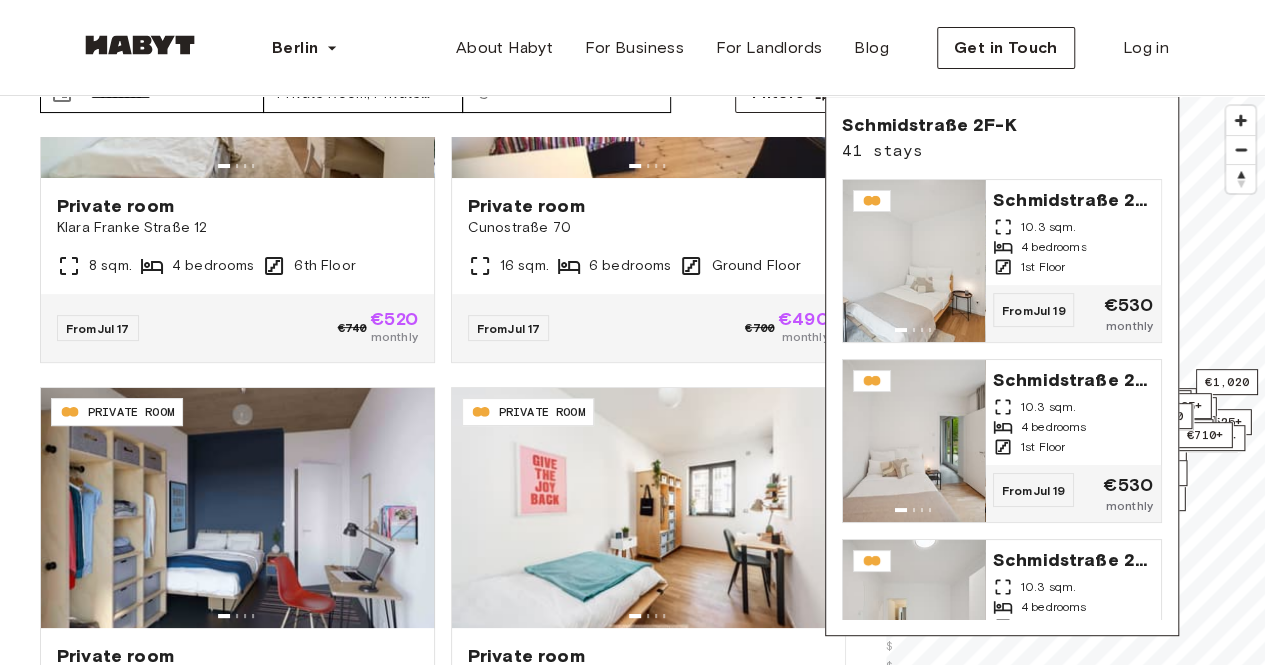 click on "Schmidstraße 2F-K" at bounding box center [929, 125] 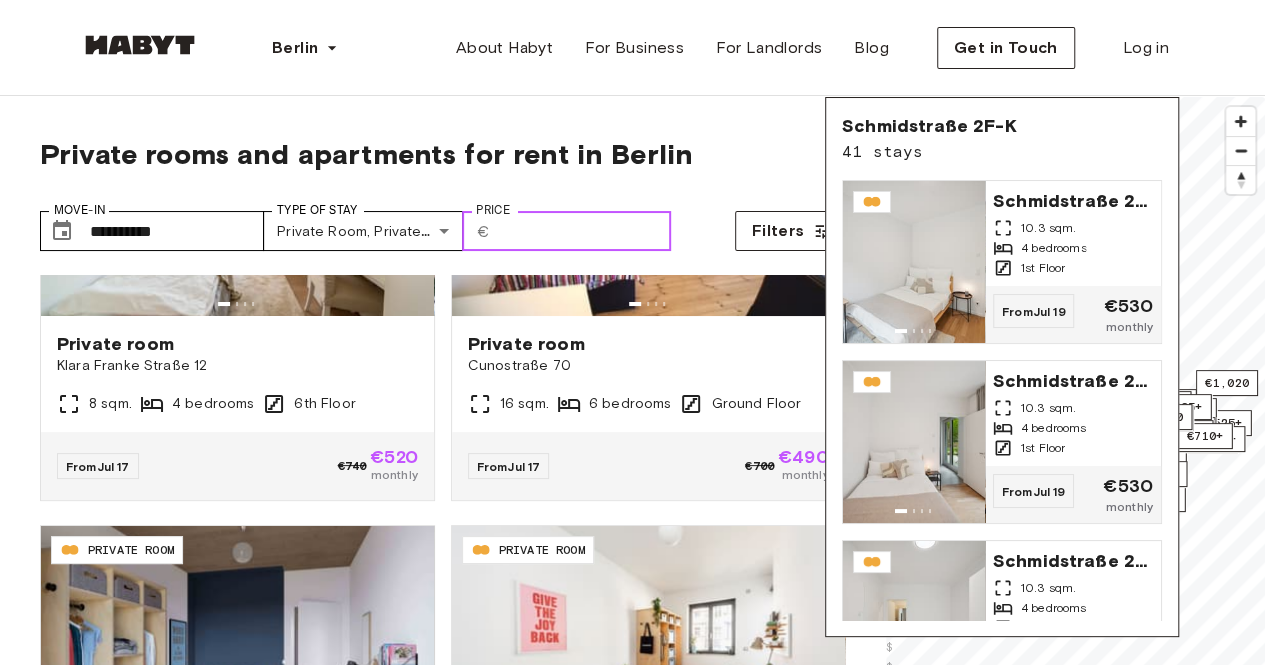 click on "Price" at bounding box center (584, 231) 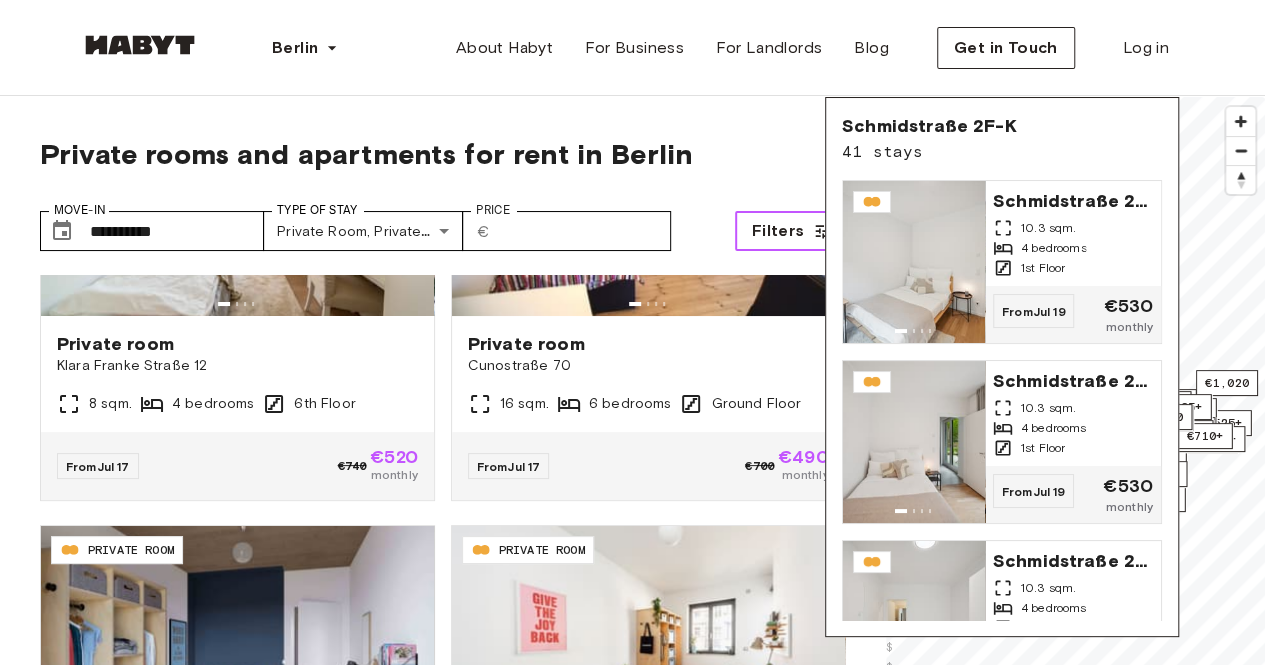 click on "Filters" at bounding box center (778, 231) 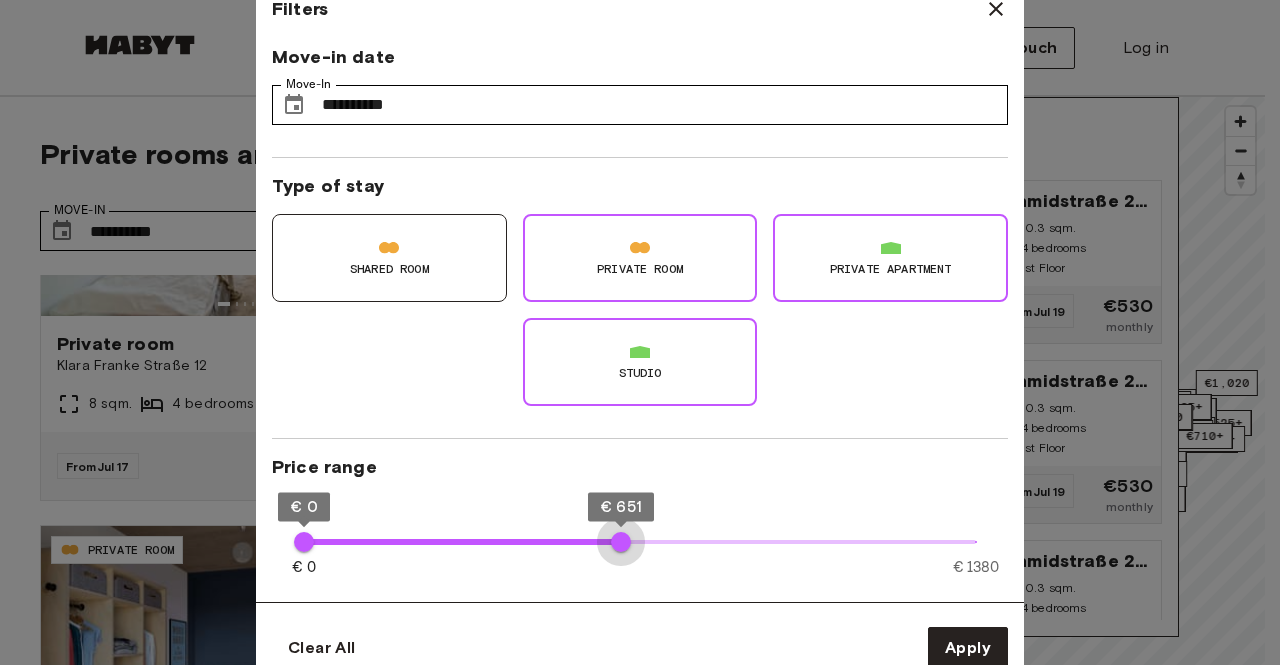 type on "***" 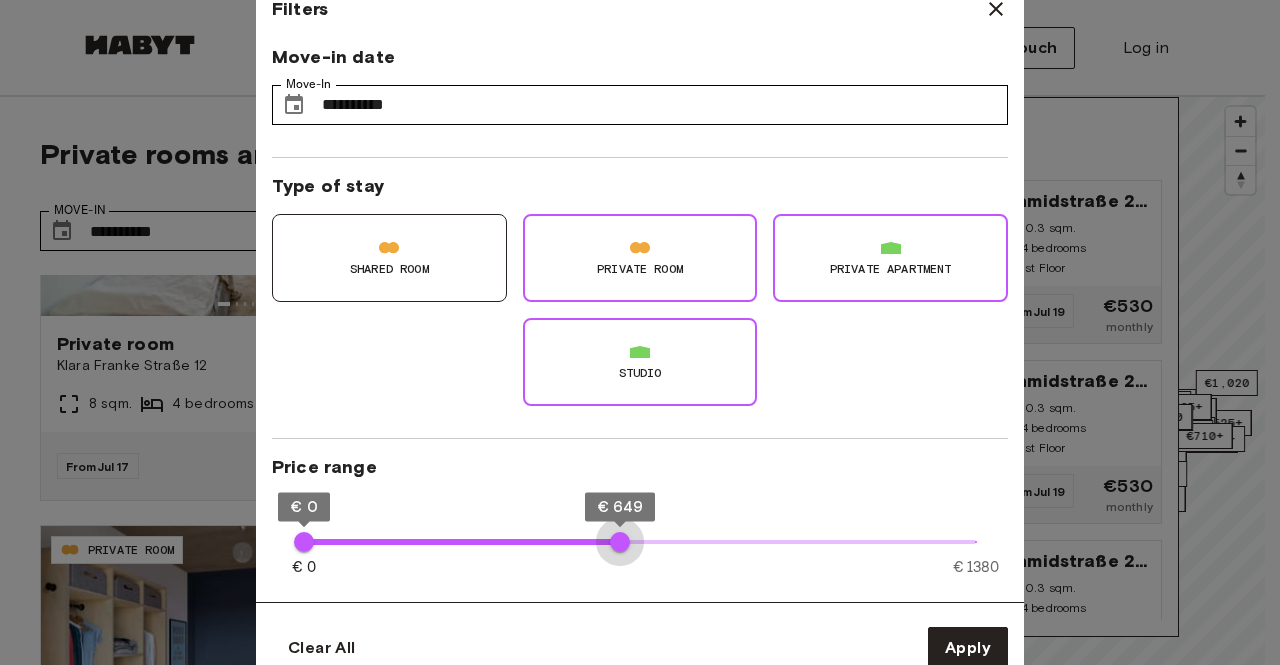 drag, startPoint x: 977, startPoint y: 533, endPoint x: 620, endPoint y: 543, distance: 357.14 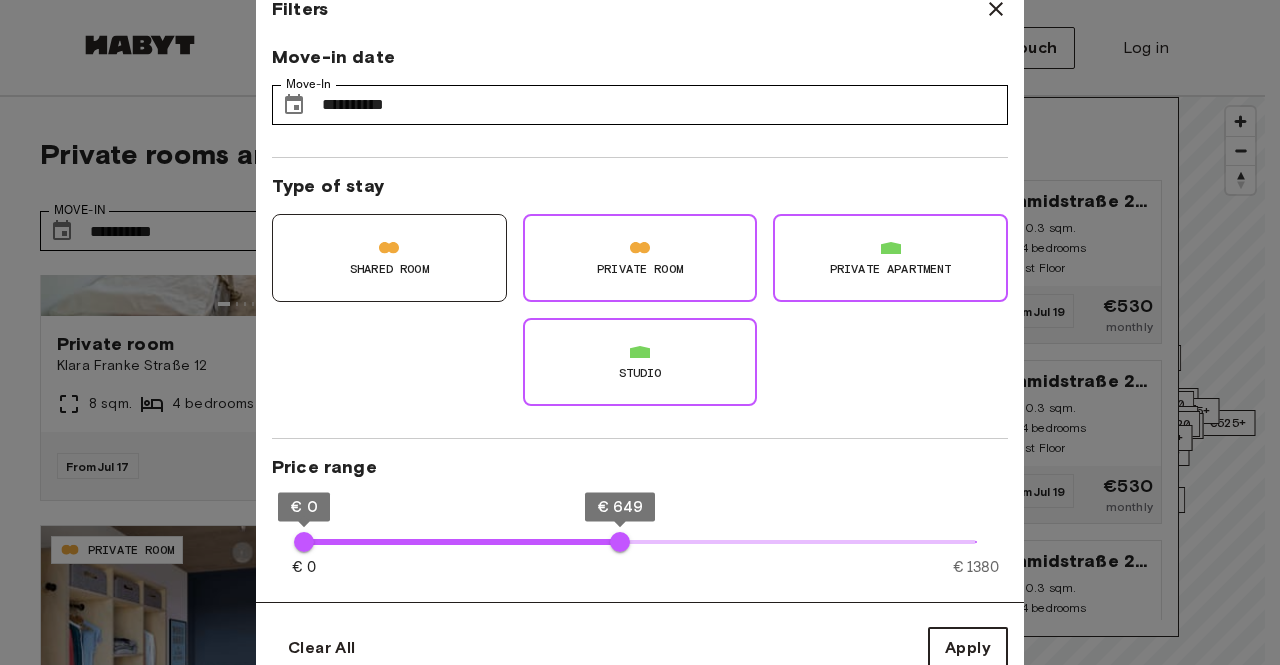 type on "**" 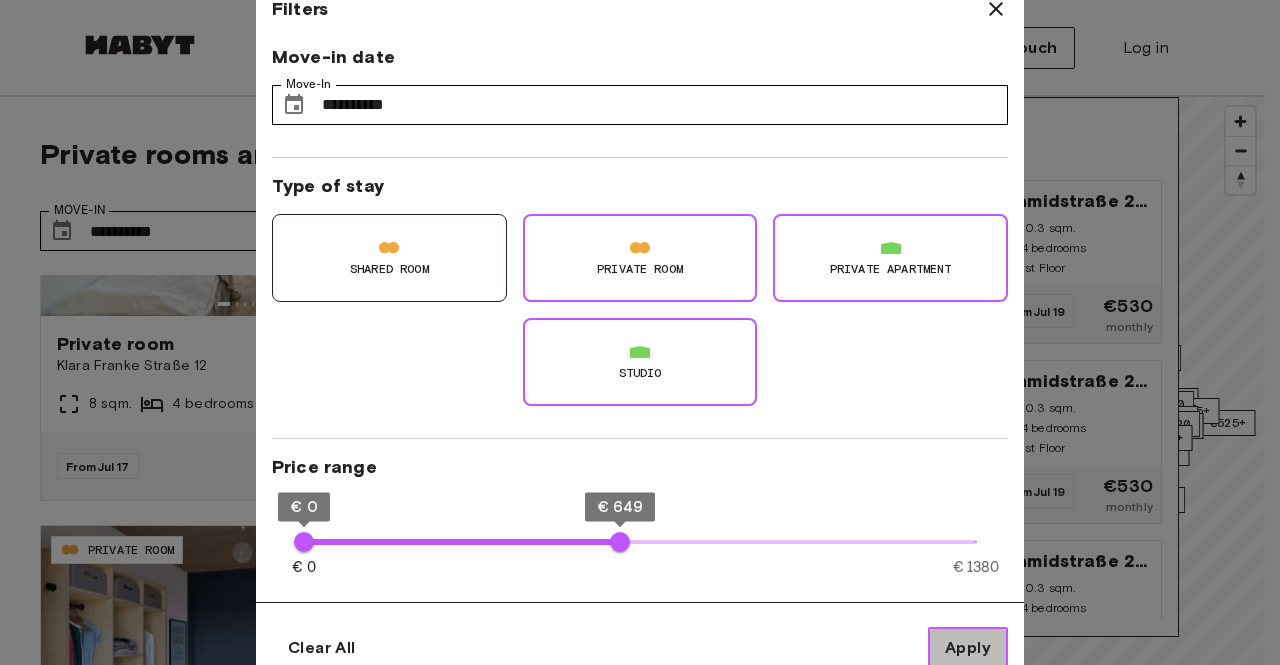click on "Apply" at bounding box center [968, 648] 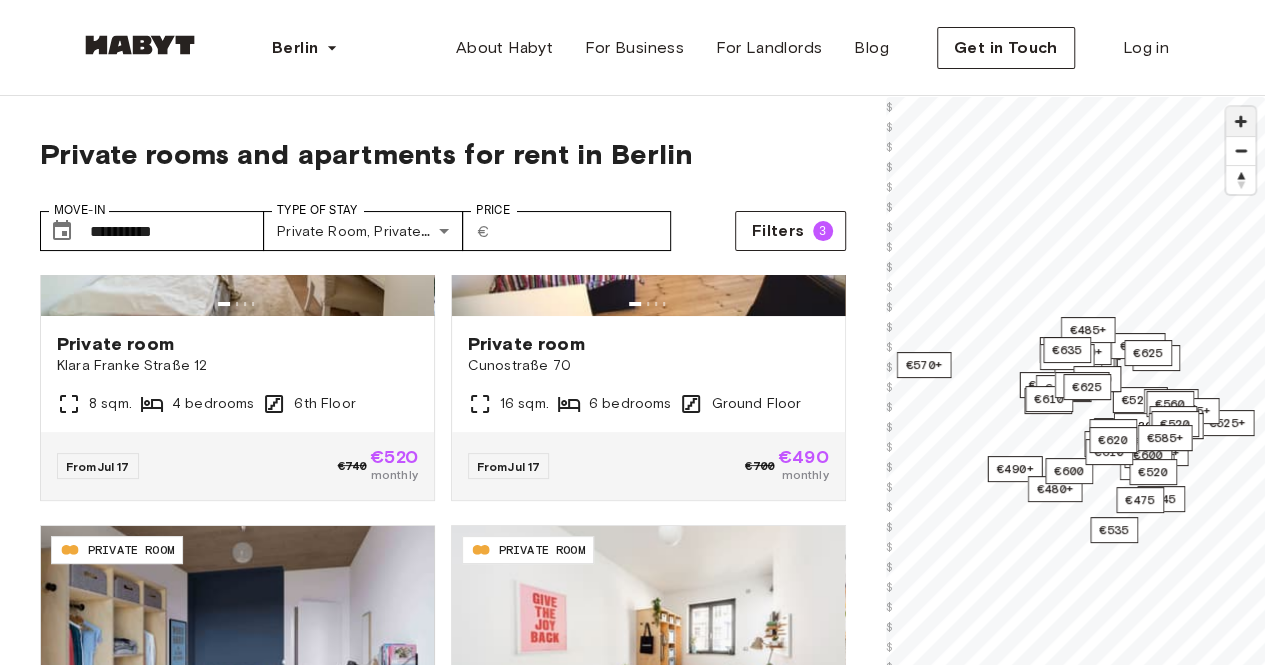 click at bounding box center (1240, 121) 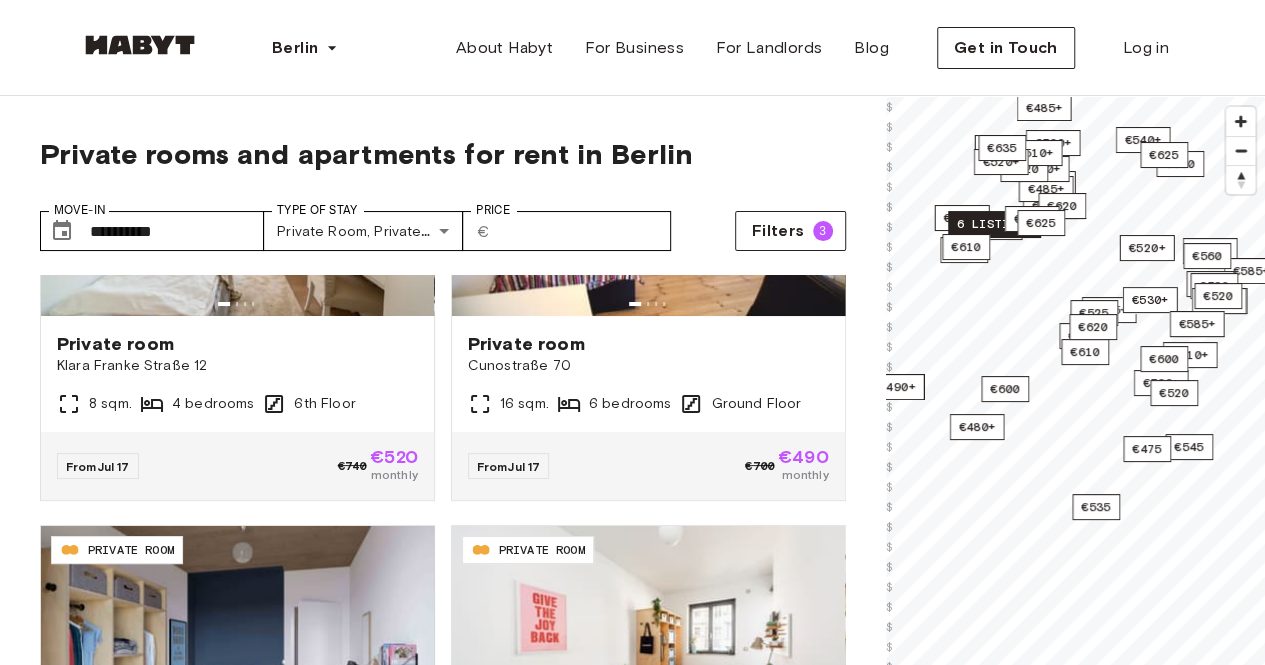 click on "6 listings" at bounding box center (994, 224) 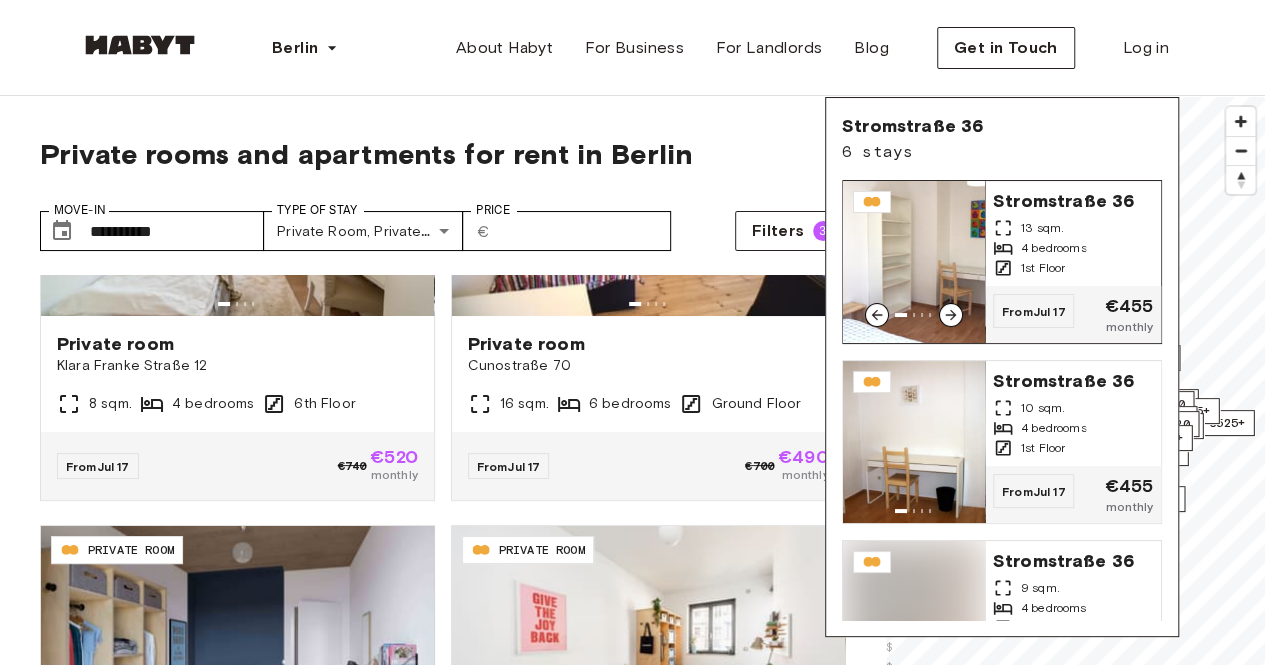 click on "Stromstraße 36 13 sqm. 4 bedrooms 1st Floor" at bounding box center (1073, 233) 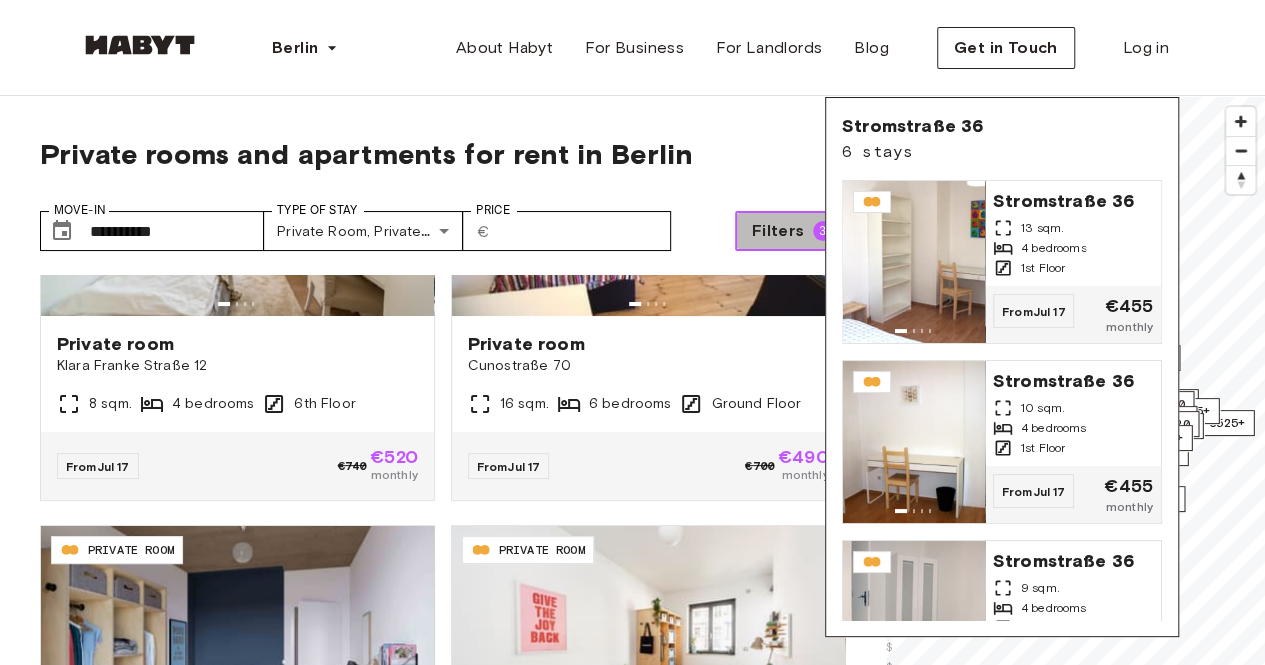 click on "Filters" at bounding box center (778, 231) 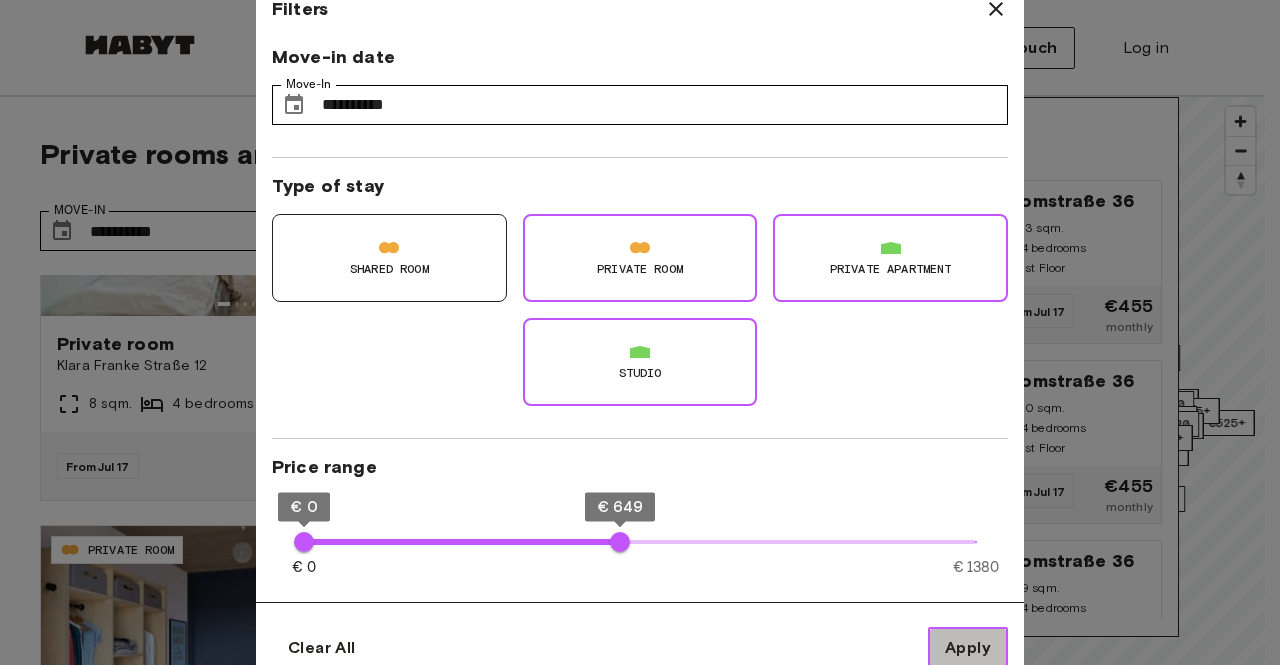 click on "Apply" at bounding box center (968, 648) 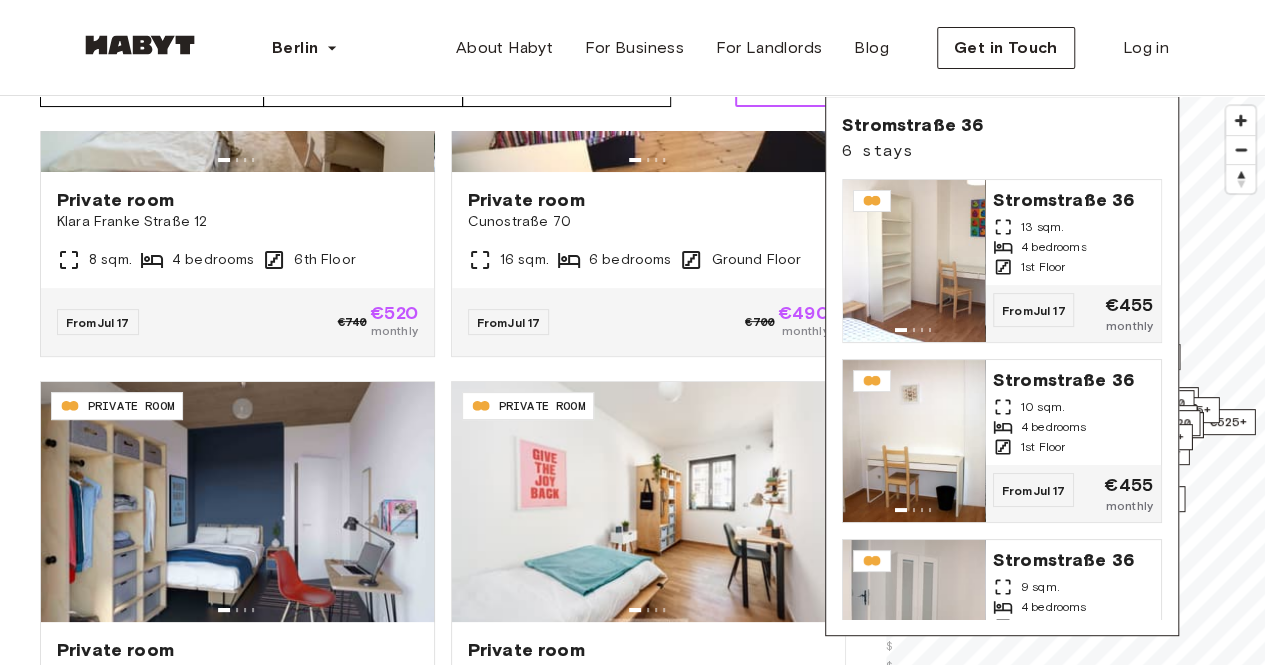 scroll, scrollTop: 128, scrollLeft: 0, axis: vertical 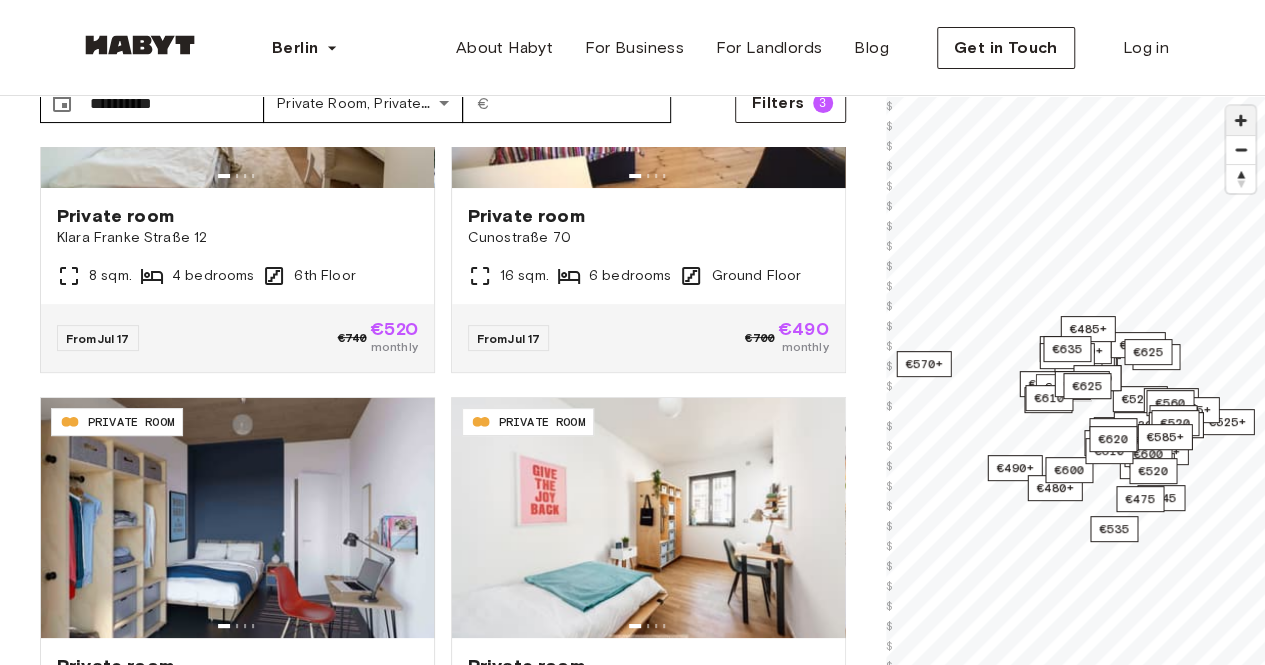 click at bounding box center (1240, 120) 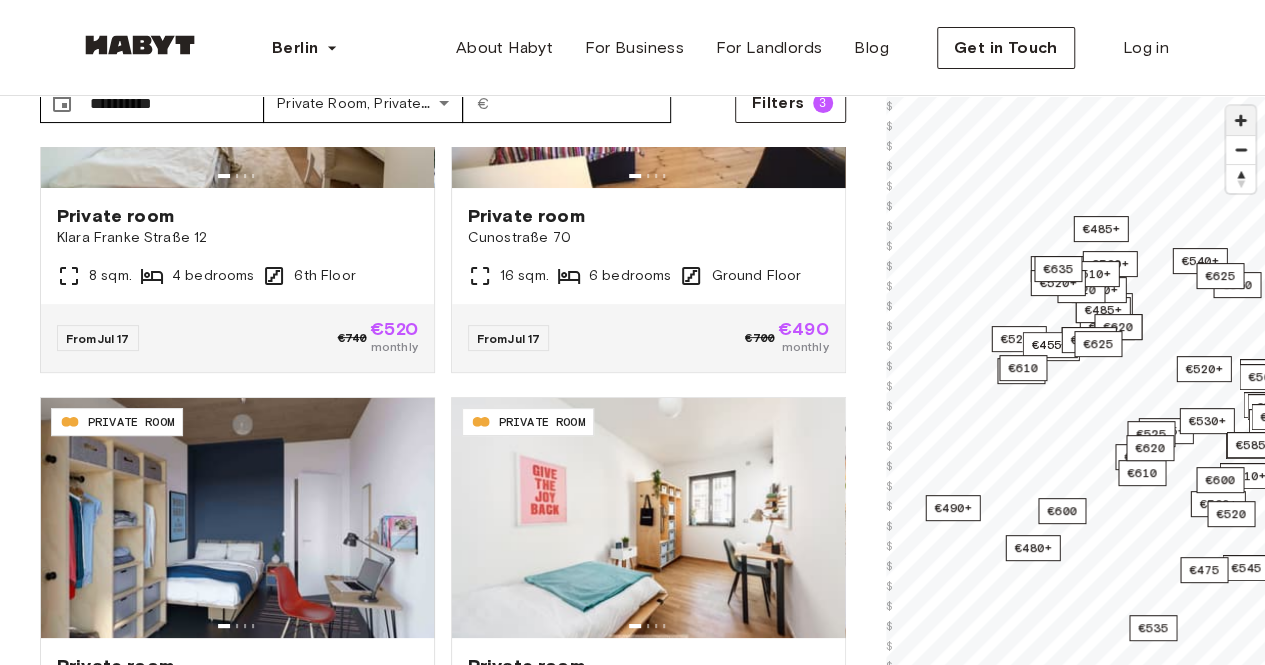 click at bounding box center (1240, 120) 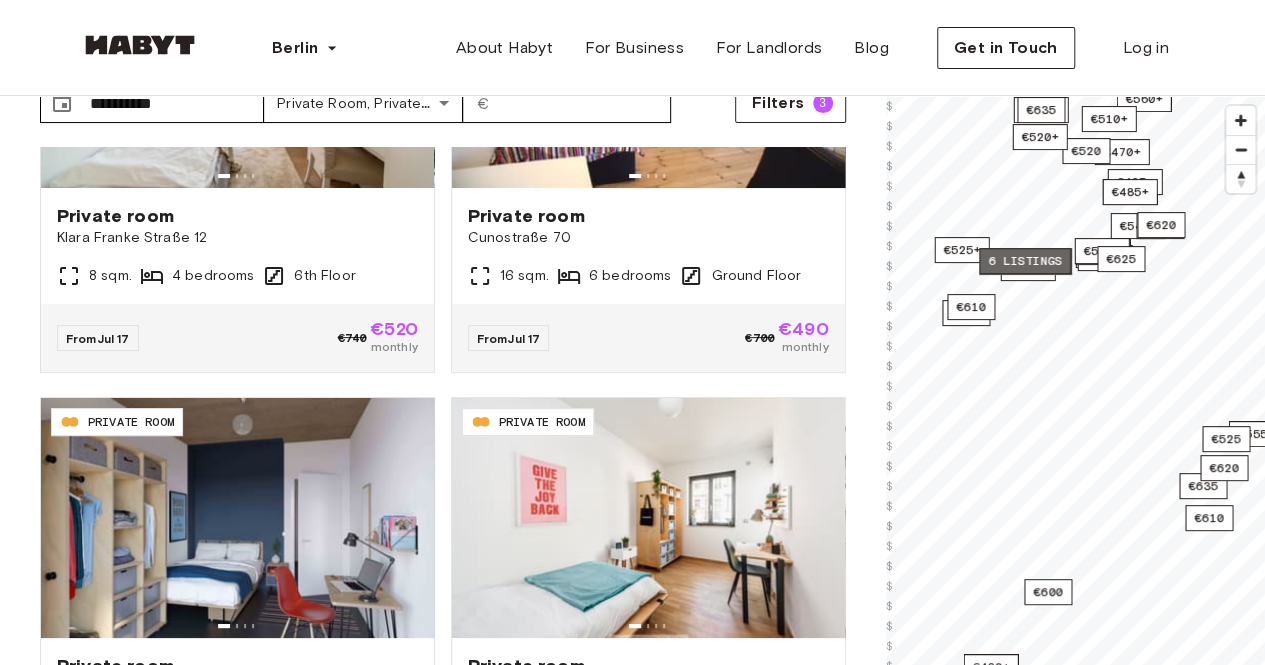 click on "6 listings" at bounding box center [1025, 261] 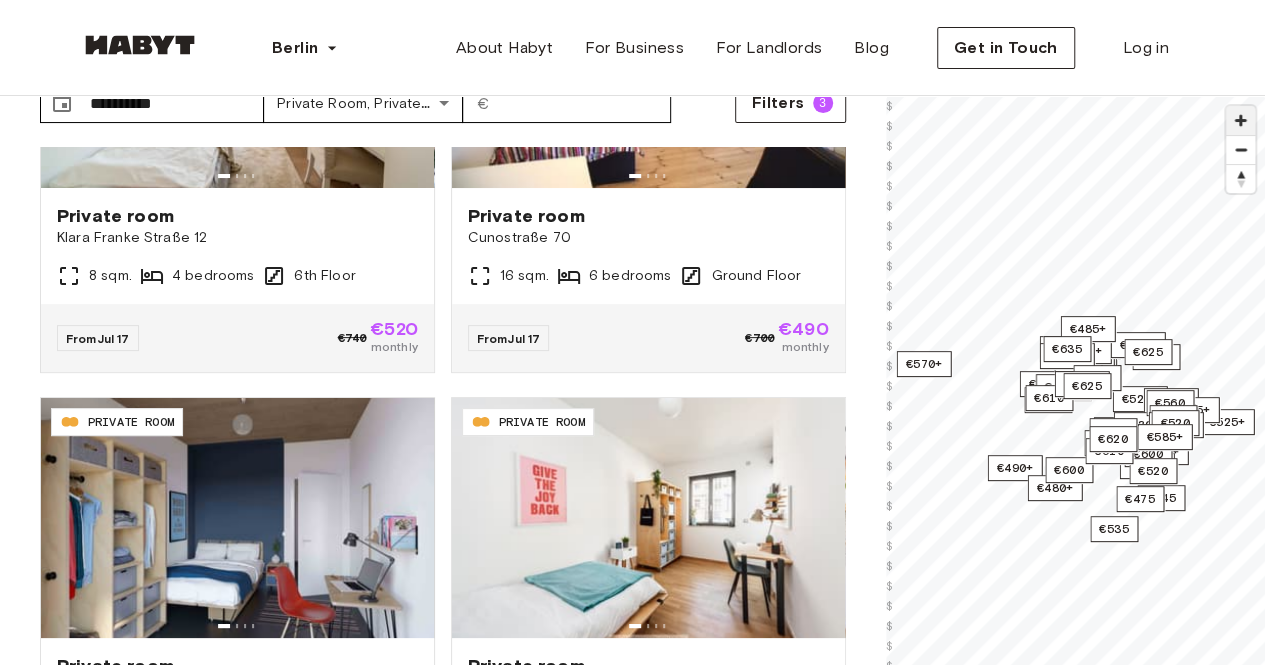 click at bounding box center (1240, 120) 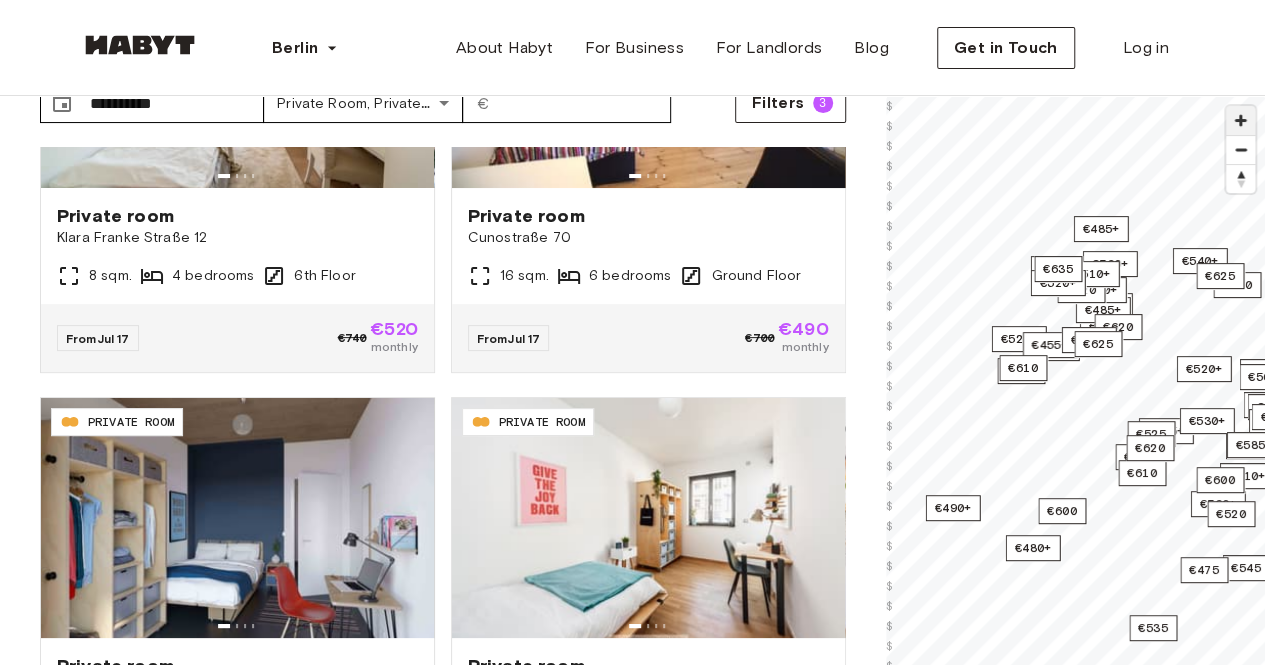click at bounding box center (1240, 120) 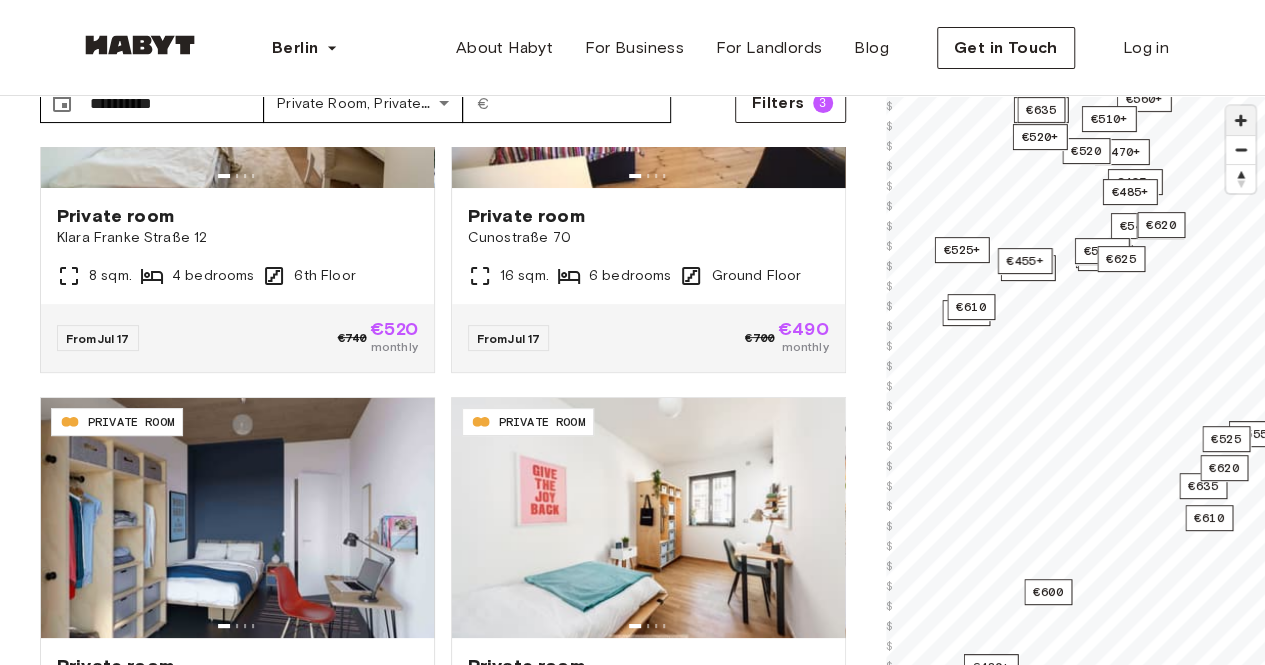 click at bounding box center [1240, 120] 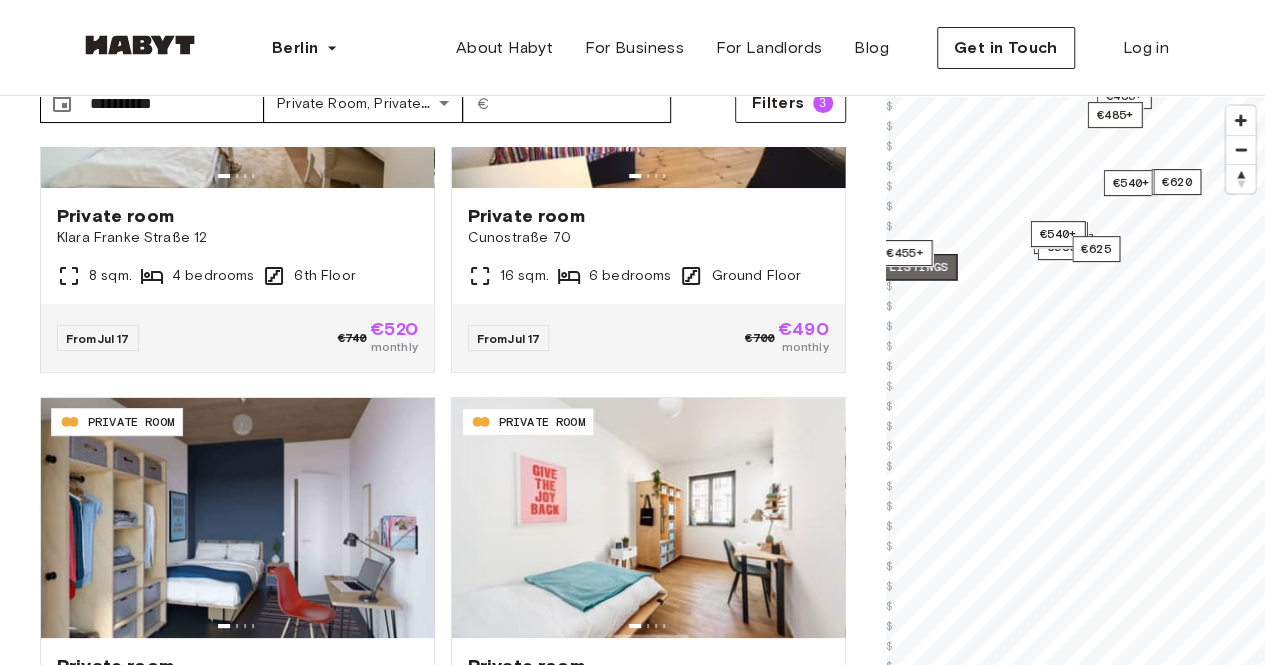 click on "9 listings" at bounding box center [911, 267] 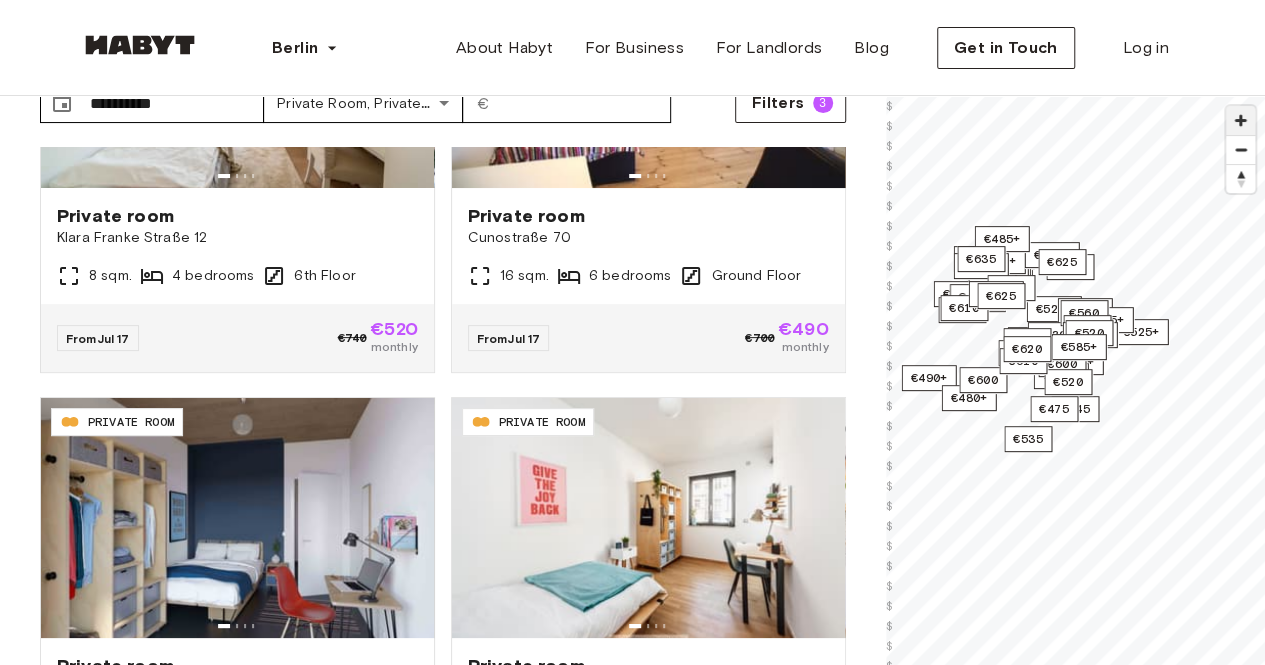 click at bounding box center (1240, 120) 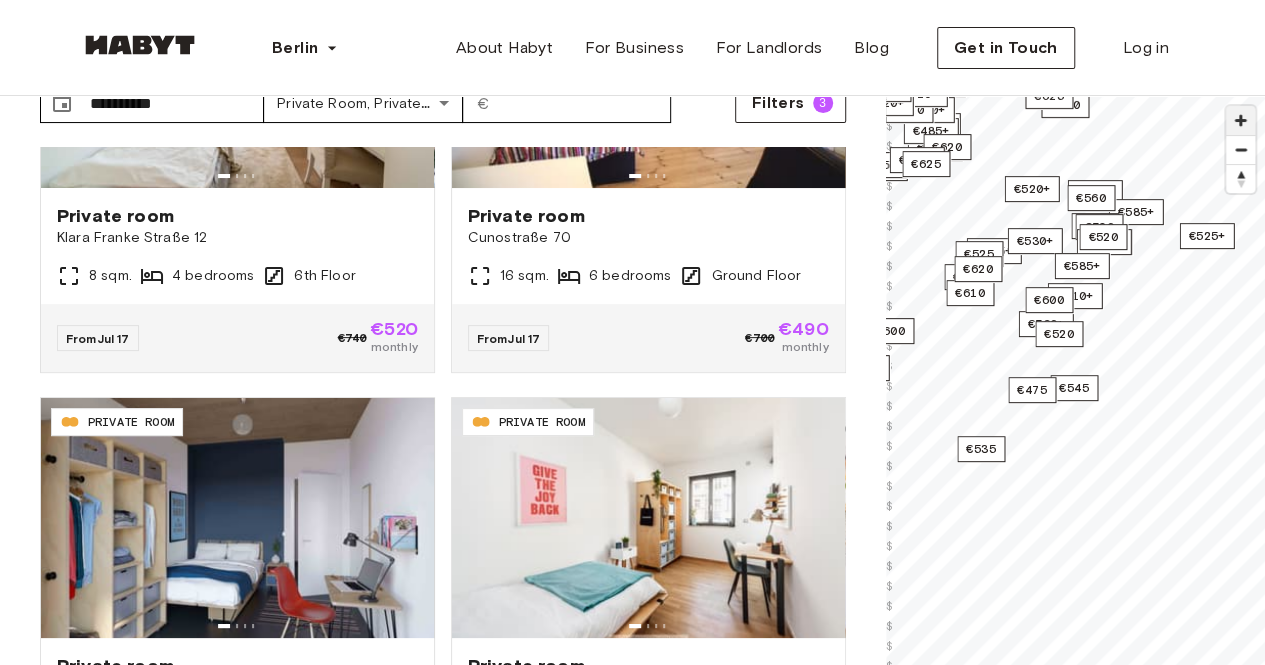 click at bounding box center [1240, 120] 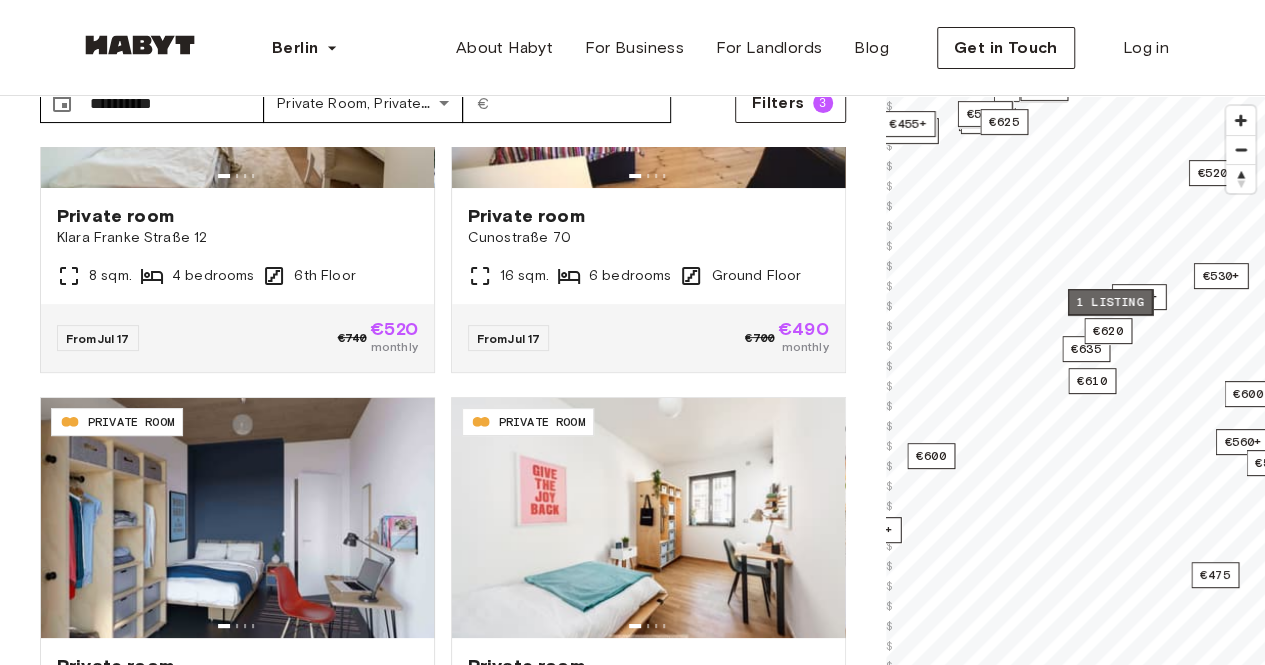 click on "1 listing" at bounding box center (1109, 302) 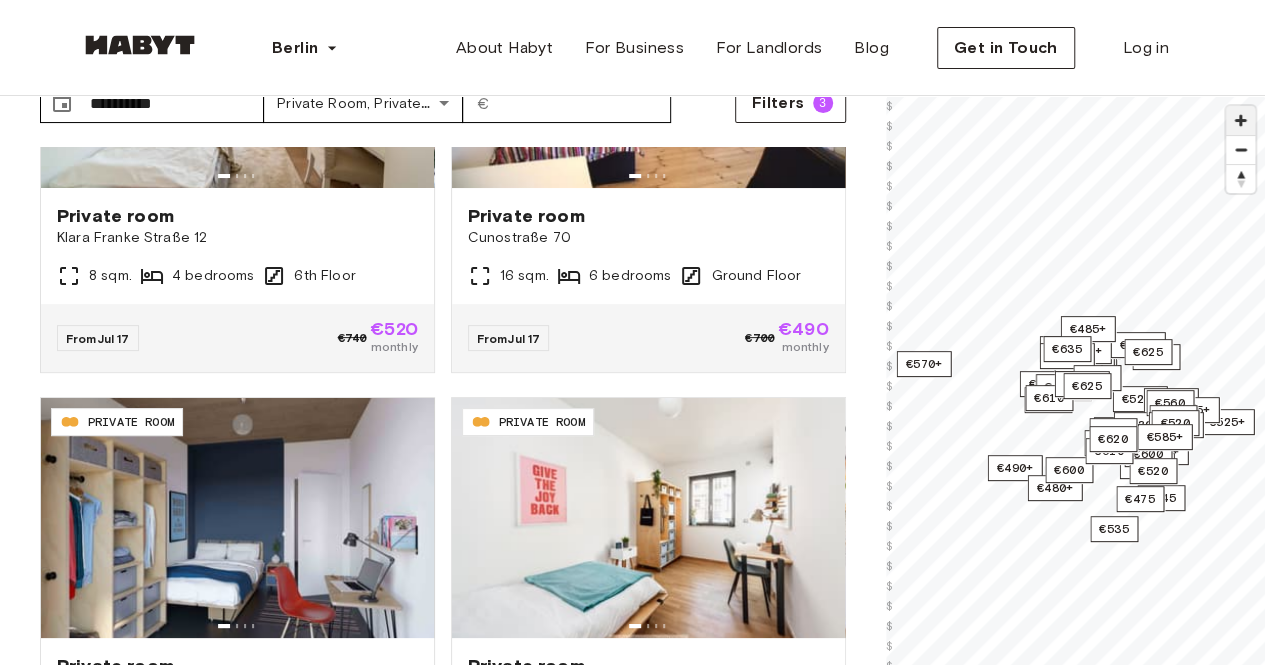 click at bounding box center (1240, 120) 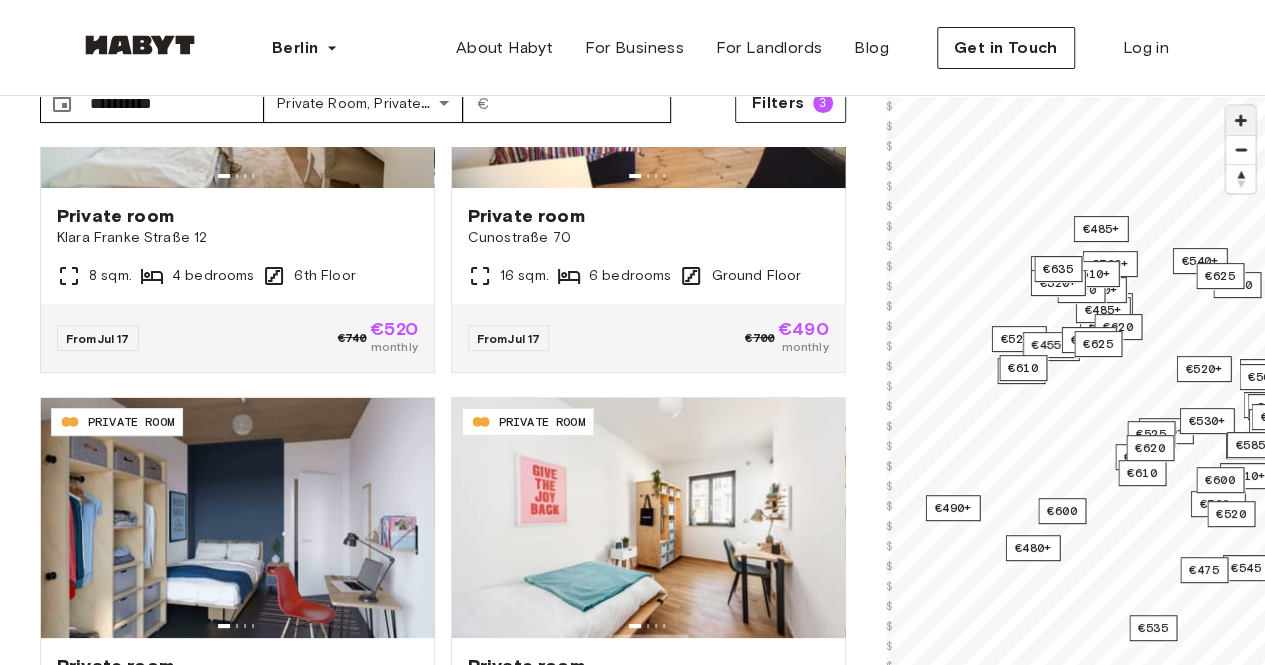 click at bounding box center (1240, 120) 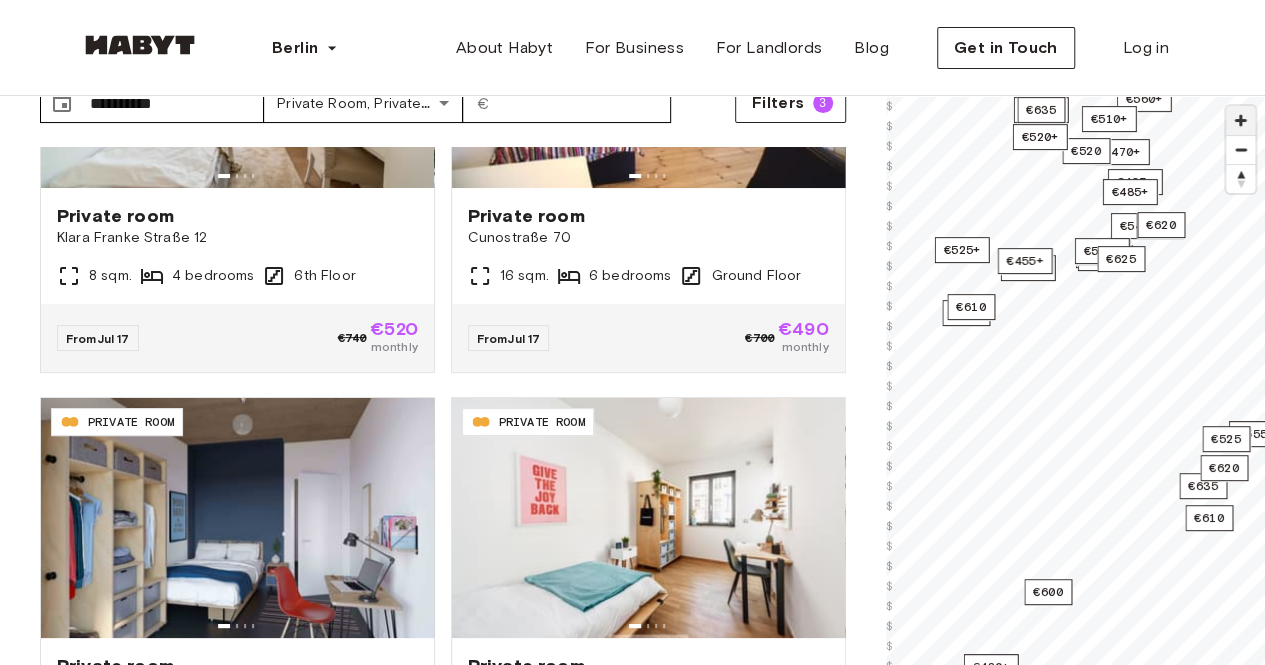 click at bounding box center (1240, 120) 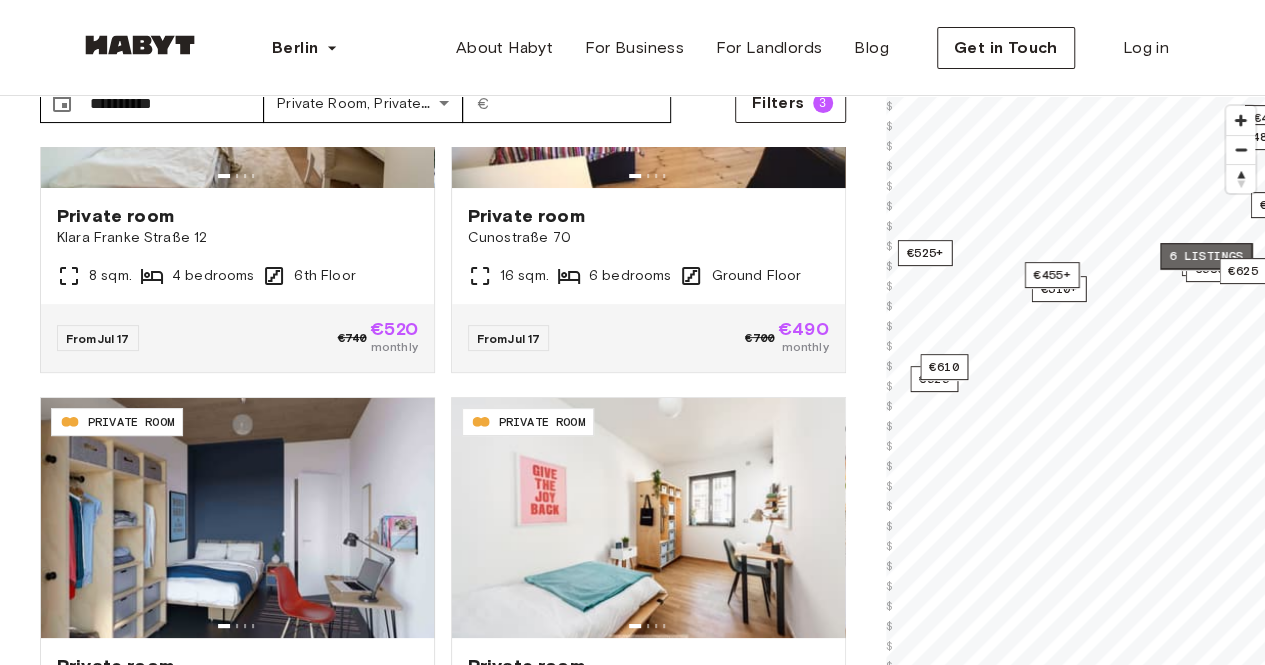 click on "6 listings" at bounding box center [1206, 256] 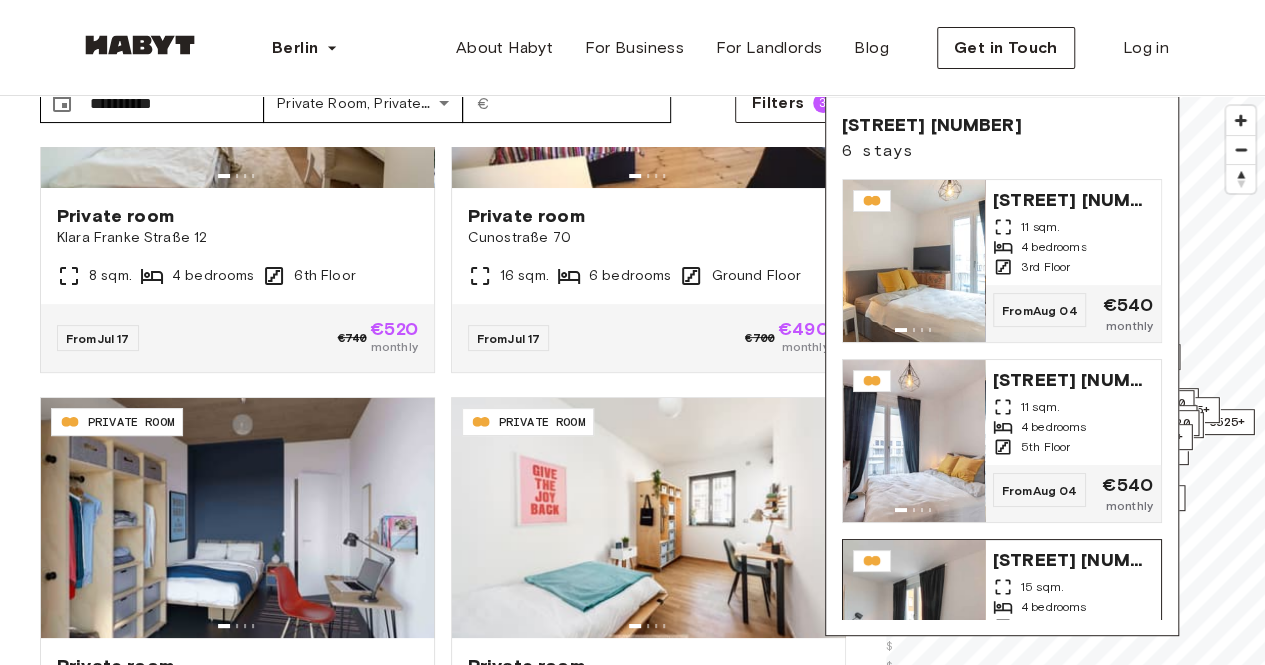 click on "Klara Franke Straße 8 15 sqm. 4 bedrooms 2nd Floor" at bounding box center [1073, 592] 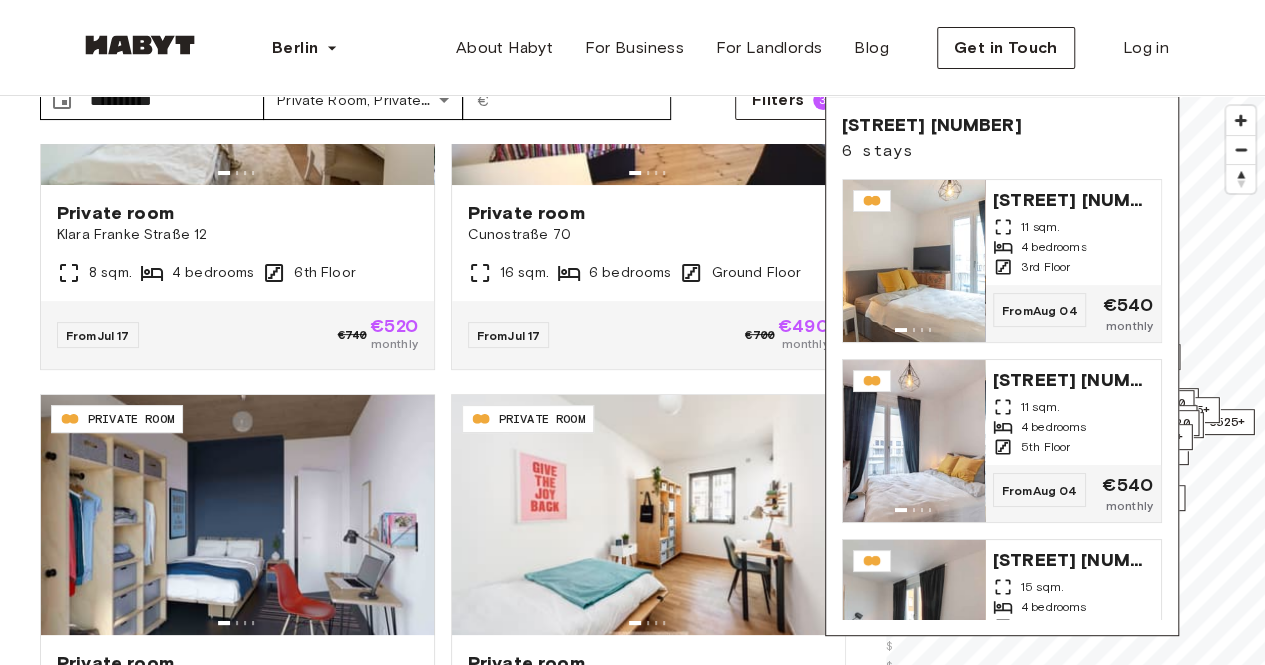 scroll, scrollTop: 136, scrollLeft: 0, axis: vertical 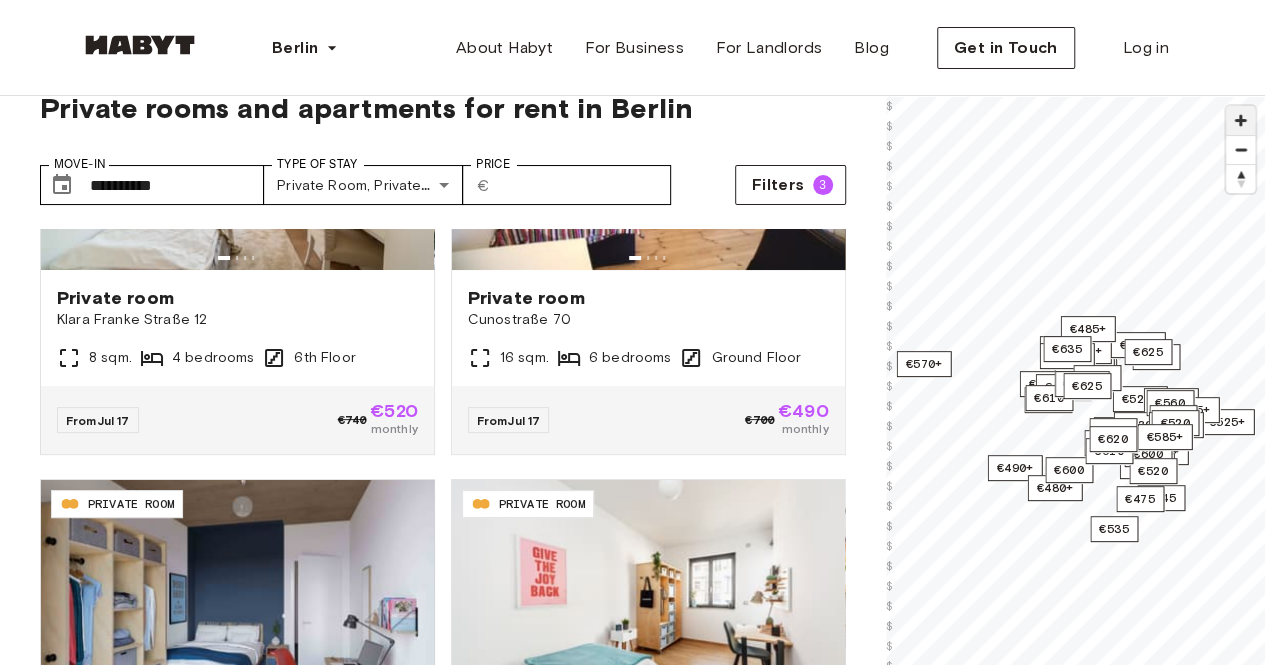 click at bounding box center (1240, 120) 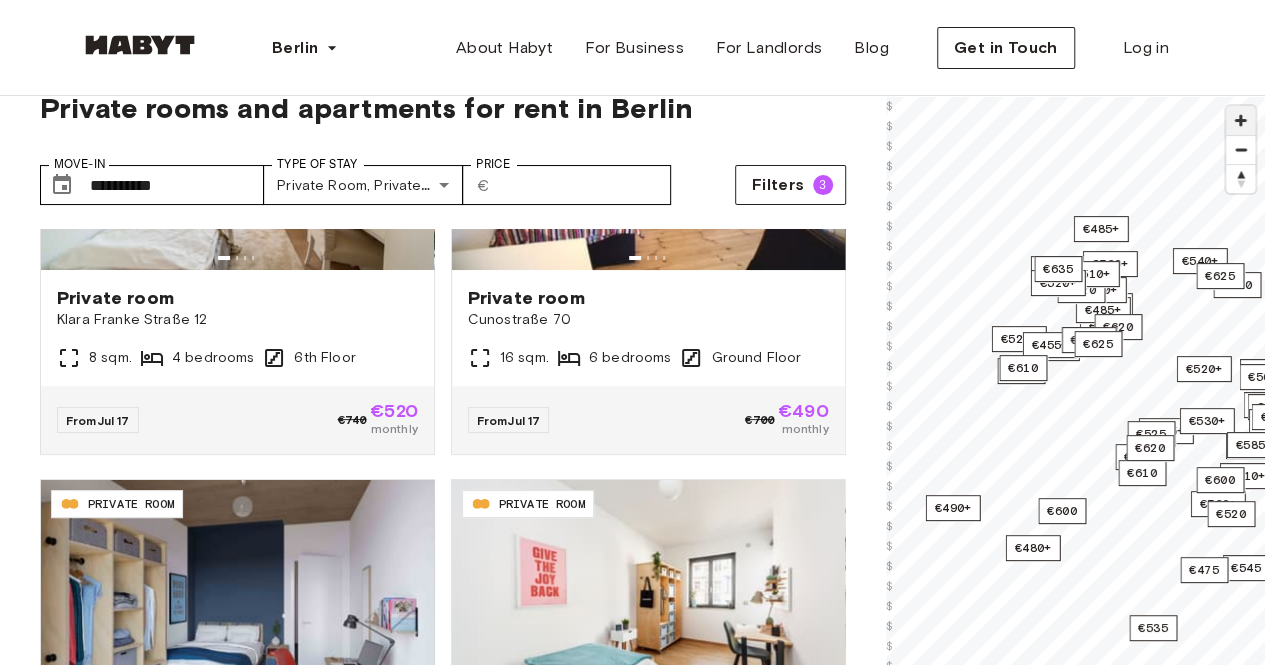 click at bounding box center (1240, 120) 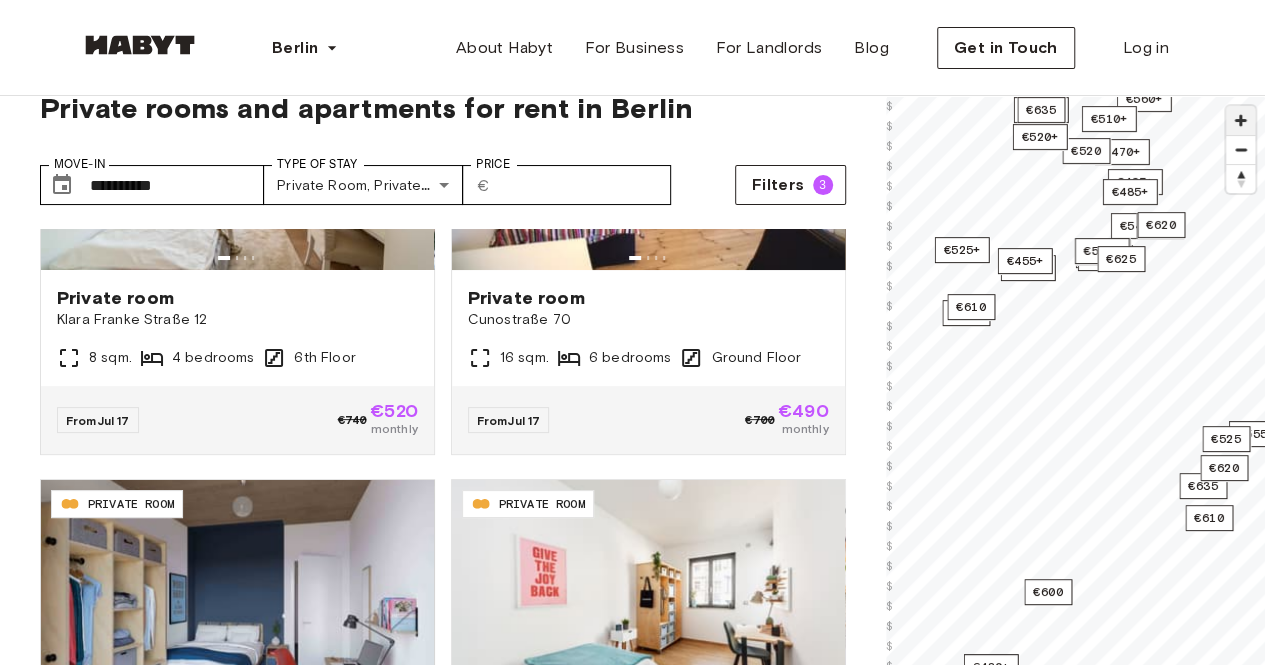 click at bounding box center (1240, 120) 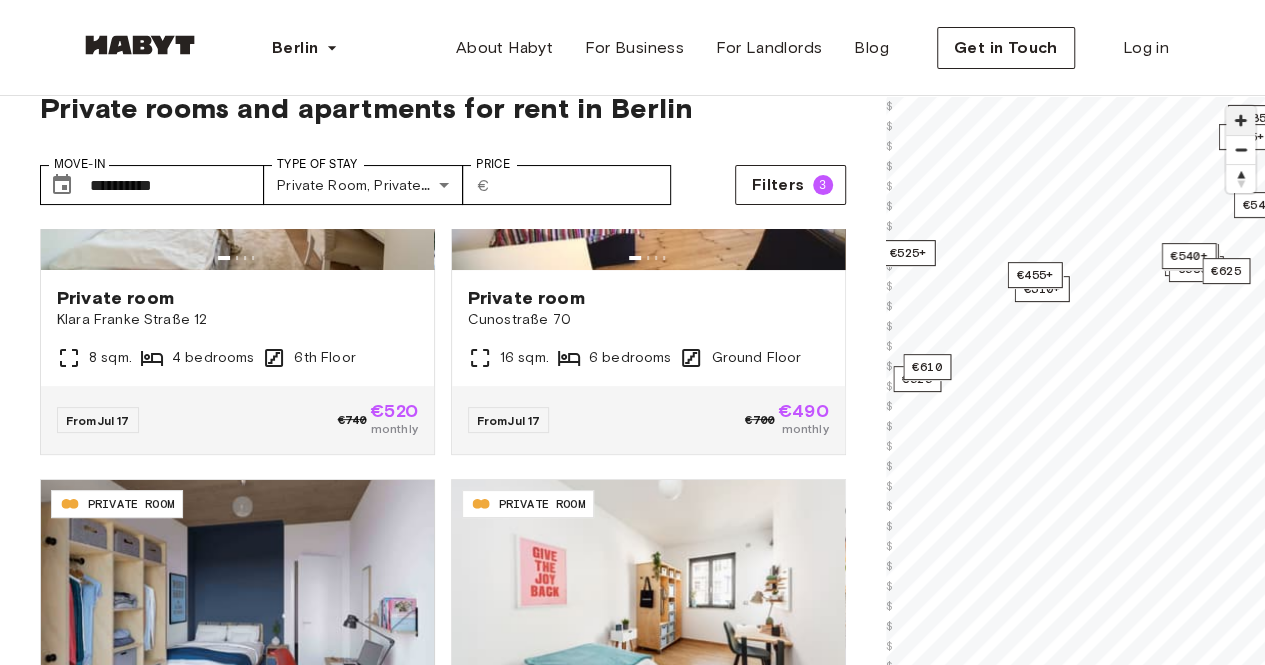click at bounding box center (1240, 120) 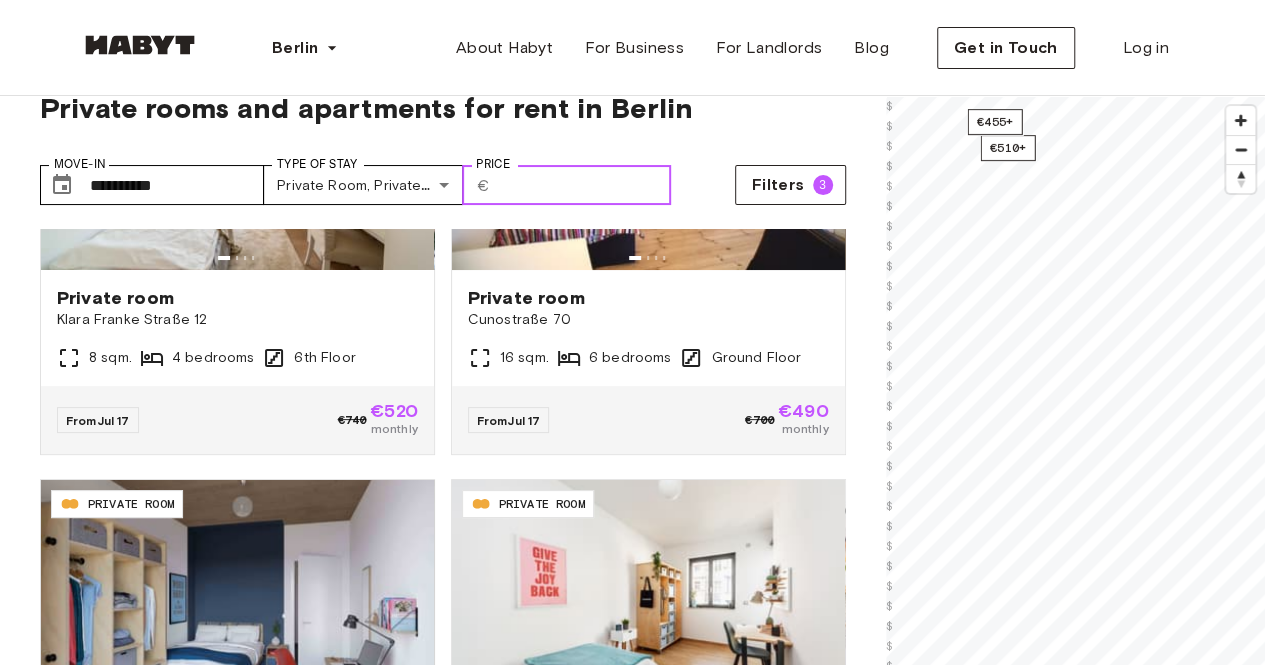 click on "***" at bounding box center (584, 185) 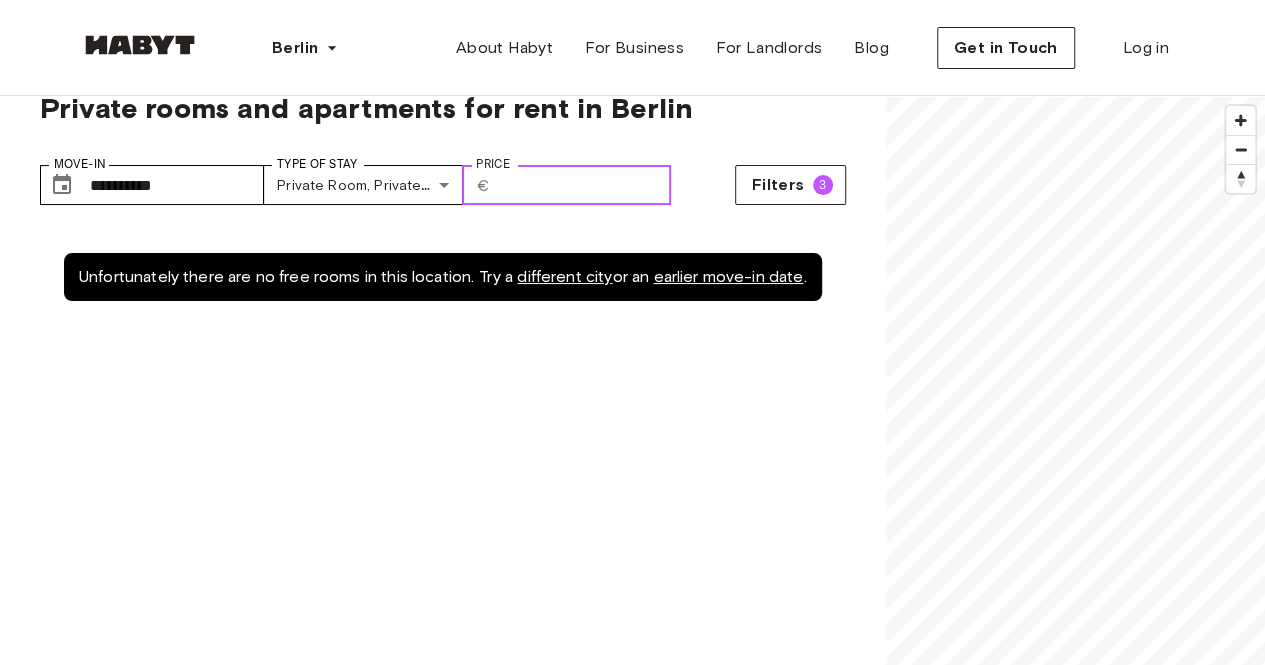 scroll, scrollTop: 0, scrollLeft: 0, axis: both 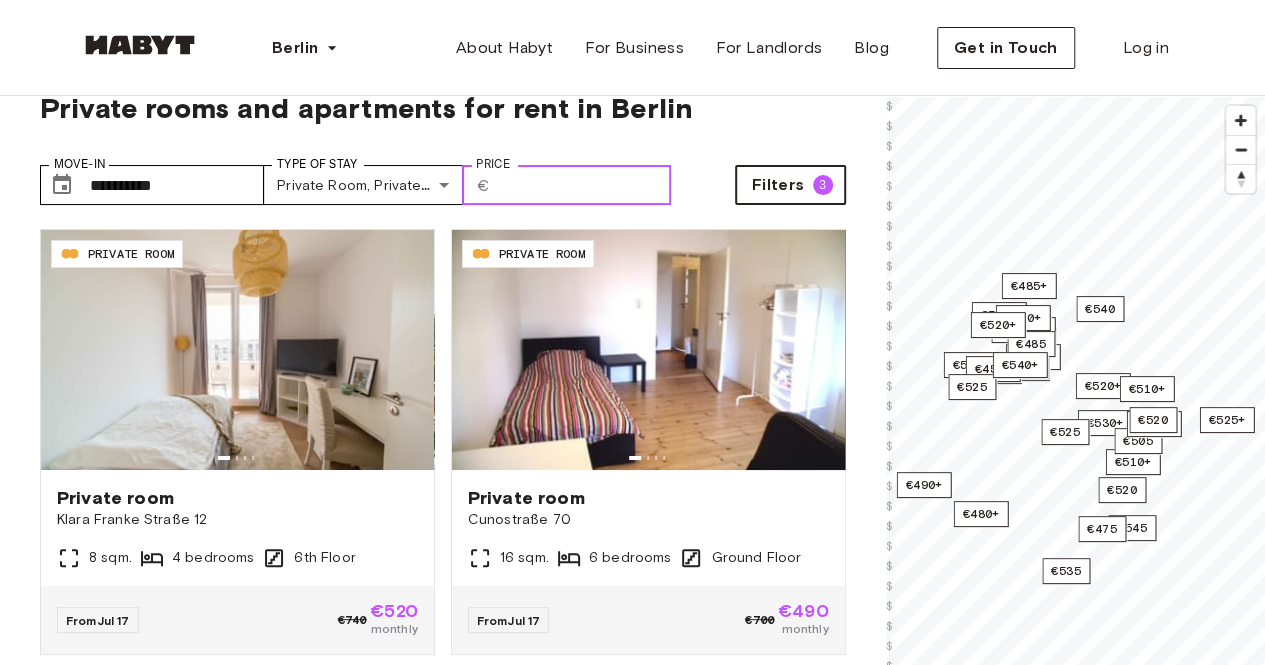 type on "***" 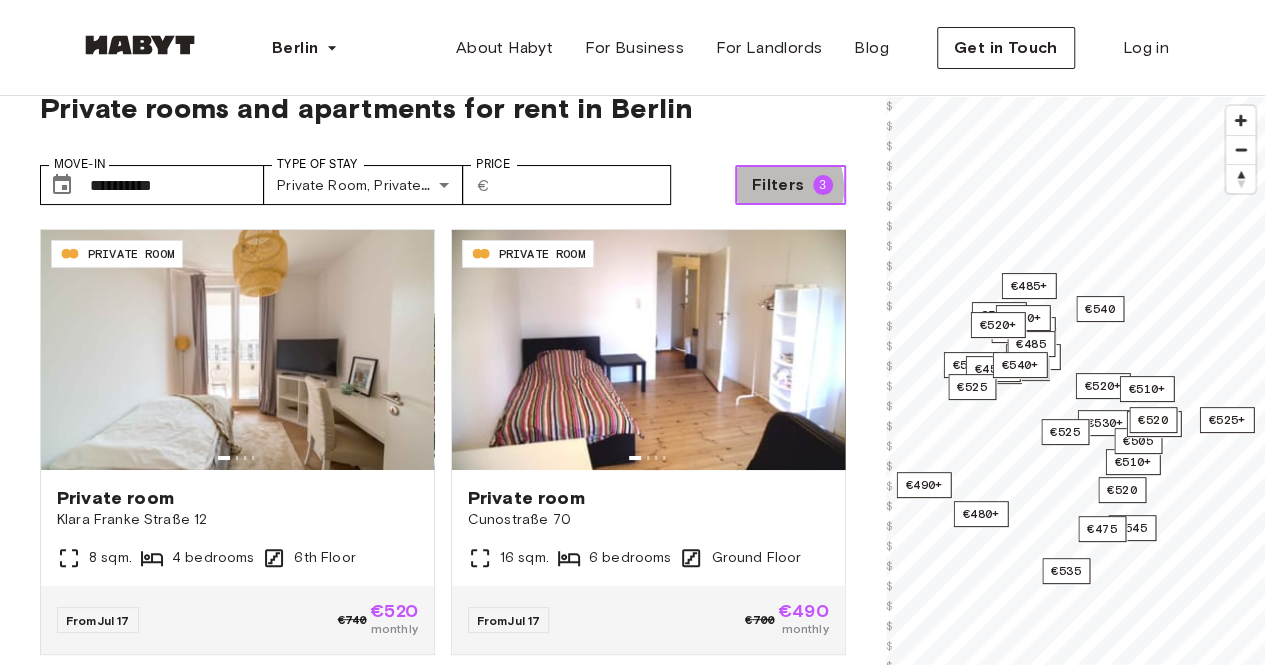 click on "Filters" at bounding box center (778, 185) 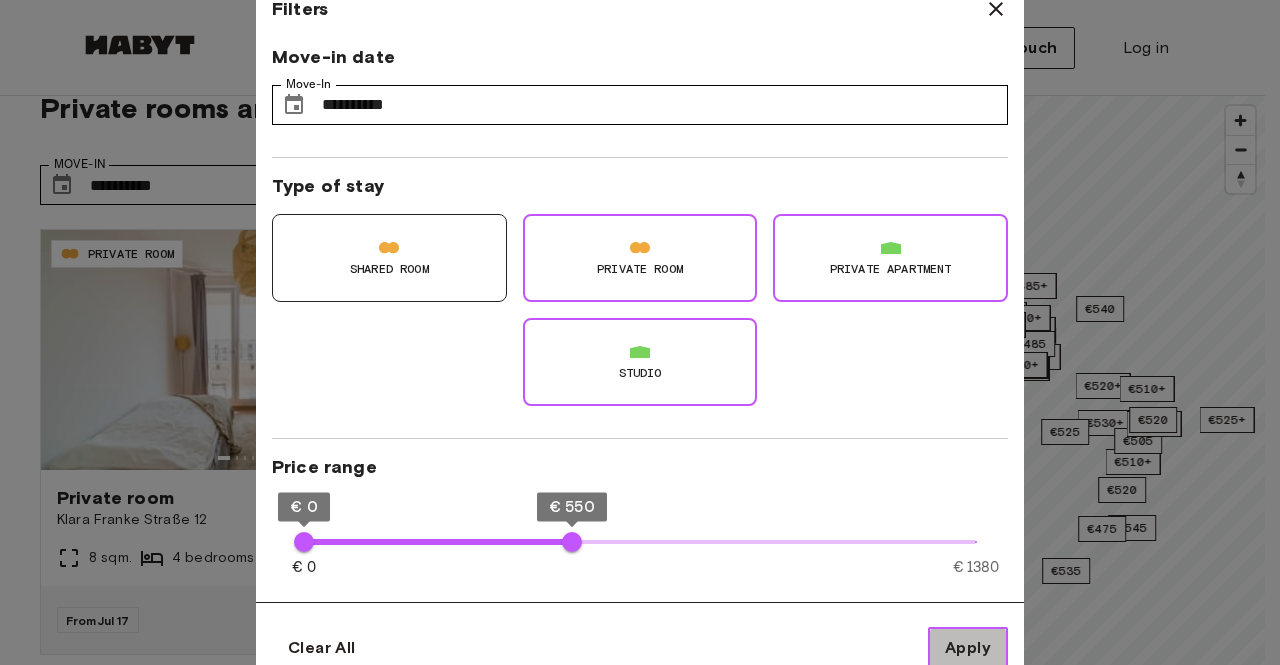 click on "Apply" at bounding box center (968, 648) 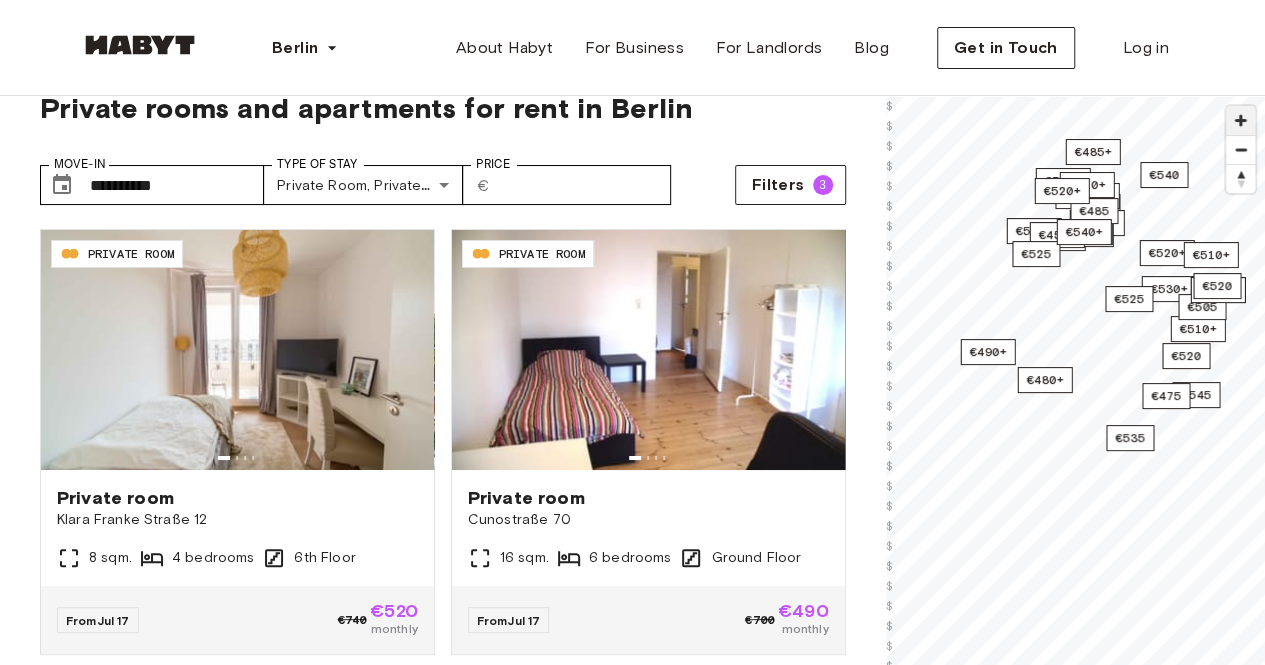 click at bounding box center (1240, 120) 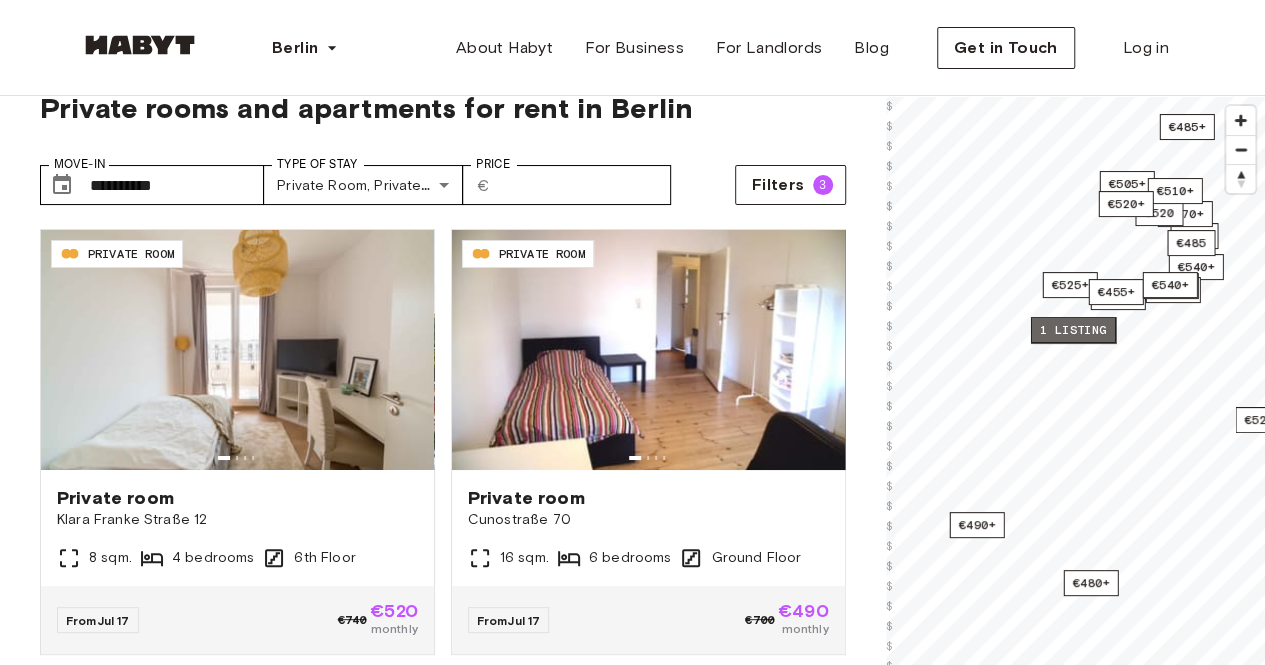 click on "1 listing" at bounding box center (1072, 330) 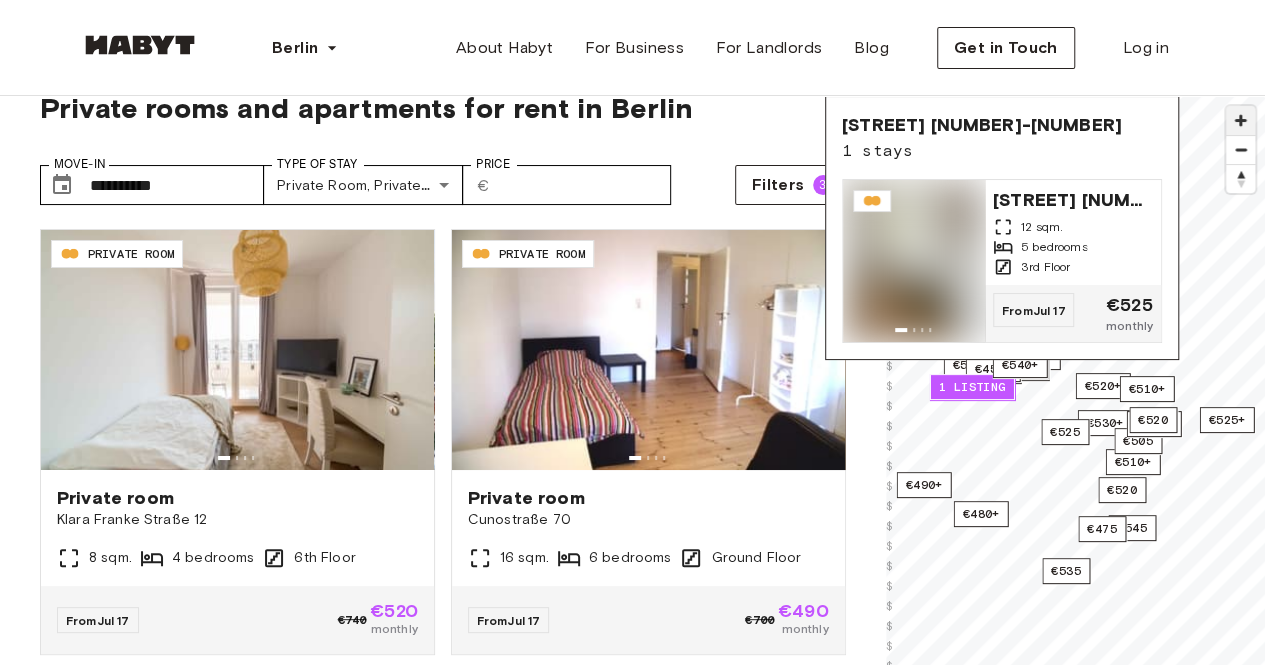 click at bounding box center (1240, 120) 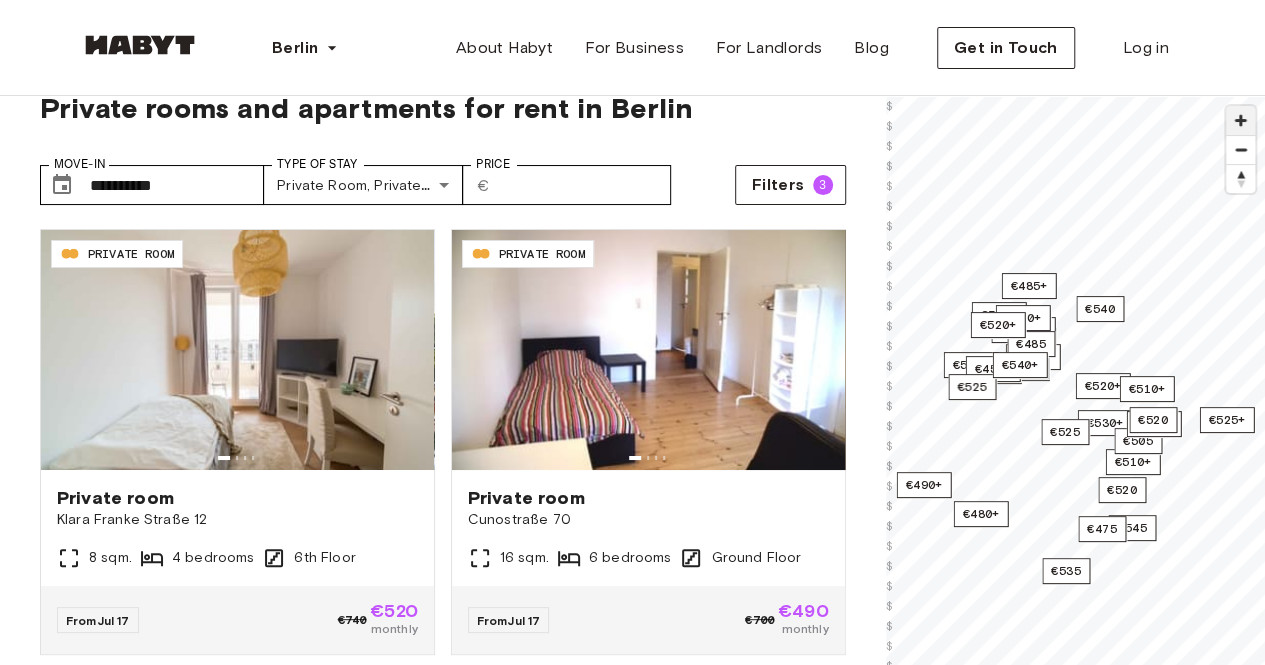 click at bounding box center (1240, 120) 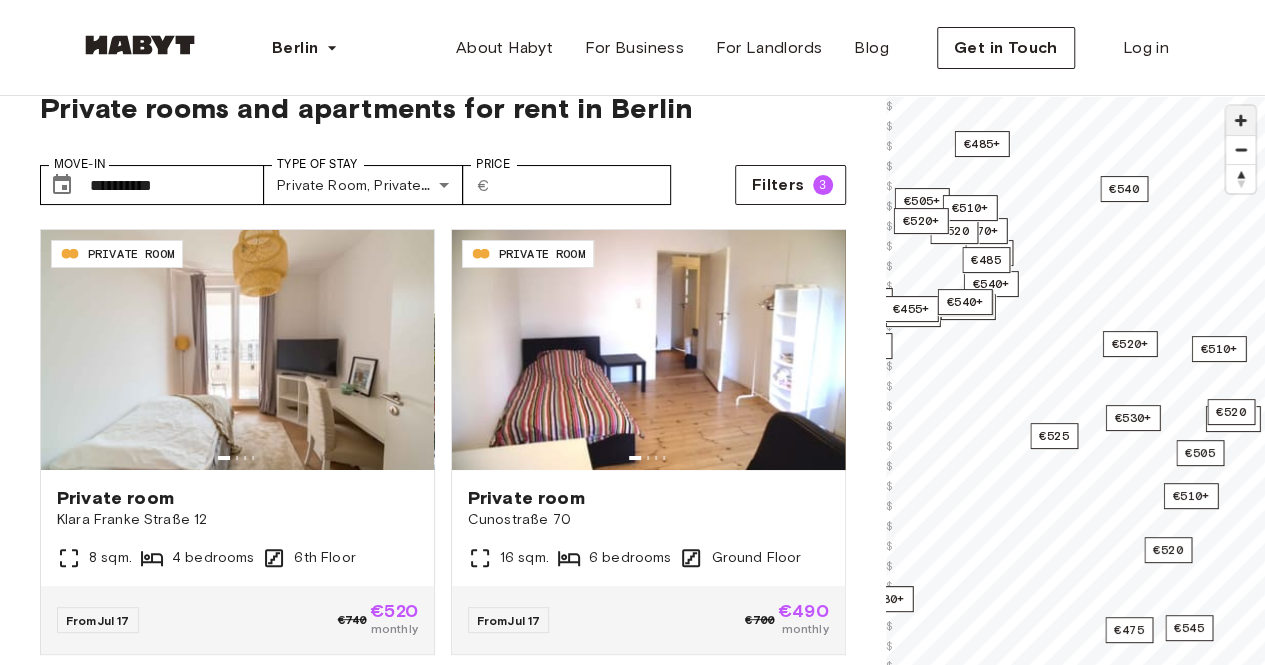 click at bounding box center [1240, 120] 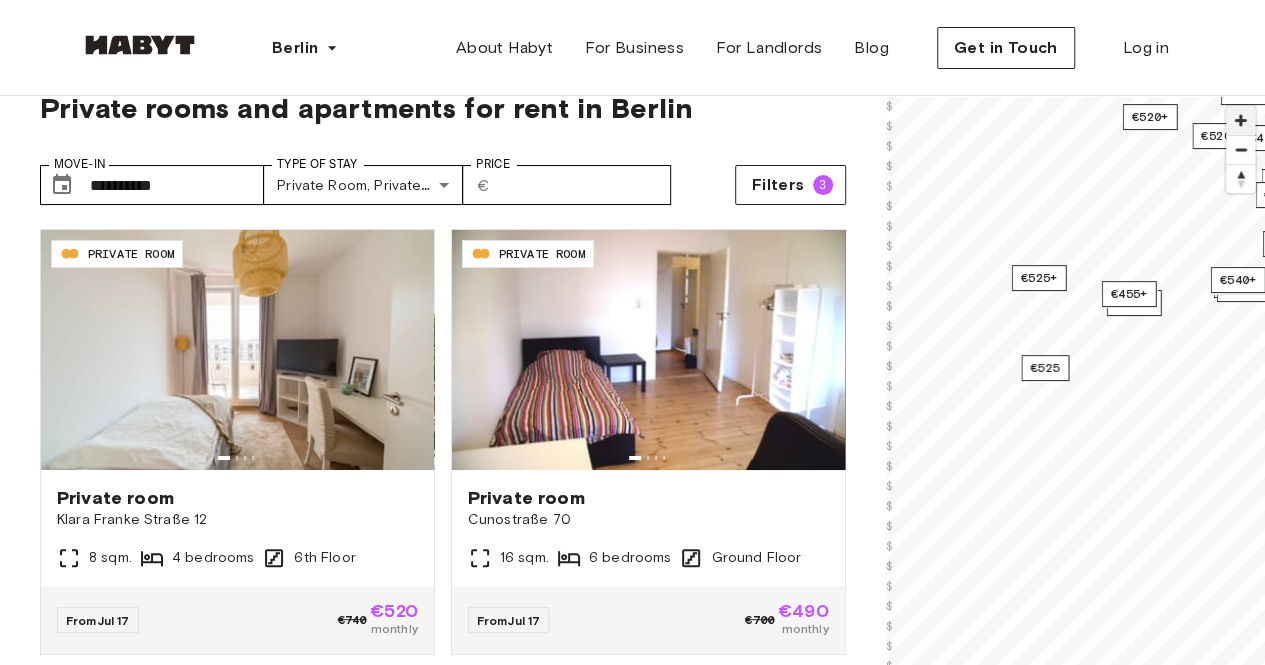 click at bounding box center [1240, 120] 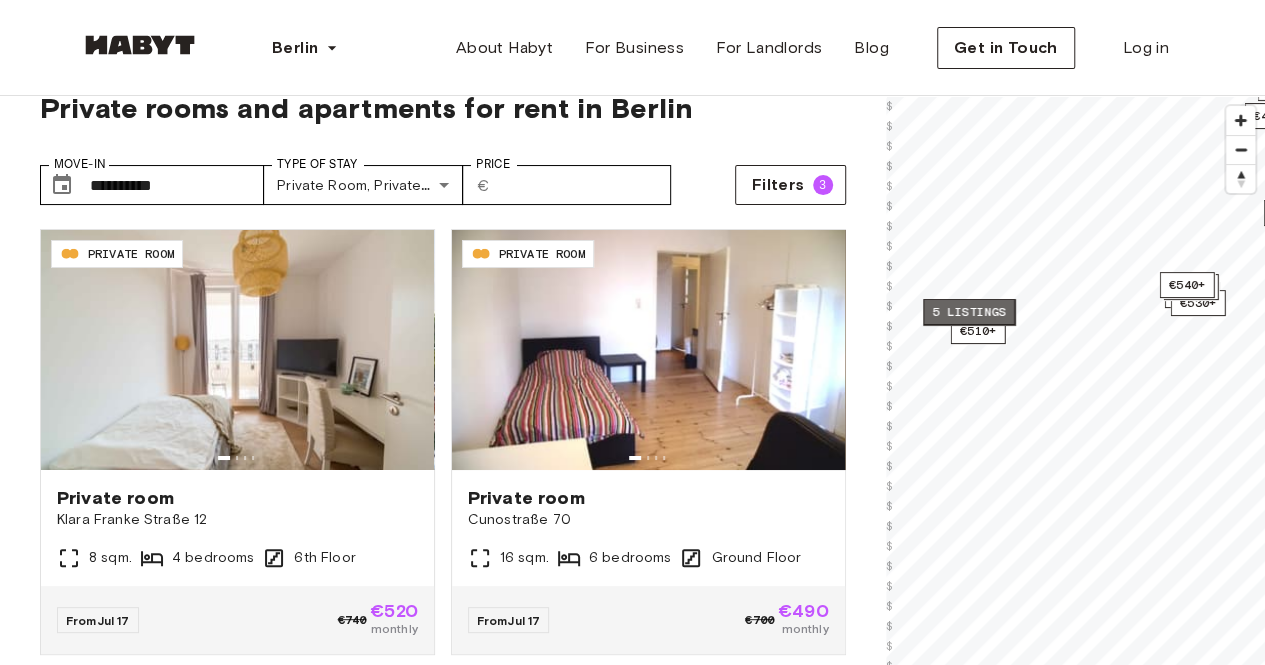 click on "5 listings" at bounding box center [969, 312] 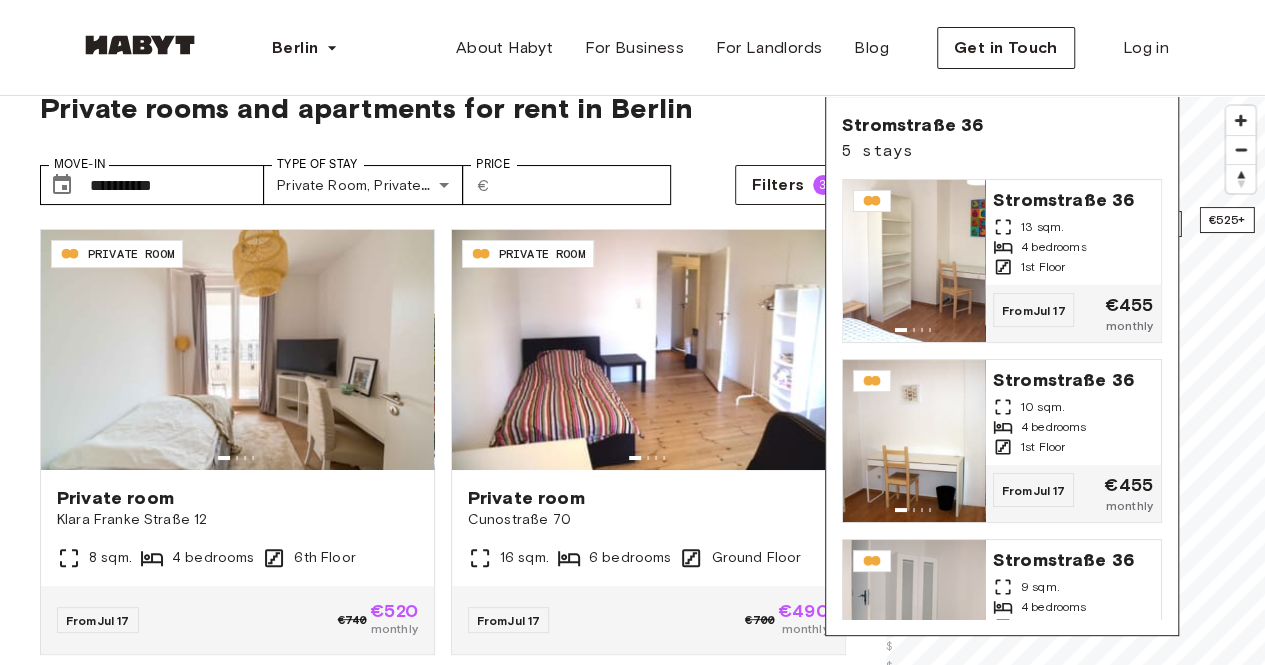 click on "Stromstraße 36 5 stays" at bounding box center [1002, 138] 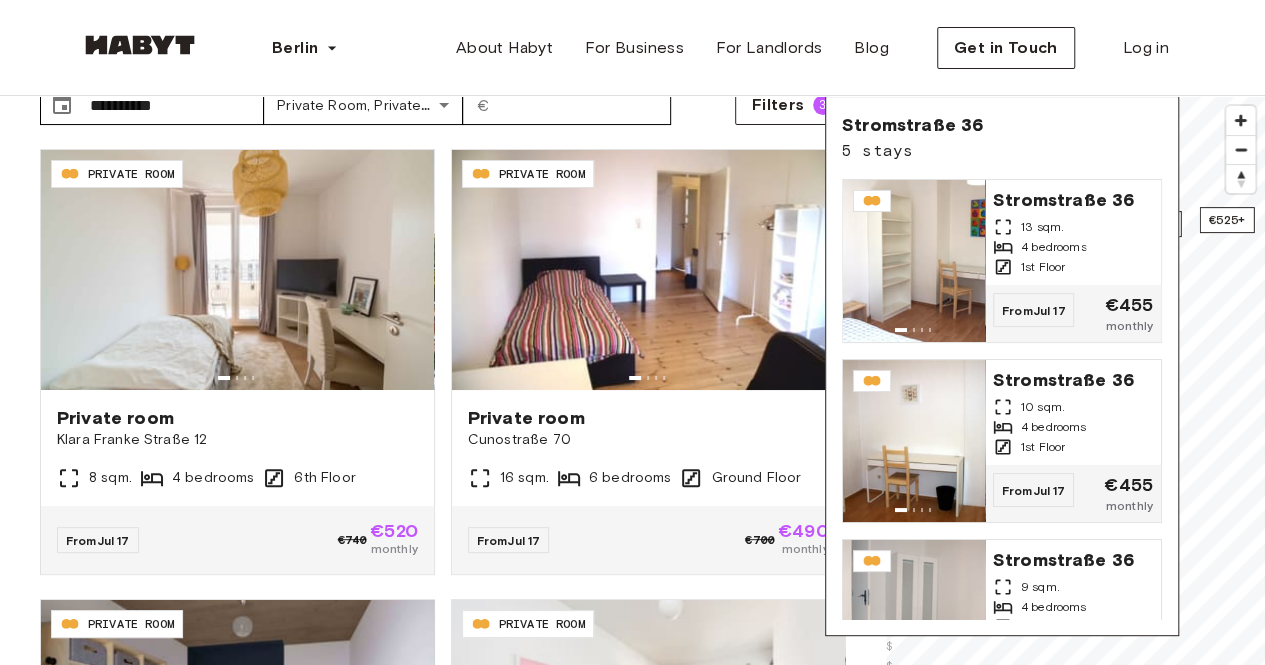 scroll, scrollTop: 166, scrollLeft: 0, axis: vertical 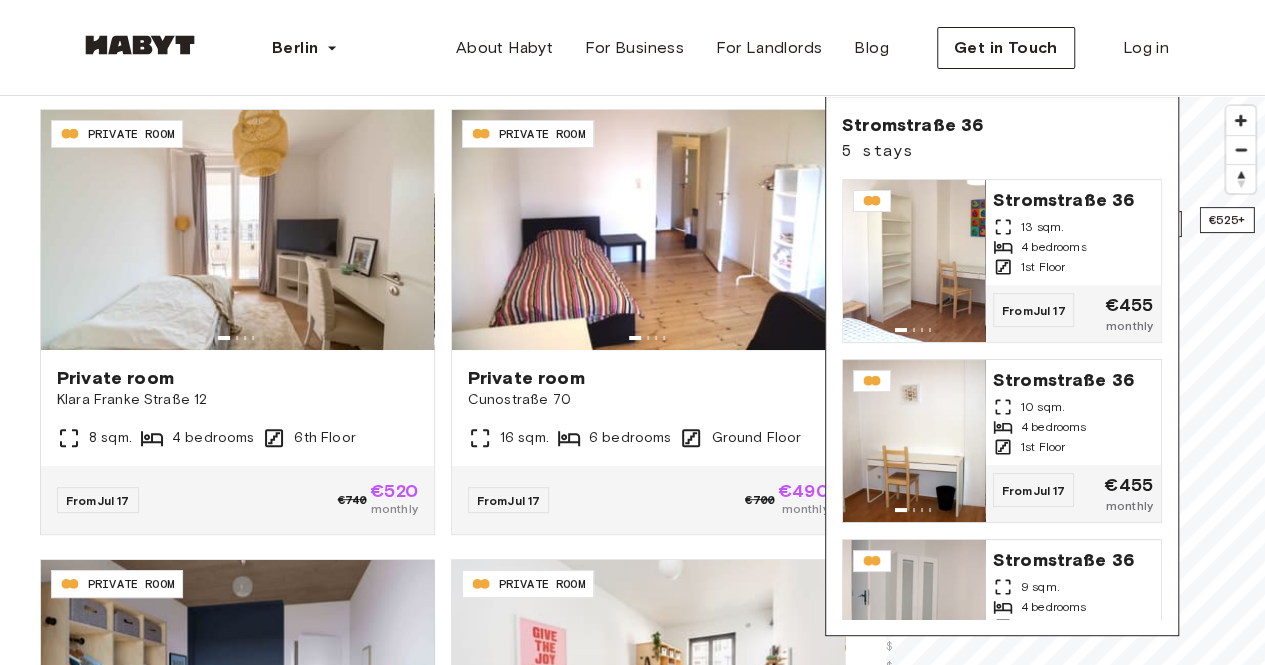 click on "Stromstraße 36 5 stays Stromstraße 36 13 sqm. 4 bedrooms 1st Floor From  Jul 17 €455 monthly Stromstraße 36 10 sqm. 4 bedrooms 1st Floor From  Jul 17 €455 monthly Stromstraße 36 9 sqm. 4 bedrooms 1st Floor From  Jul 17 €510 monthly Stromstraße 36 13 sqm. 4 bedrooms 5th Floor From  Jul 17 €455 monthly Stromstraße 36 10.5 sqm. 4 bedrooms 5th Floor From  Jul 18 €490 monthly" at bounding box center [1002, 366] 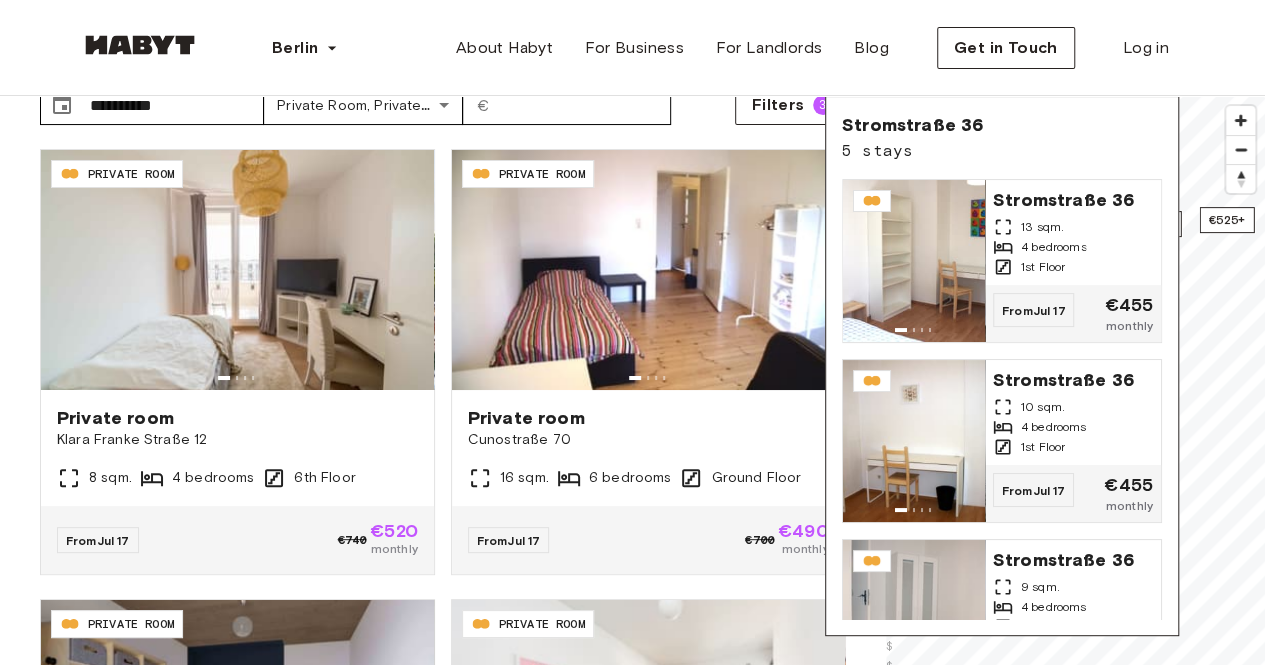 click on "Stromstraße 36" at bounding box center [912, 125] 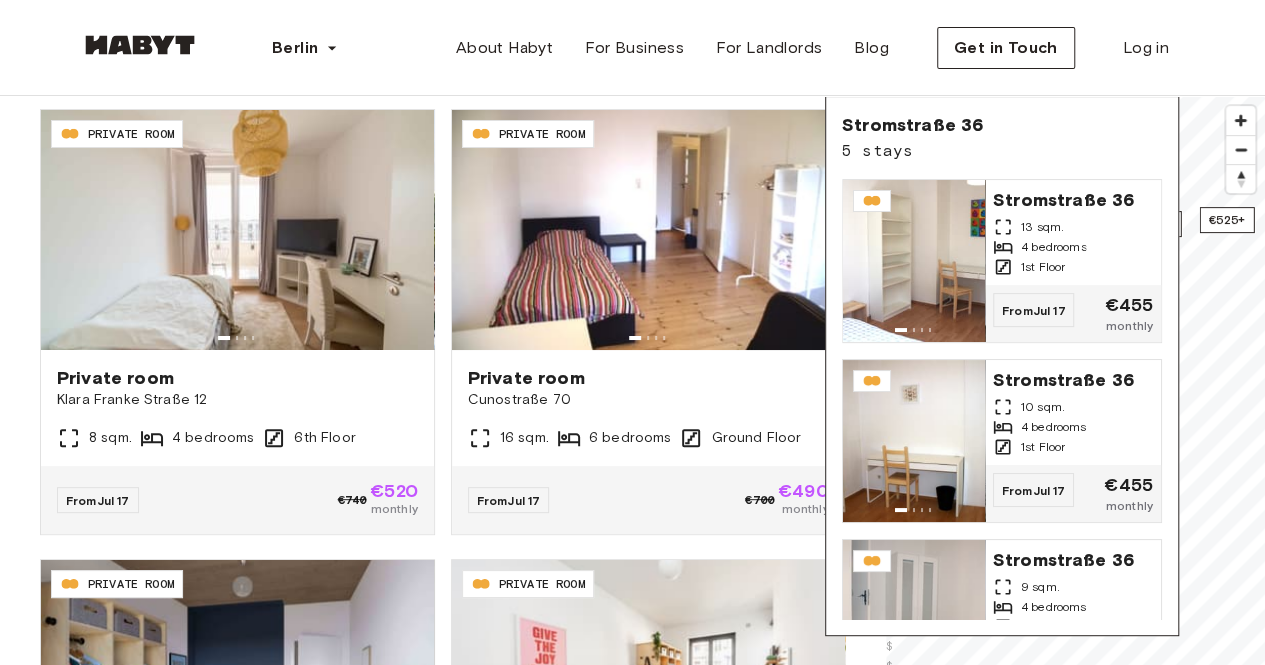 scroll, scrollTop: 206, scrollLeft: 0, axis: vertical 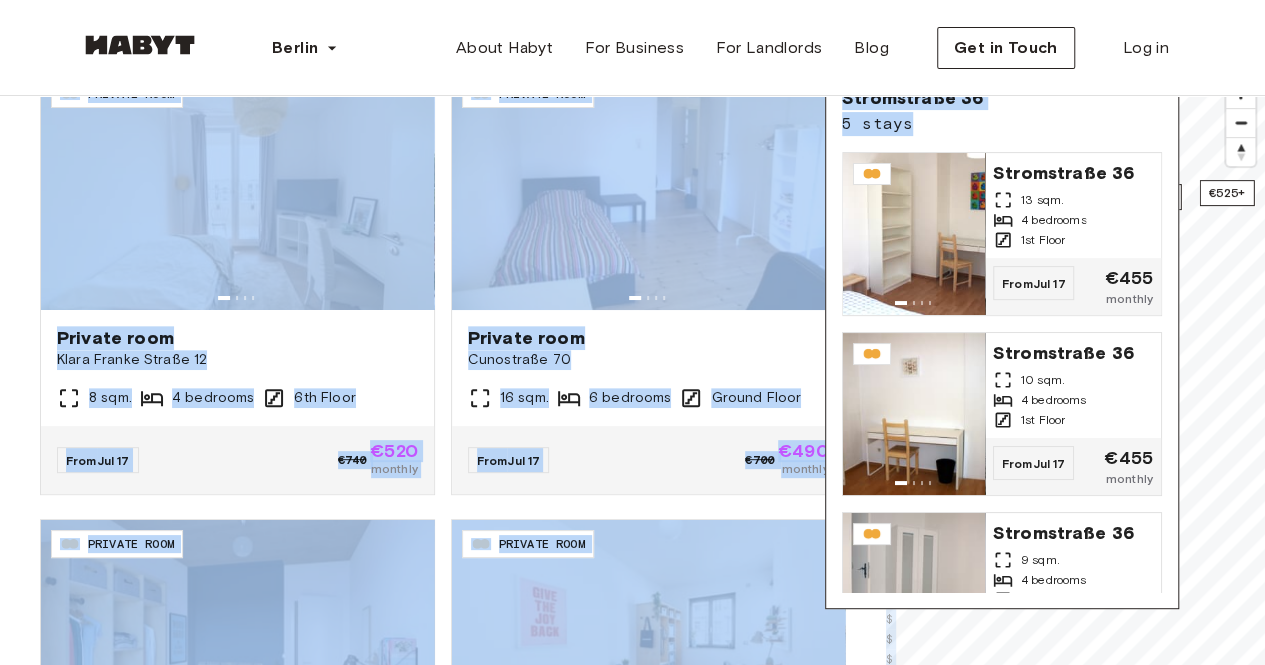 drag, startPoint x: 962, startPoint y: 125, endPoint x: 952, endPoint y: 80, distance: 46.09772 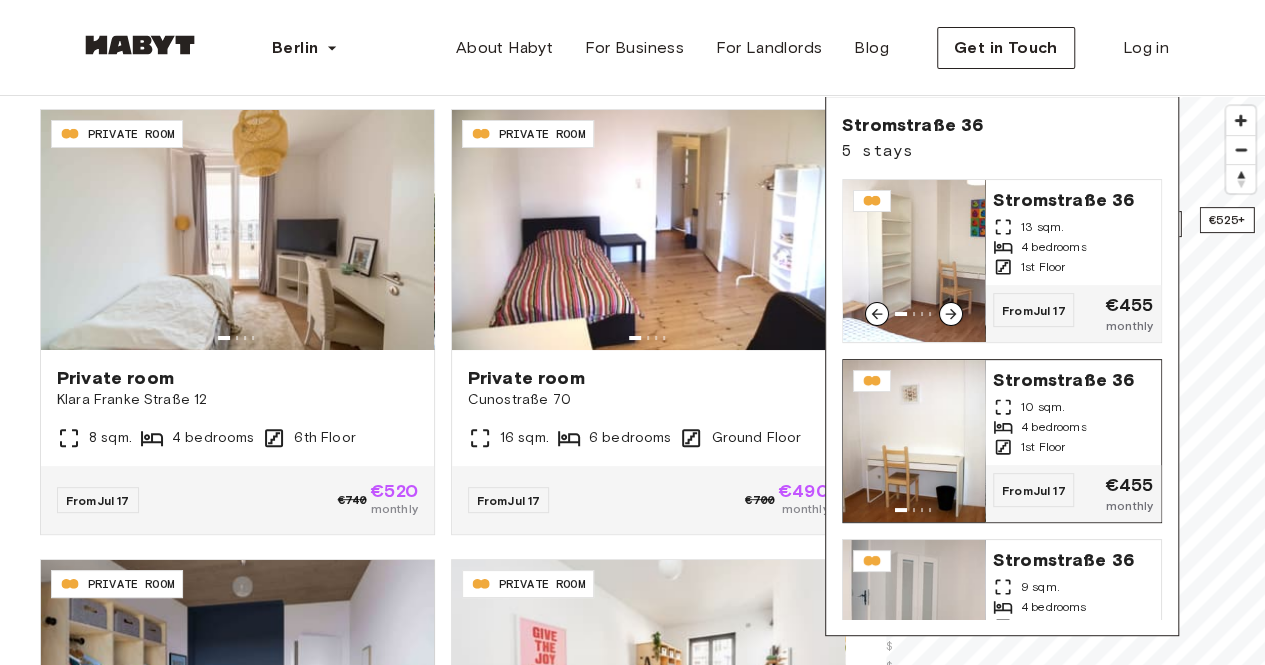 scroll, scrollTop: 126, scrollLeft: 0, axis: vertical 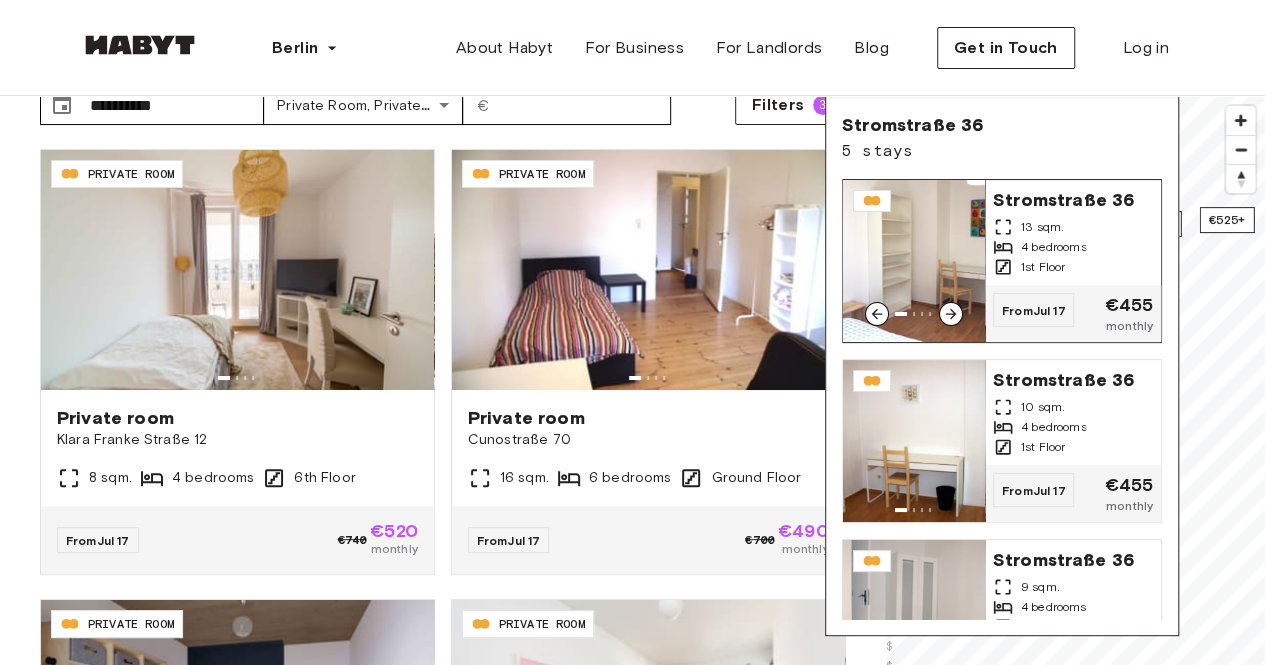 click 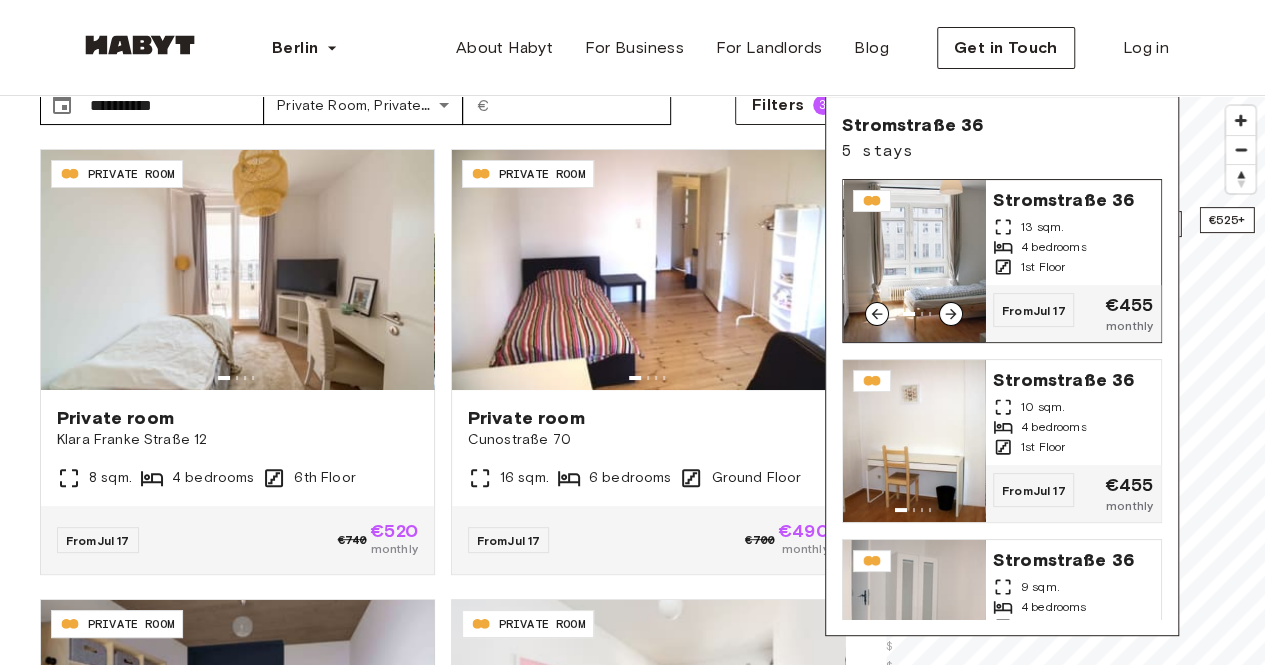 click 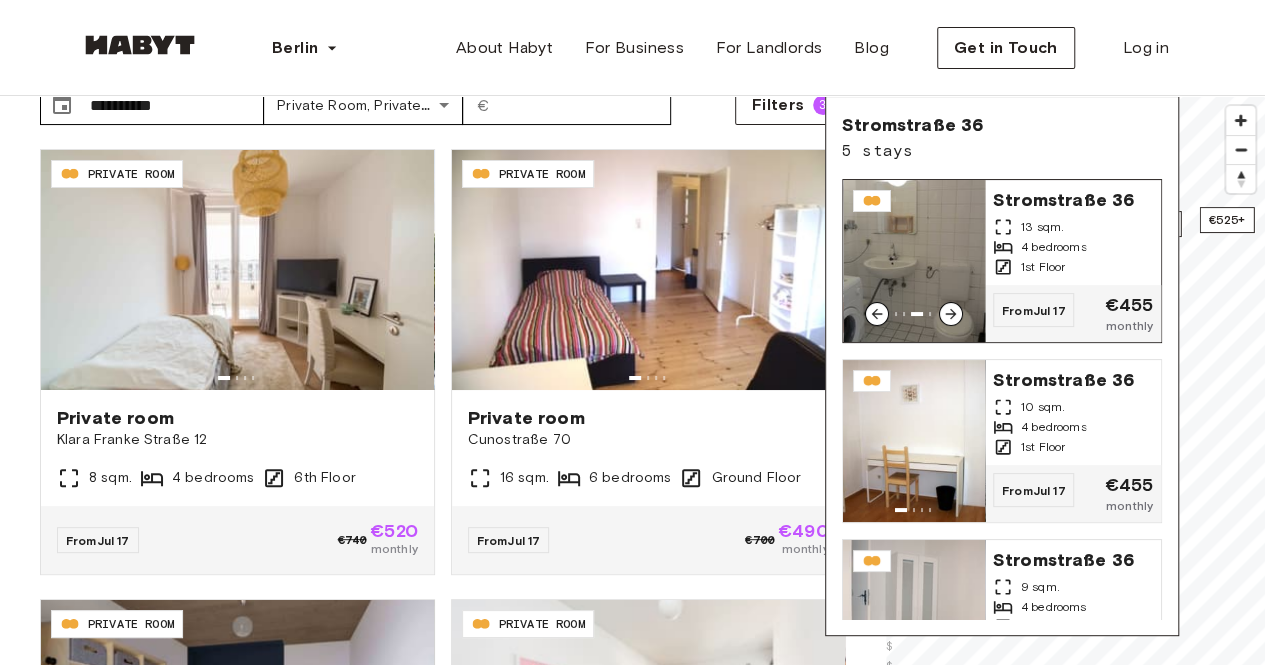 click 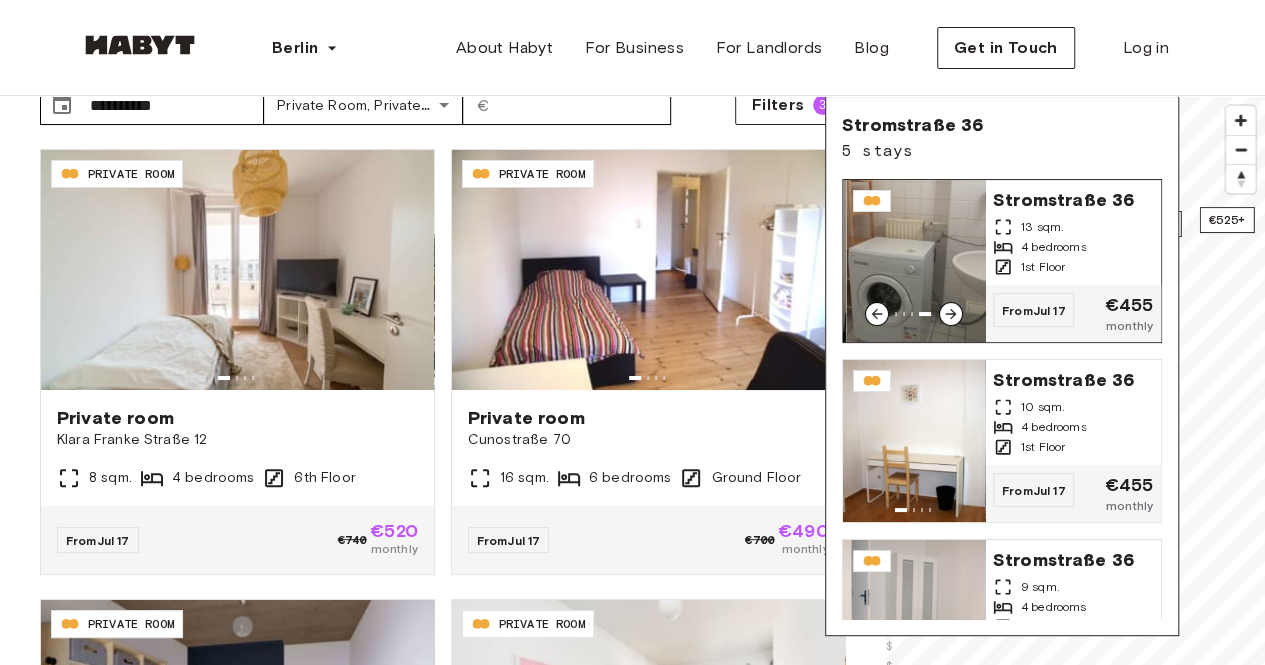 click 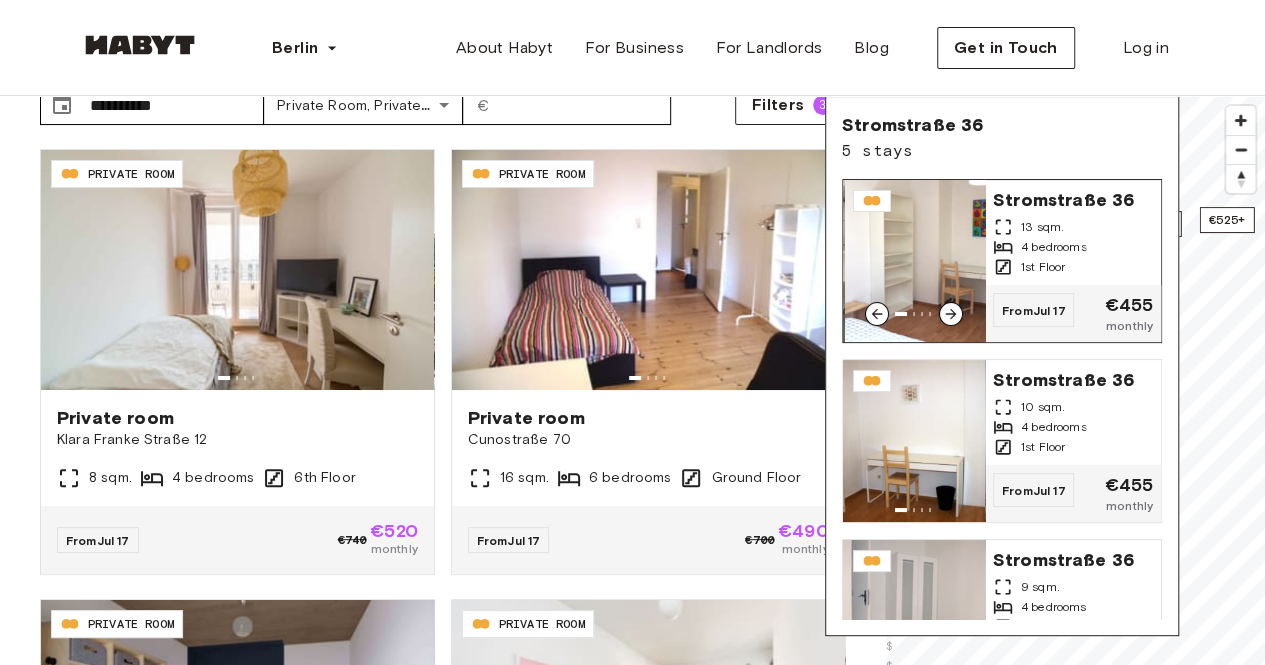 click 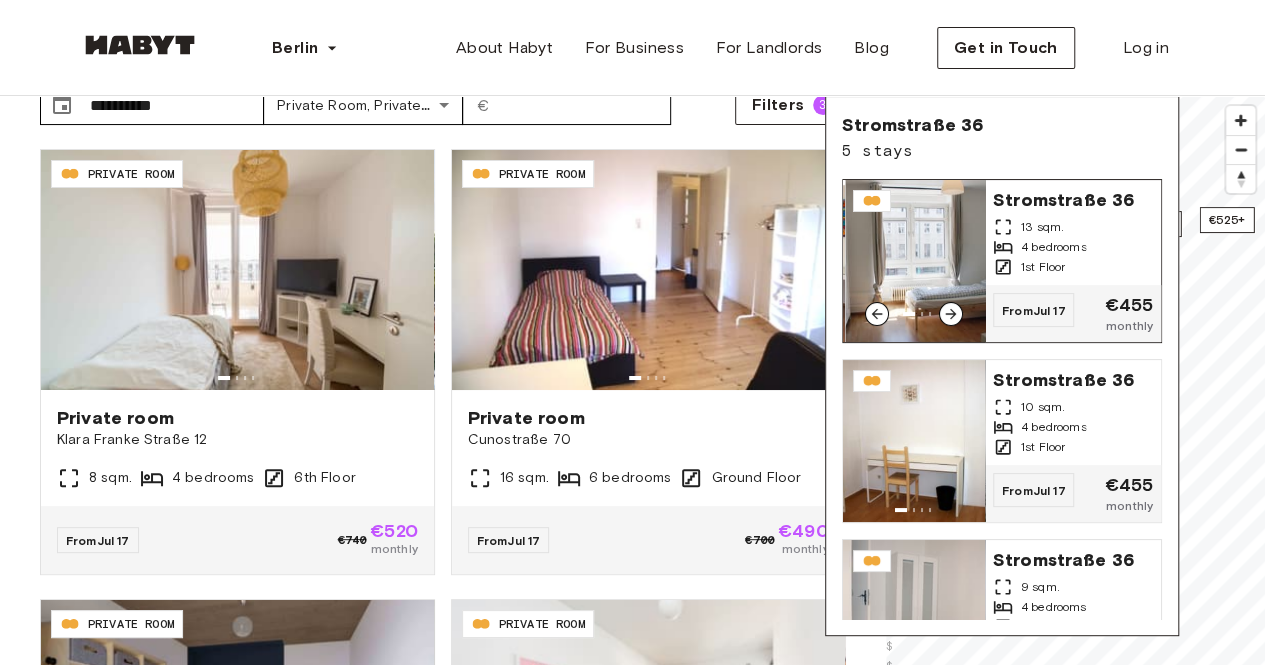 click 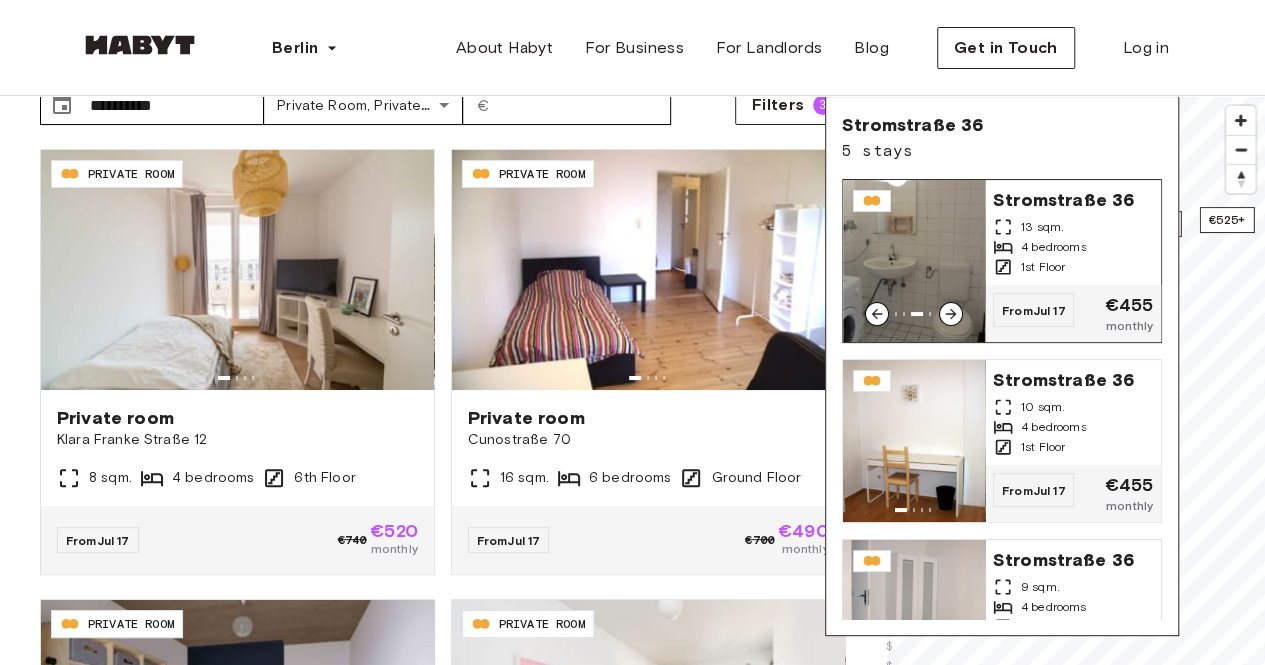 click 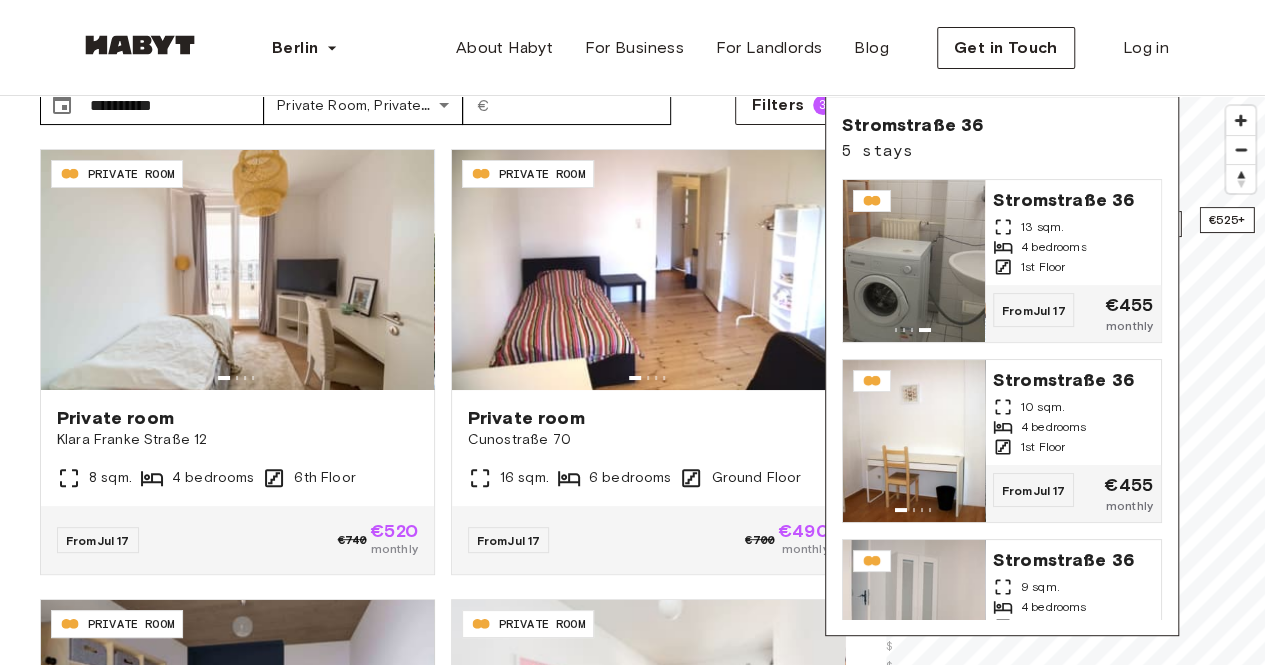 click on "Stromstraße 36 5 stays Stromstraße 36 13 sqm. 4 bedrooms 1st Floor From  Jul 17 €455 monthly Stromstraße 36 10 sqm. 4 bedrooms 1st Floor From  Jul 17 €455 monthly Stromstraße 36 9 sqm. 4 bedrooms 1st Floor From  Jul 17 €510 monthly Stromstraße 36 13 sqm. 4 bedrooms 5th Floor From  Jul 17 €455 monthly Stromstraße 36 10.5 sqm. 4 bedrooms 5th Floor From  Jul 18 €490 monthly" at bounding box center [1002, 366] 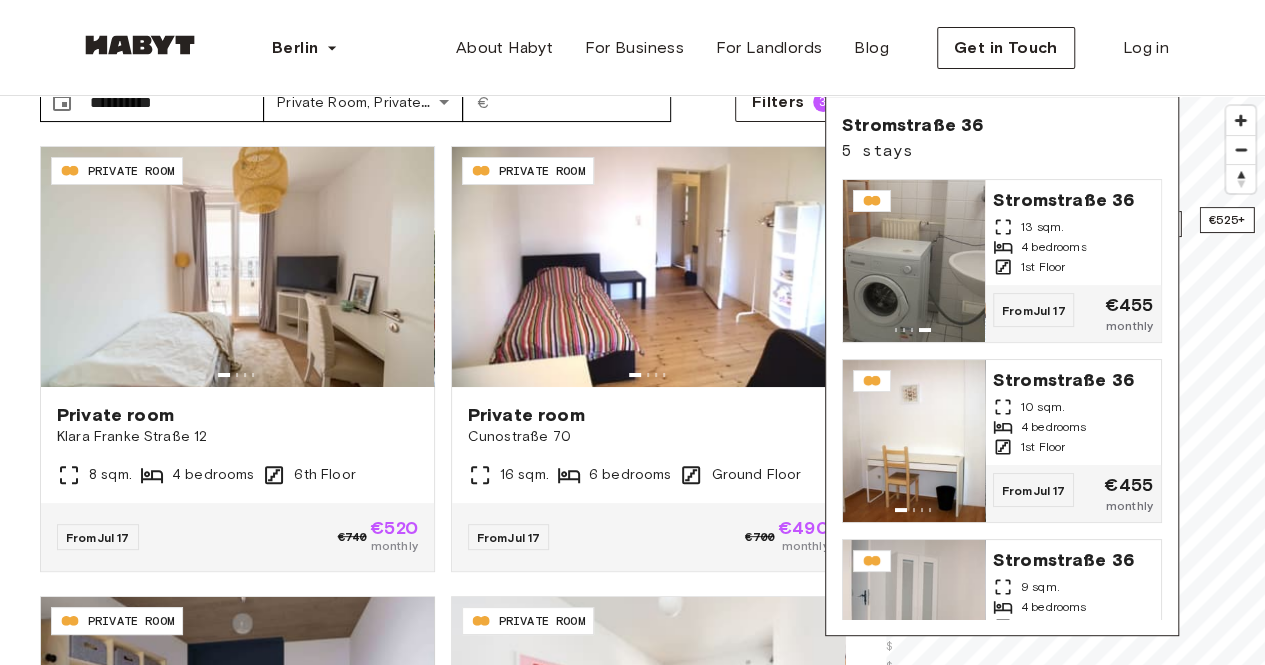 scroll, scrollTop: 126, scrollLeft: 0, axis: vertical 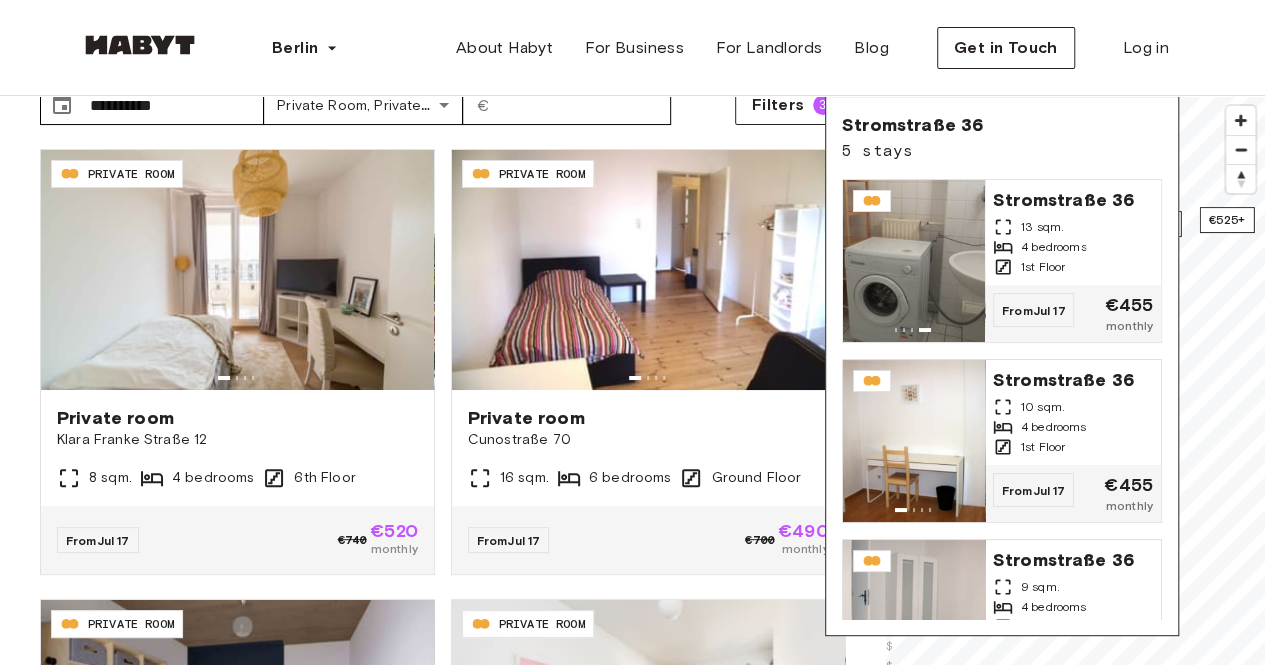 click on "**********" at bounding box center [443, 392] 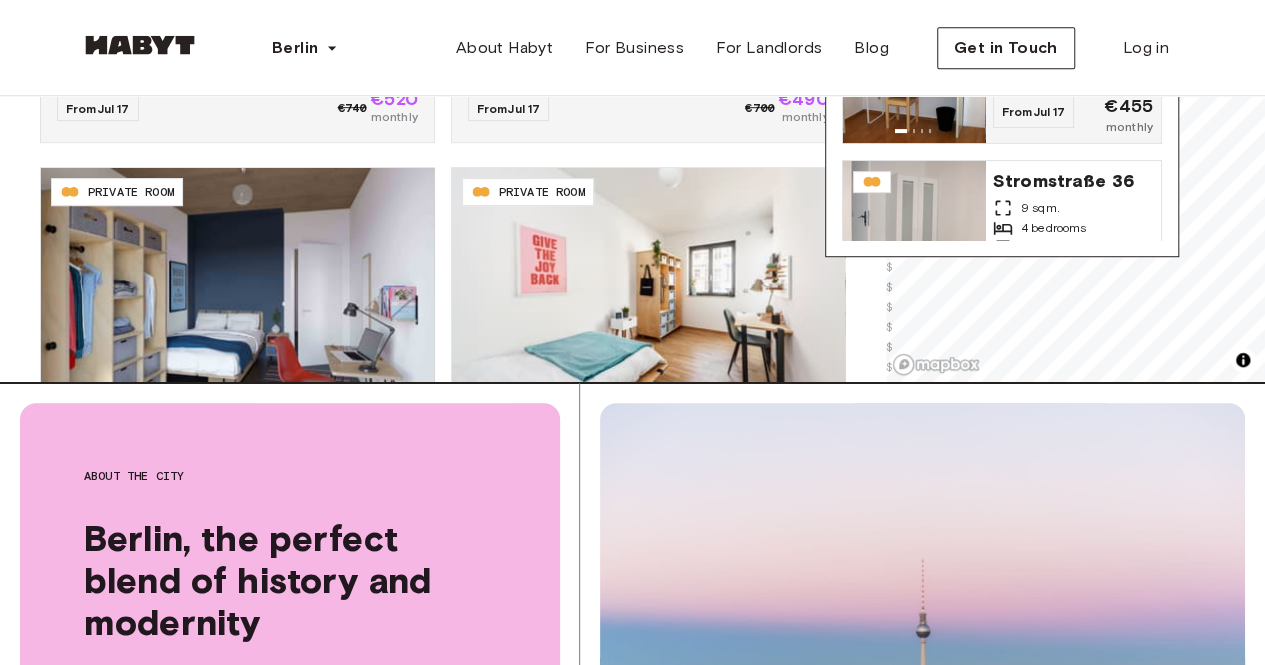 scroll, scrollTop: 523, scrollLeft: 0, axis: vertical 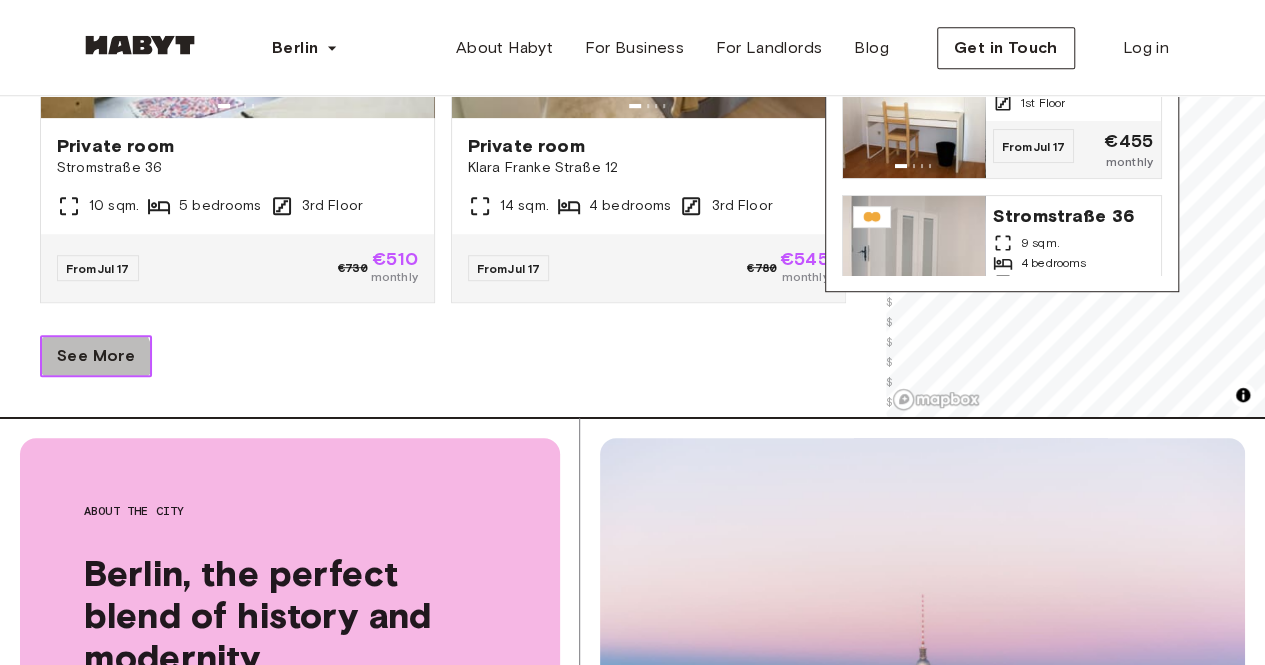 click on "See More" at bounding box center [96, 356] 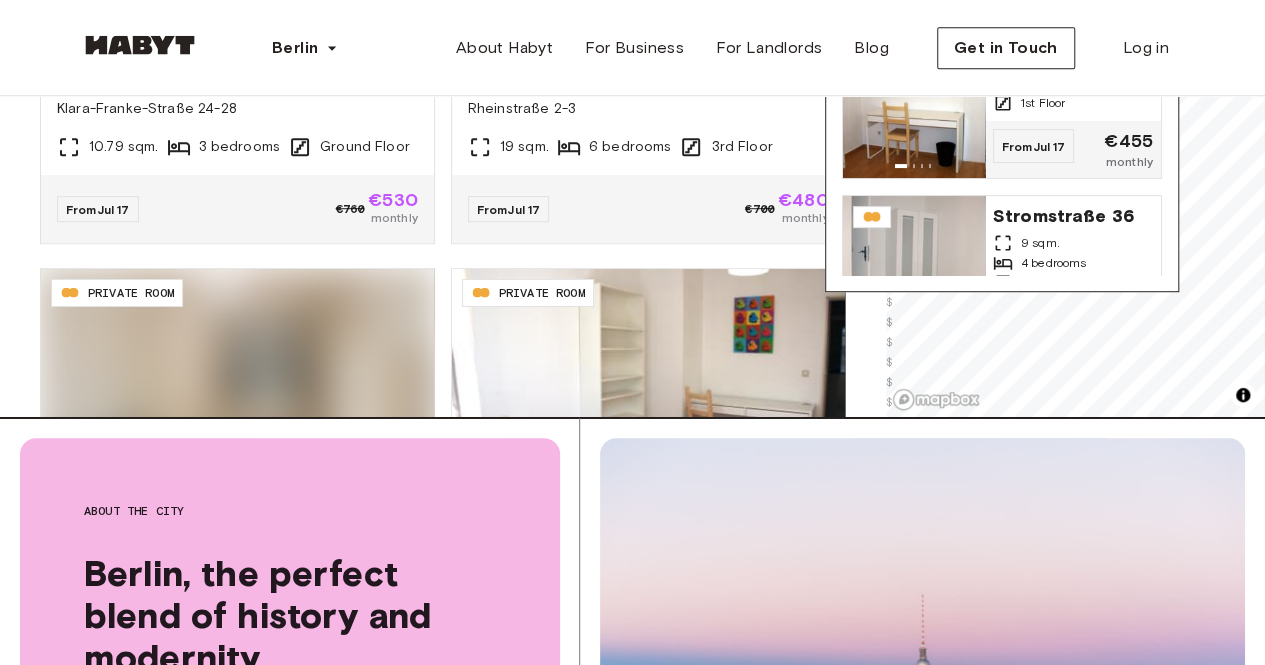 scroll, scrollTop: 6692, scrollLeft: 0, axis: vertical 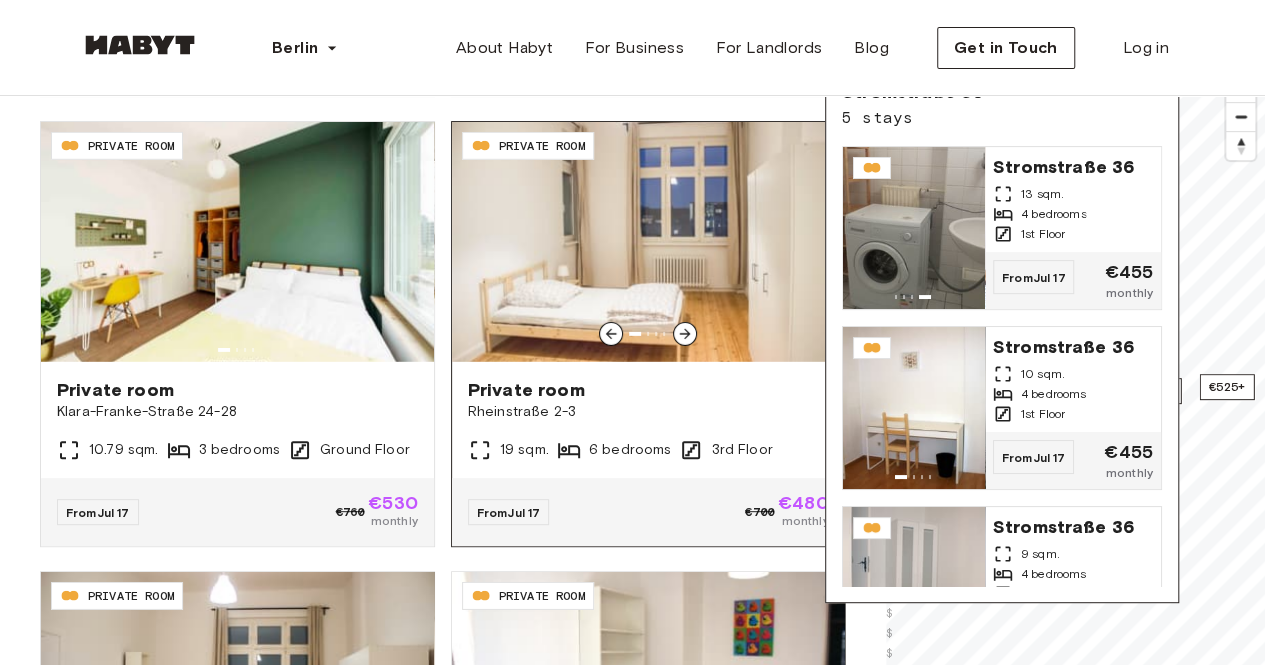 click on "Private room" at bounding box center [648, 390] 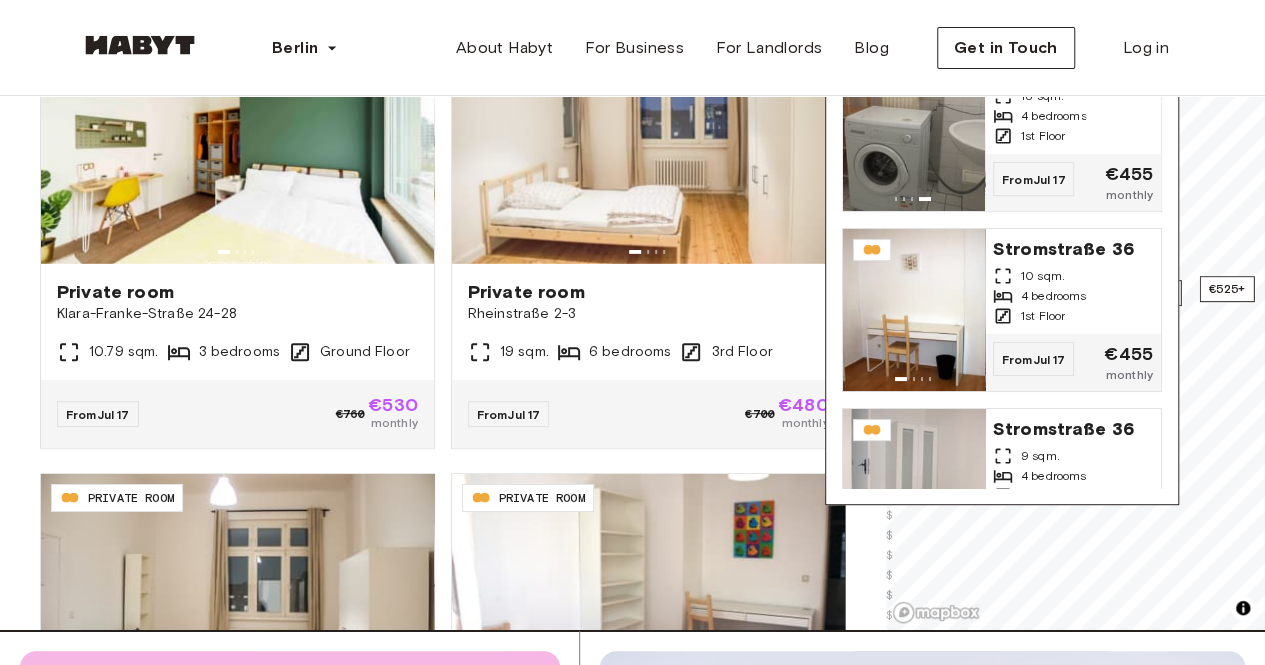 scroll, scrollTop: 300, scrollLeft: 0, axis: vertical 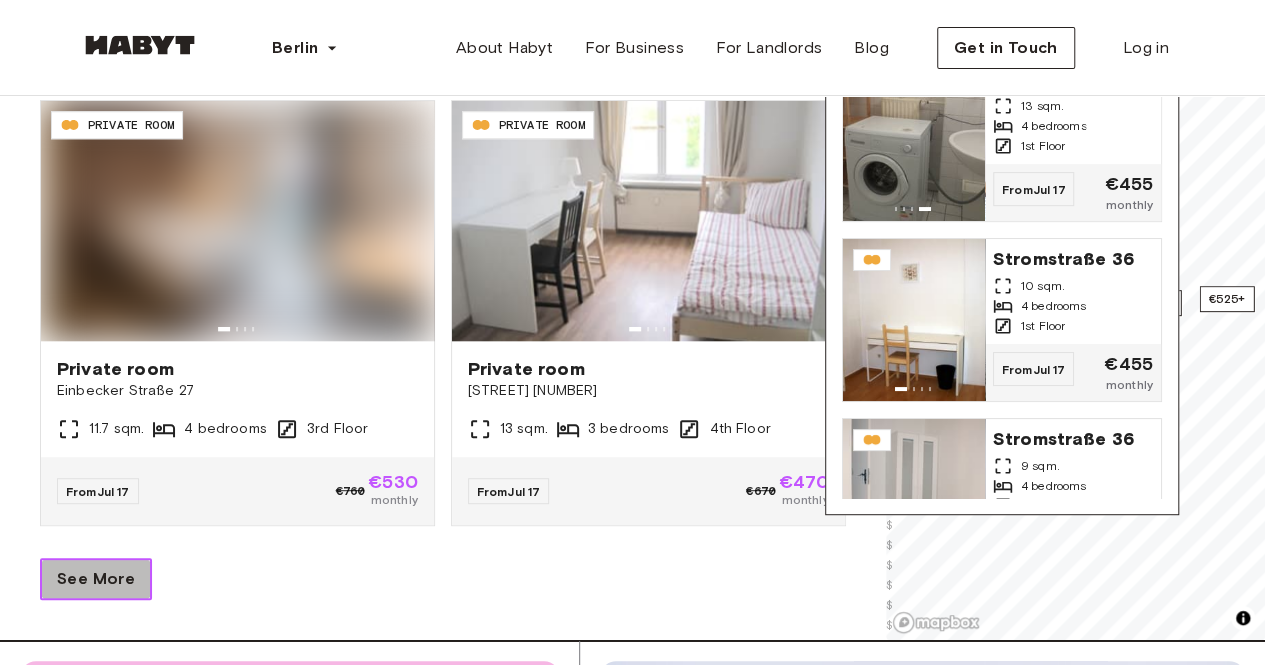 click on "See More" at bounding box center (96, 579) 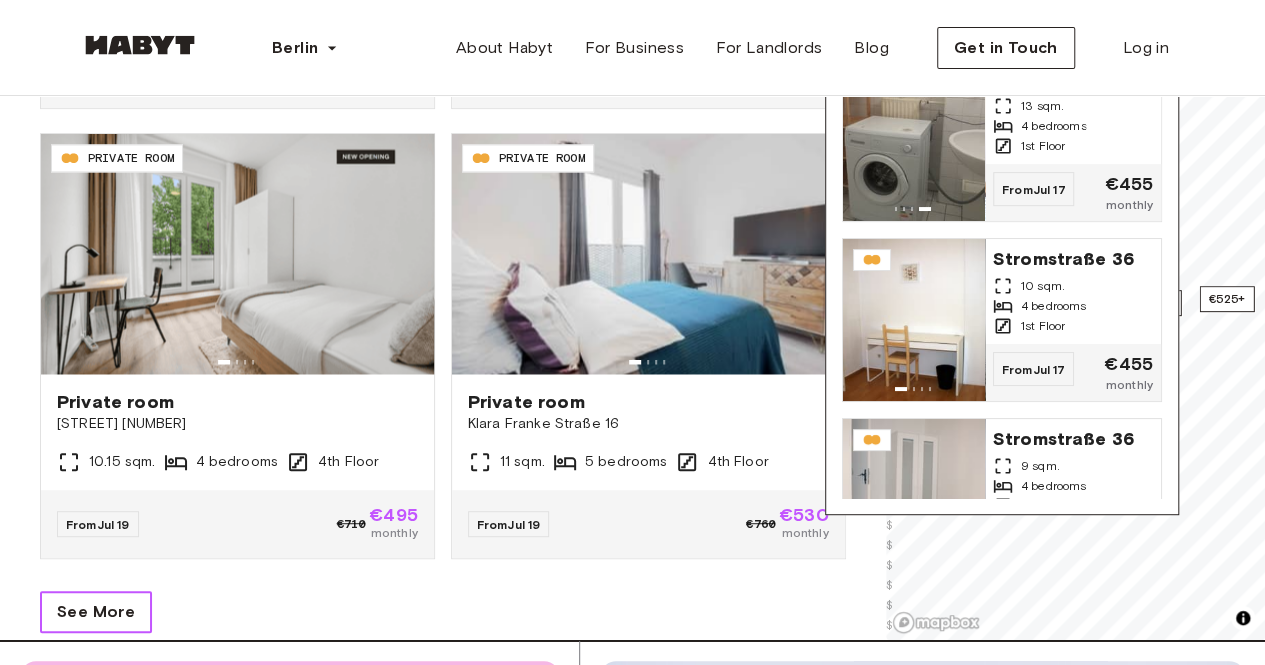 scroll, scrollTop: 12920, scrollLeft: 0, axis: vertical 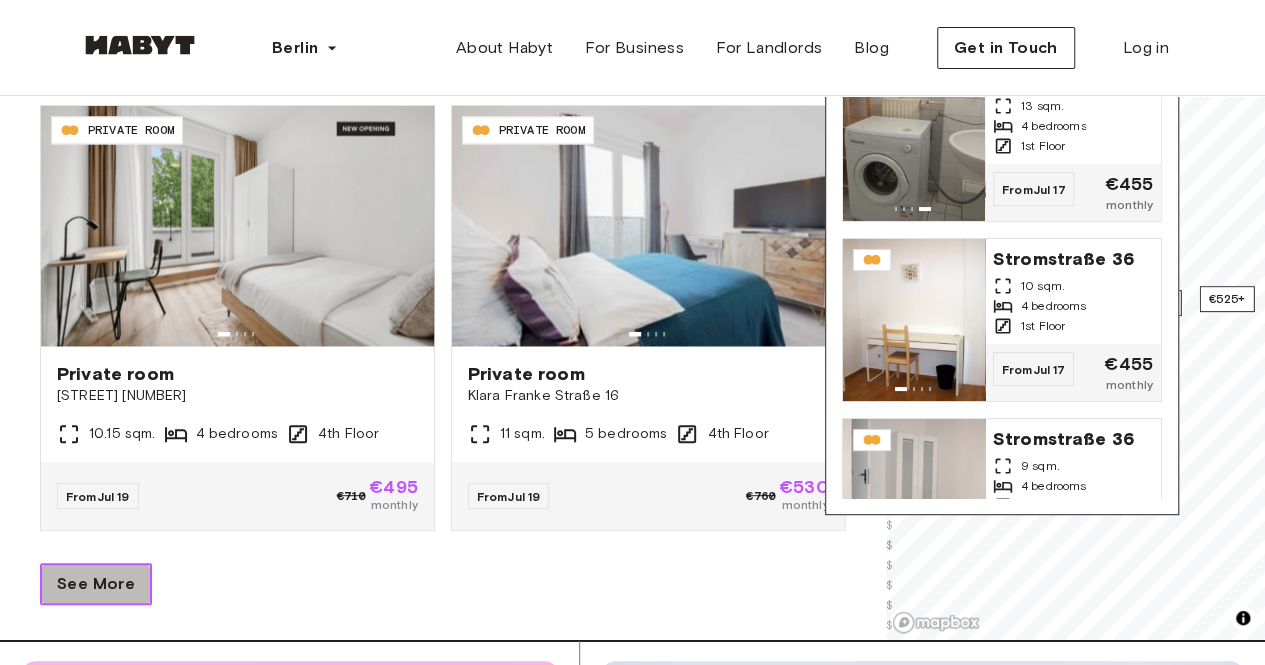 click on "See More" at bounding box center [96, 584] 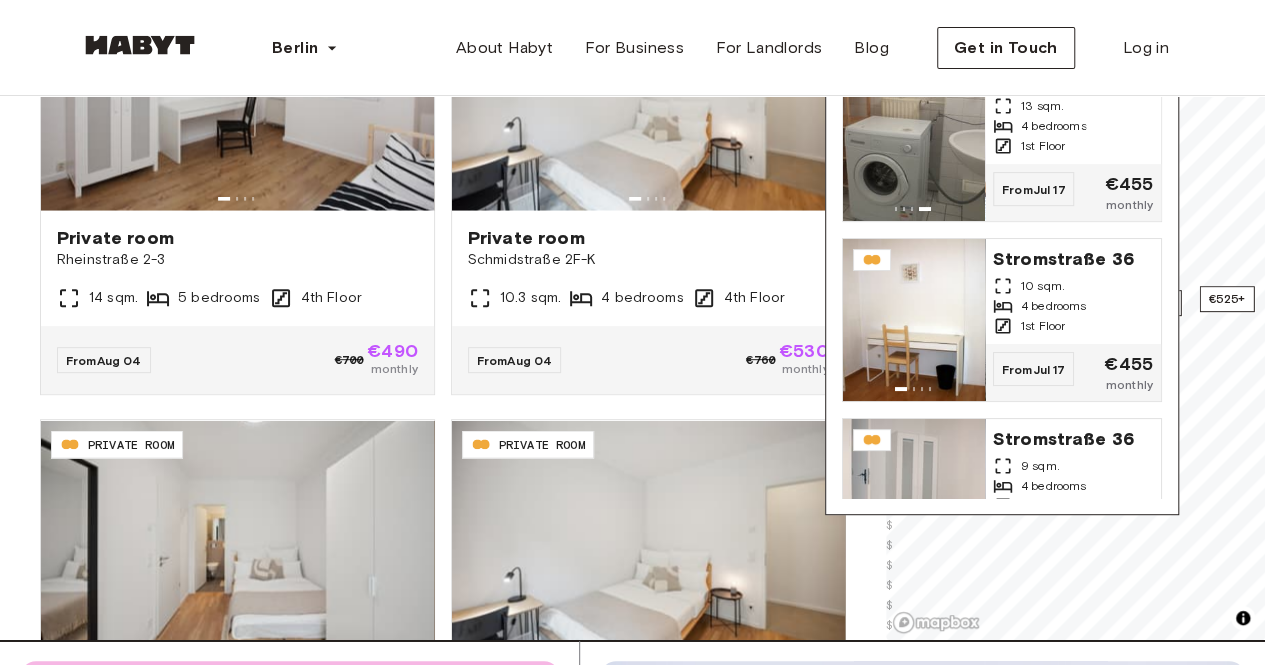 scroll, scrollTop: 17146, scrollLeft: 0, axis: vertical 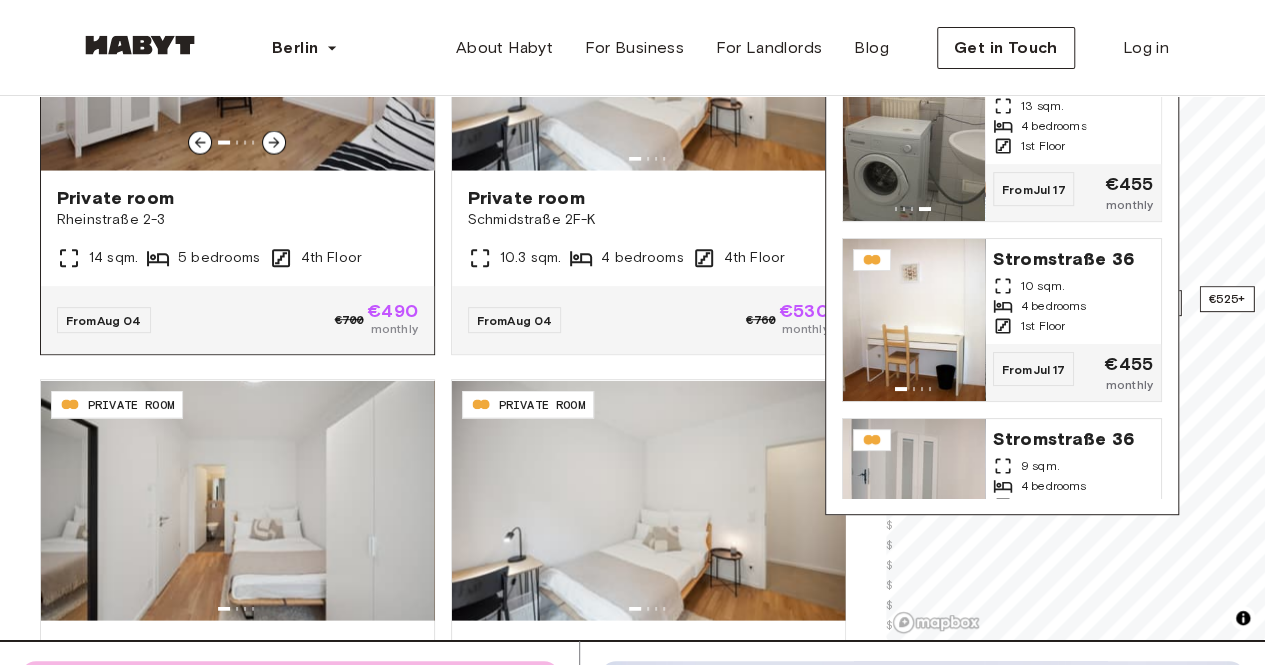 click on "Private room" at bounding box center (237, 198) 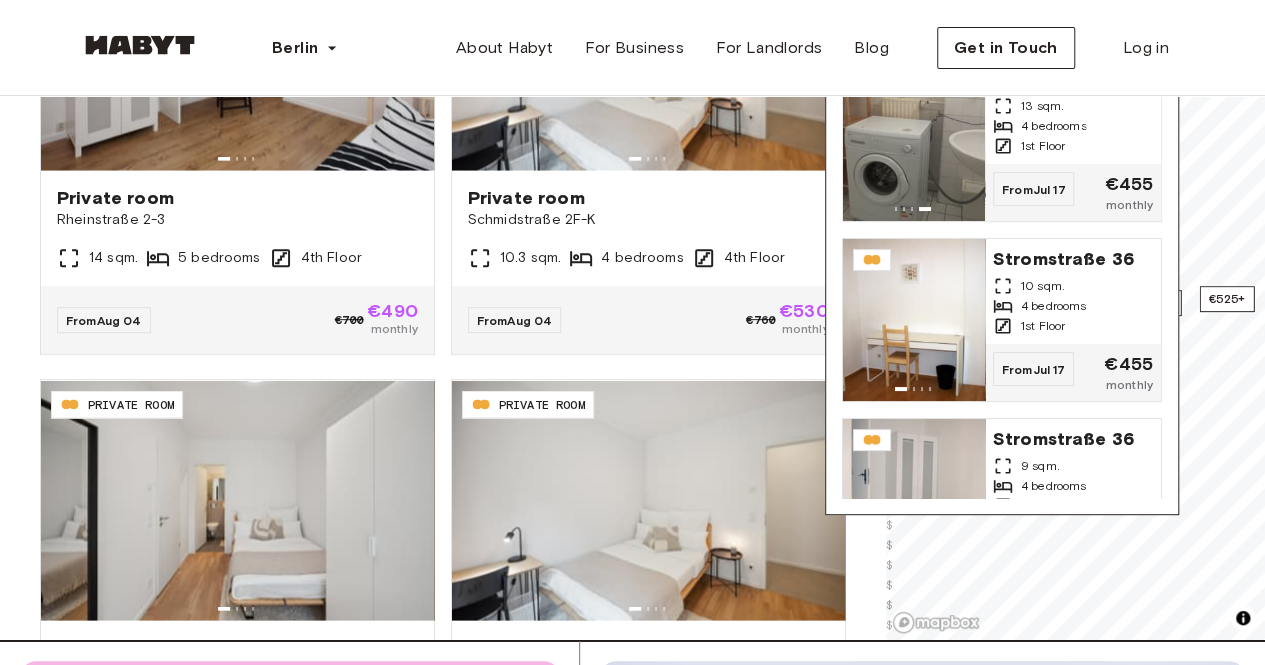 scroll, scrollTop: 17186, scrollLeft: 0, axis: vertical 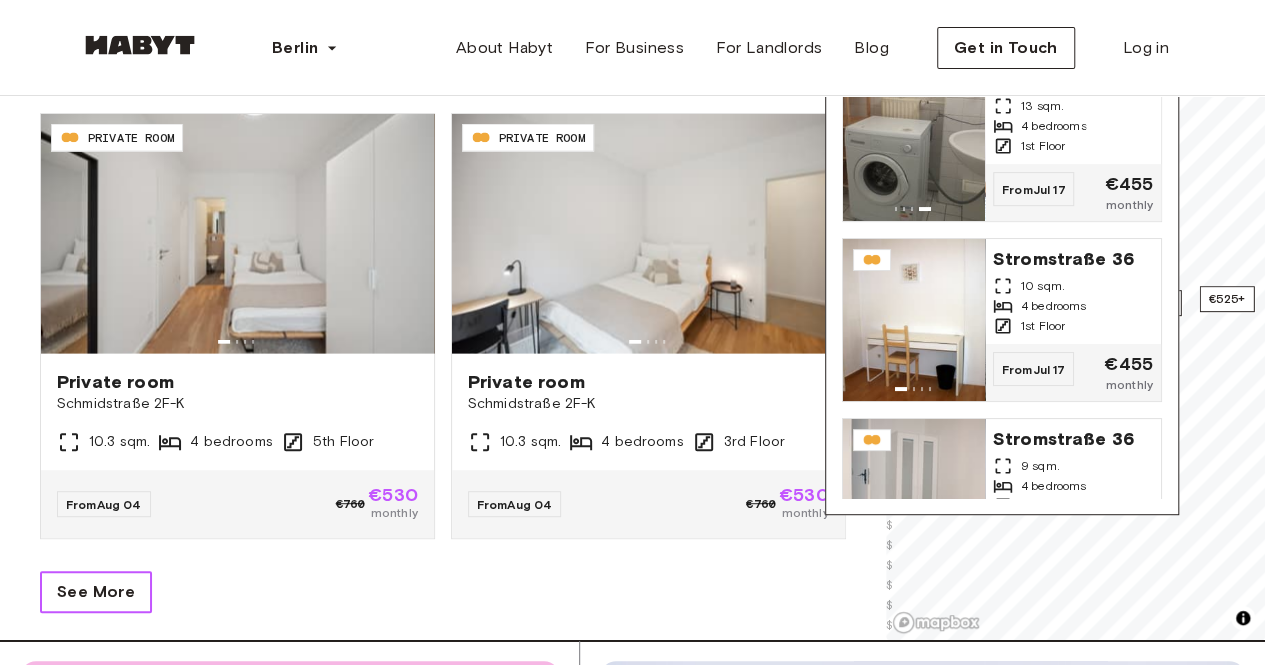 click on "See More" at bounding box center [96, 592] 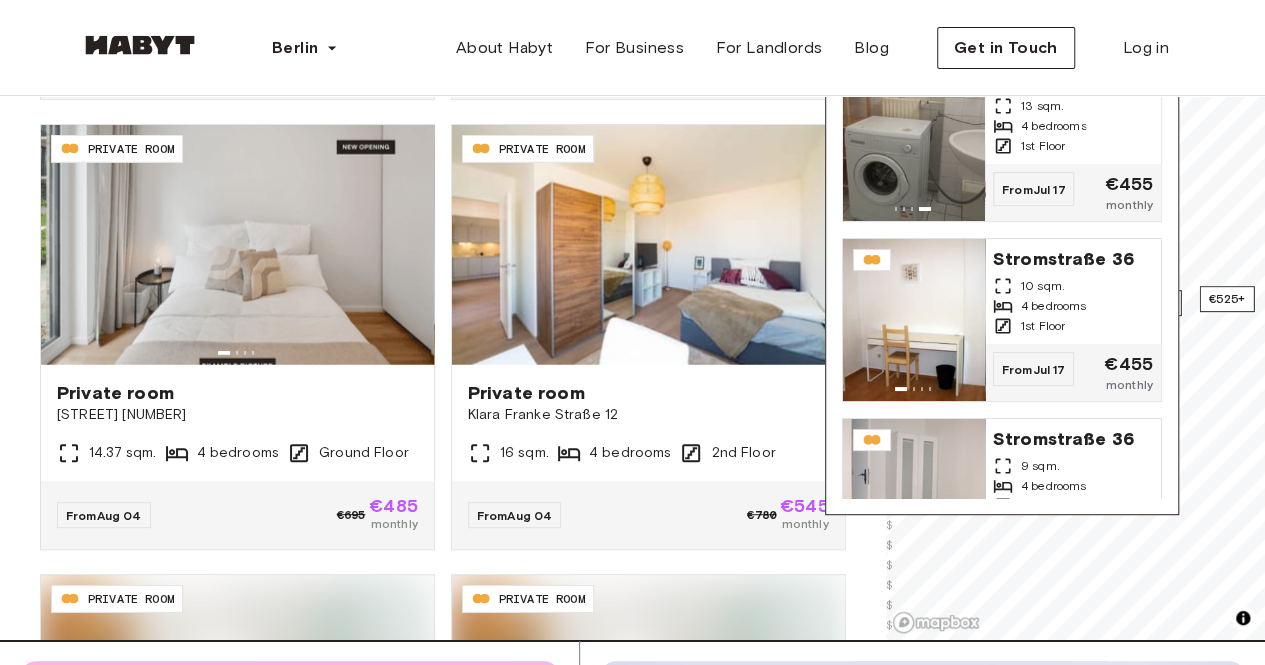 scroll, scrollTop: 17852, scrollLeft: 0, axis: vertical 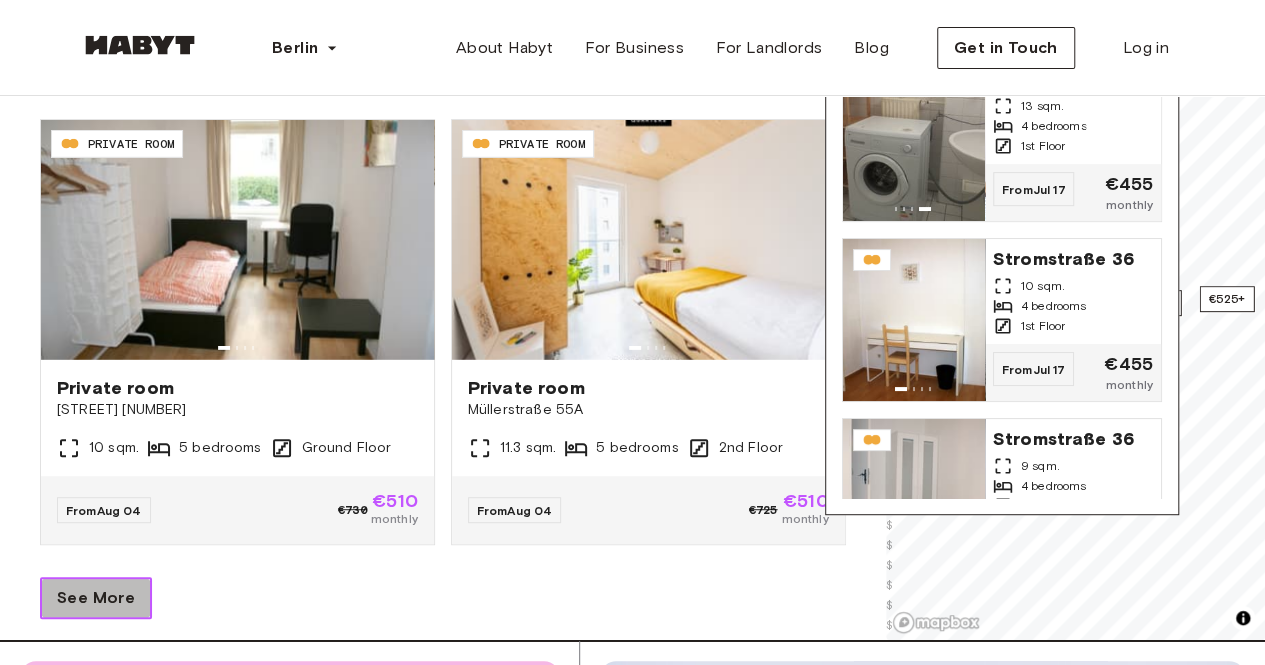 click on "See More" at bounding box center (96, 598) 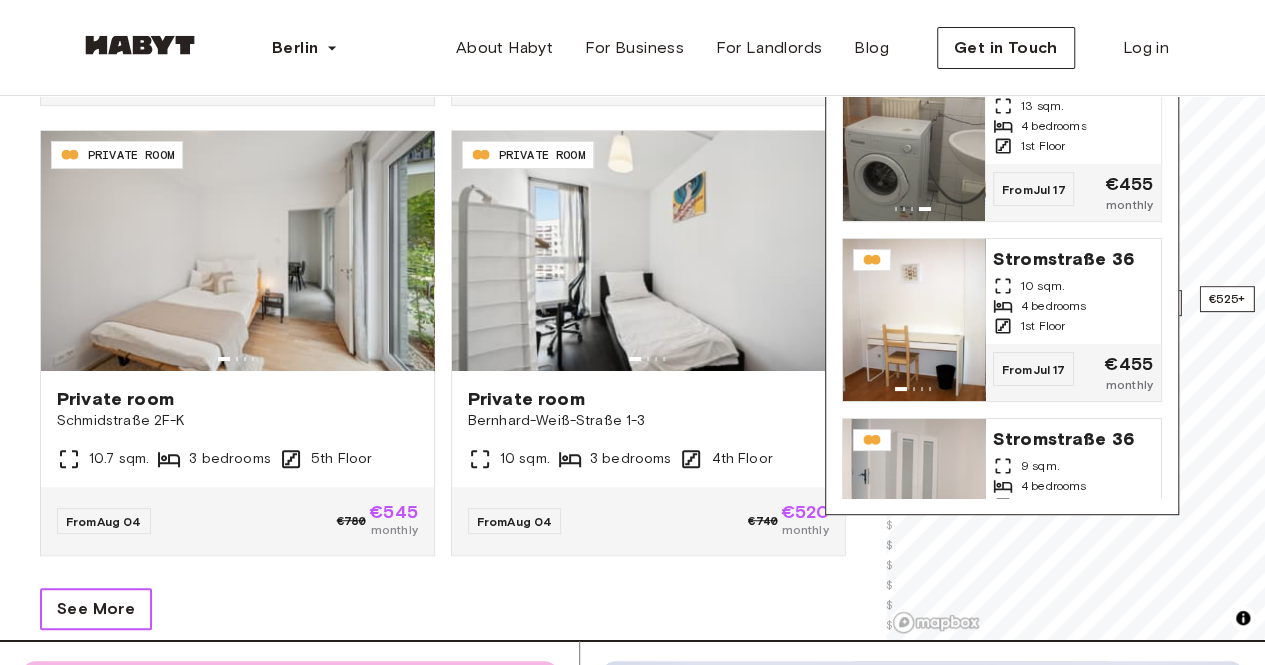 scroll, scrollTop: 26400, scrollLeft: 0, axis: vertical 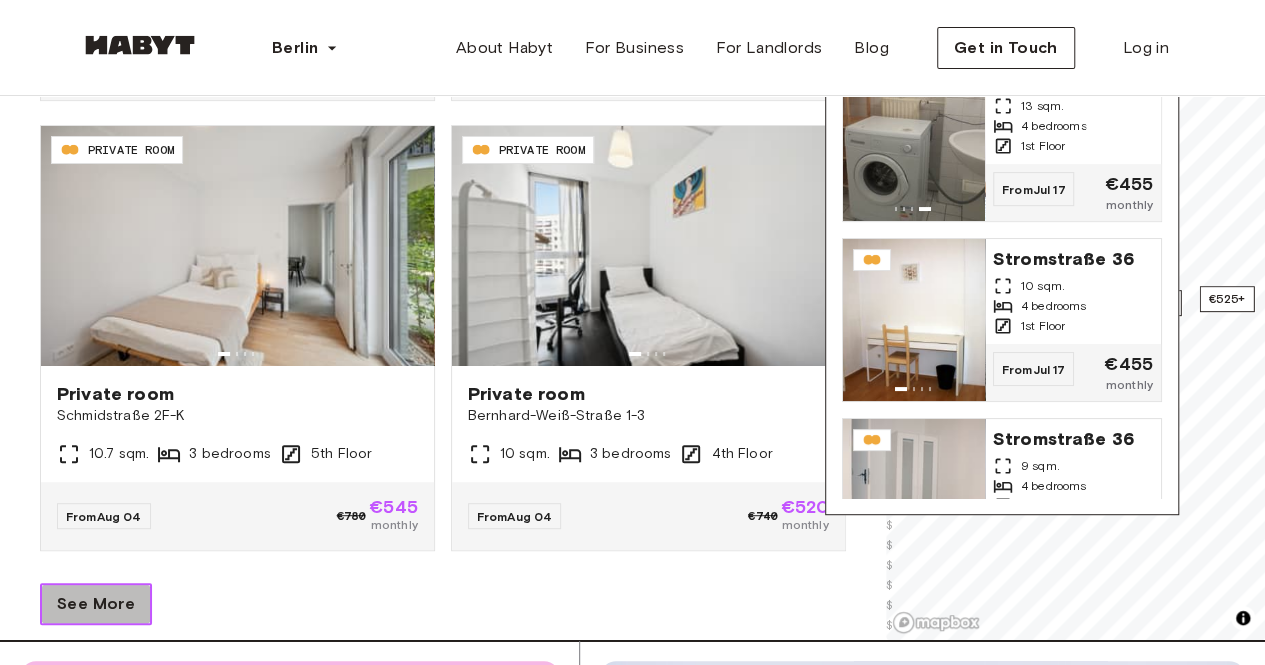 click on "See More" at bounding box center (96, 604) 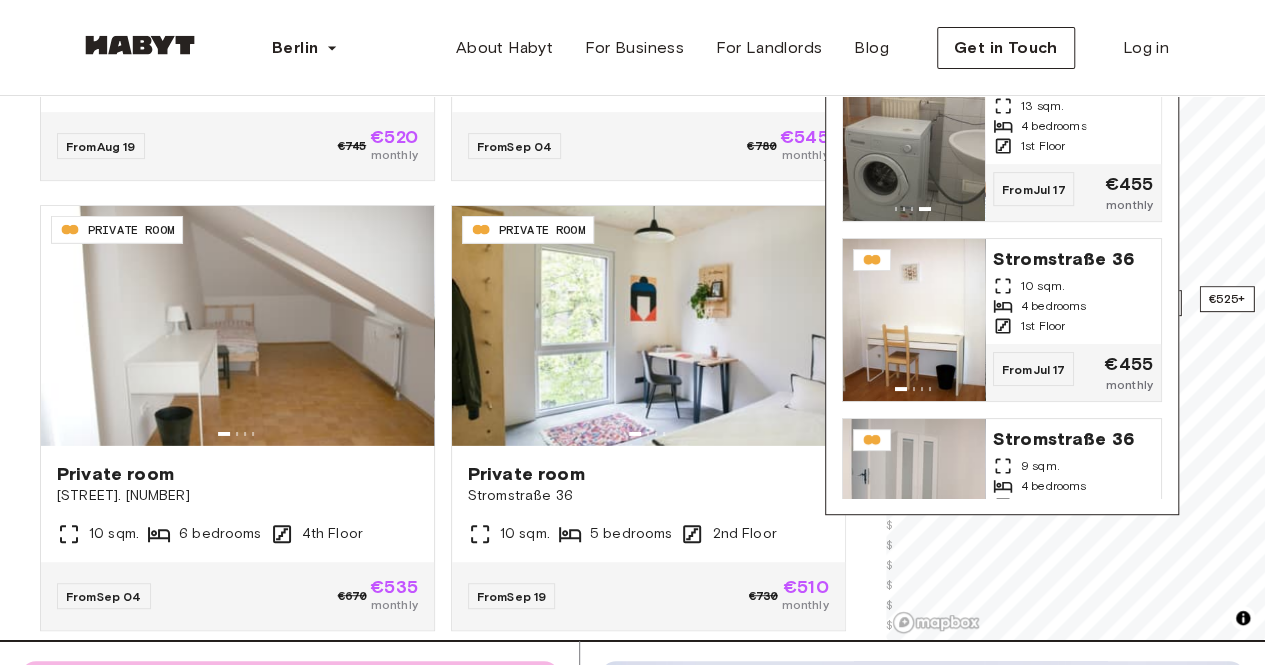 scroll, scrollTop: 29471, scrollLeft: 0, axis: vertical 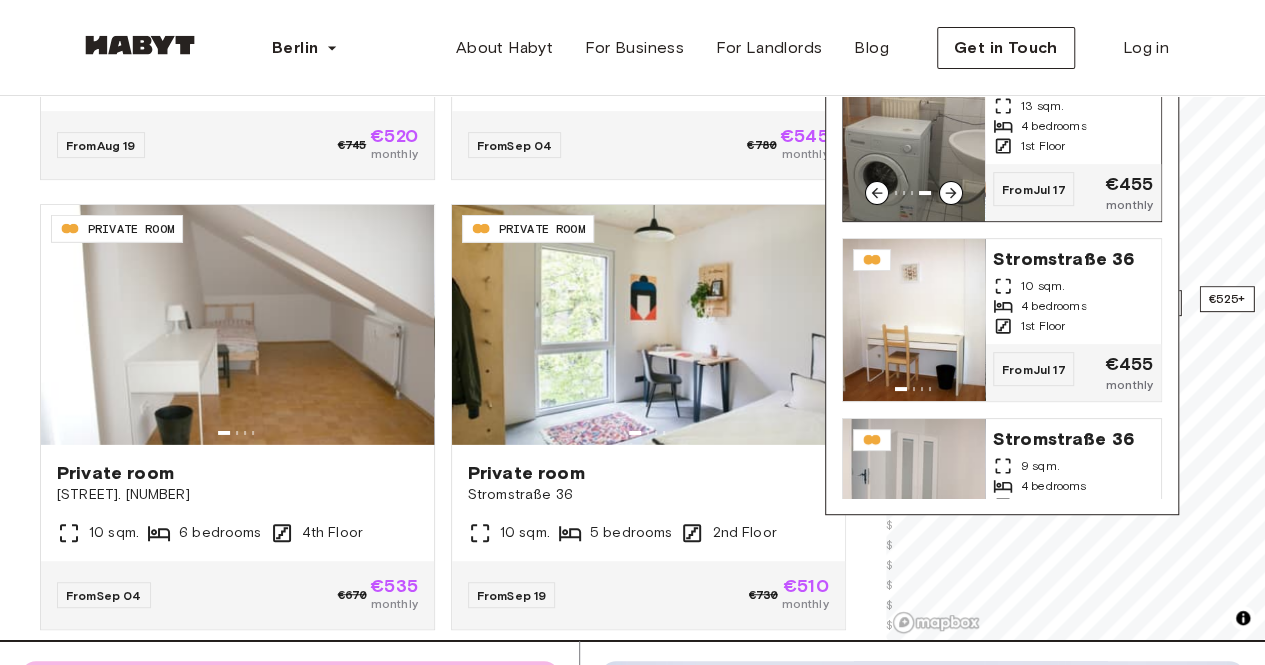 click on "4 bedrooms" at bounding box center (1054, 126) 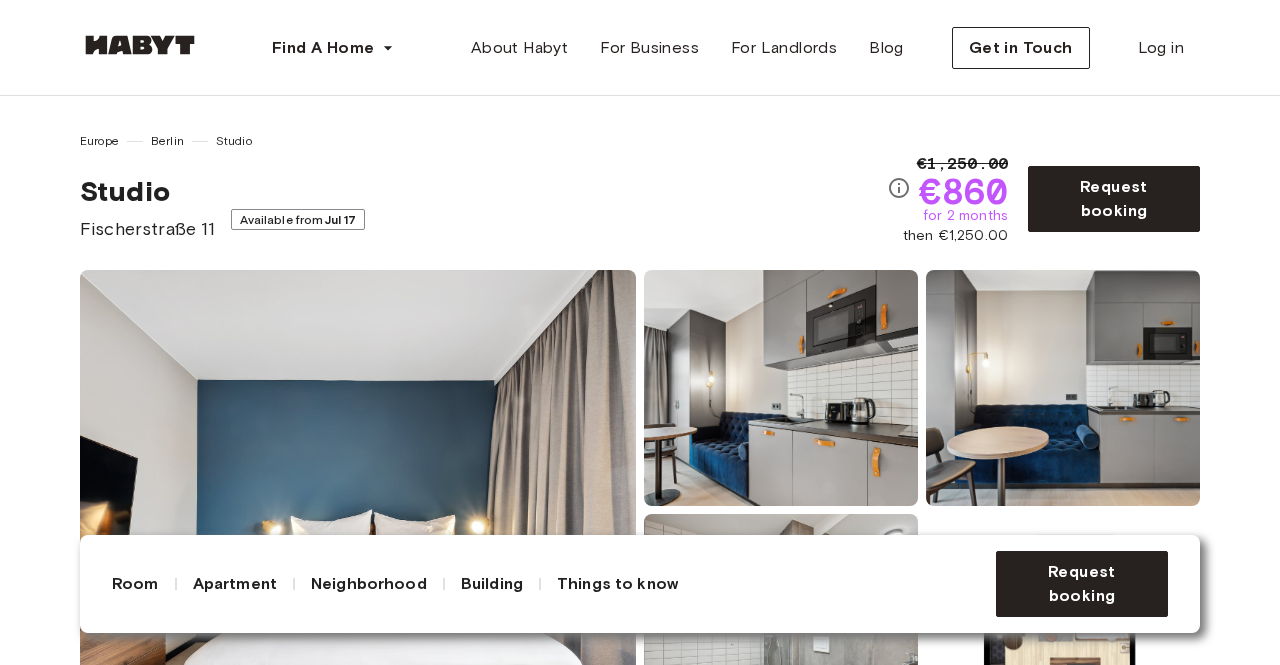 scroll, scrollTop: 0, scrollLeft: 0, axis: both 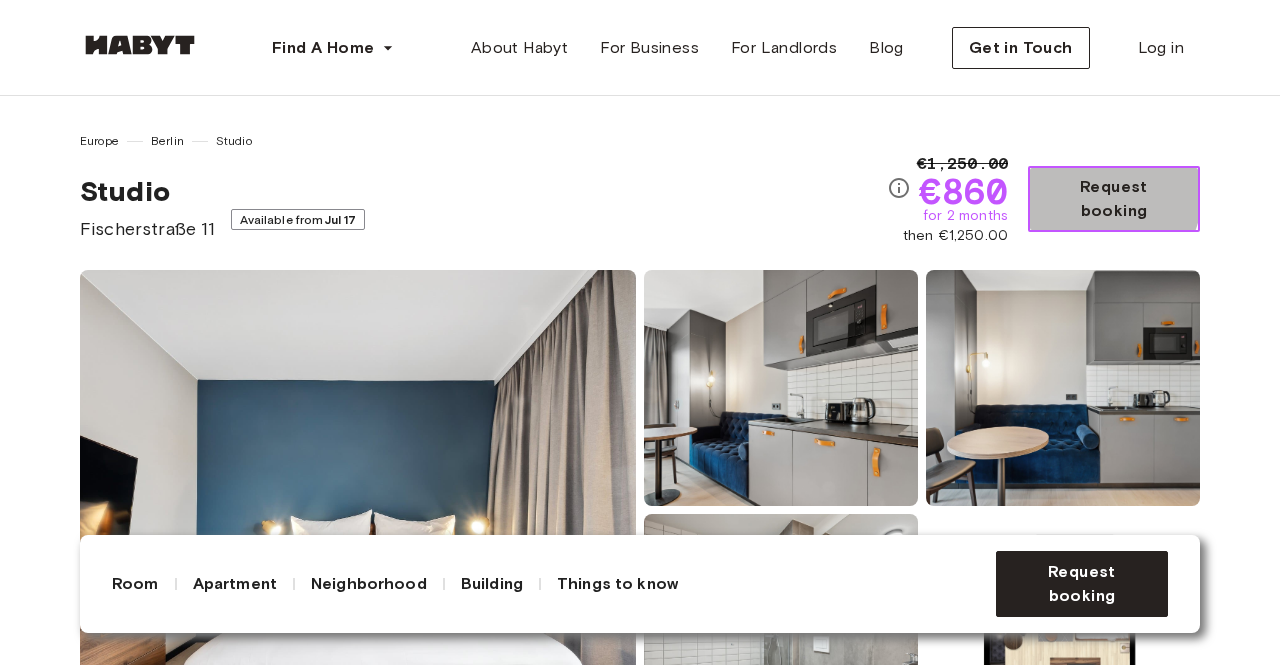 click on "Request booking" at bounding box center (1114, 199) 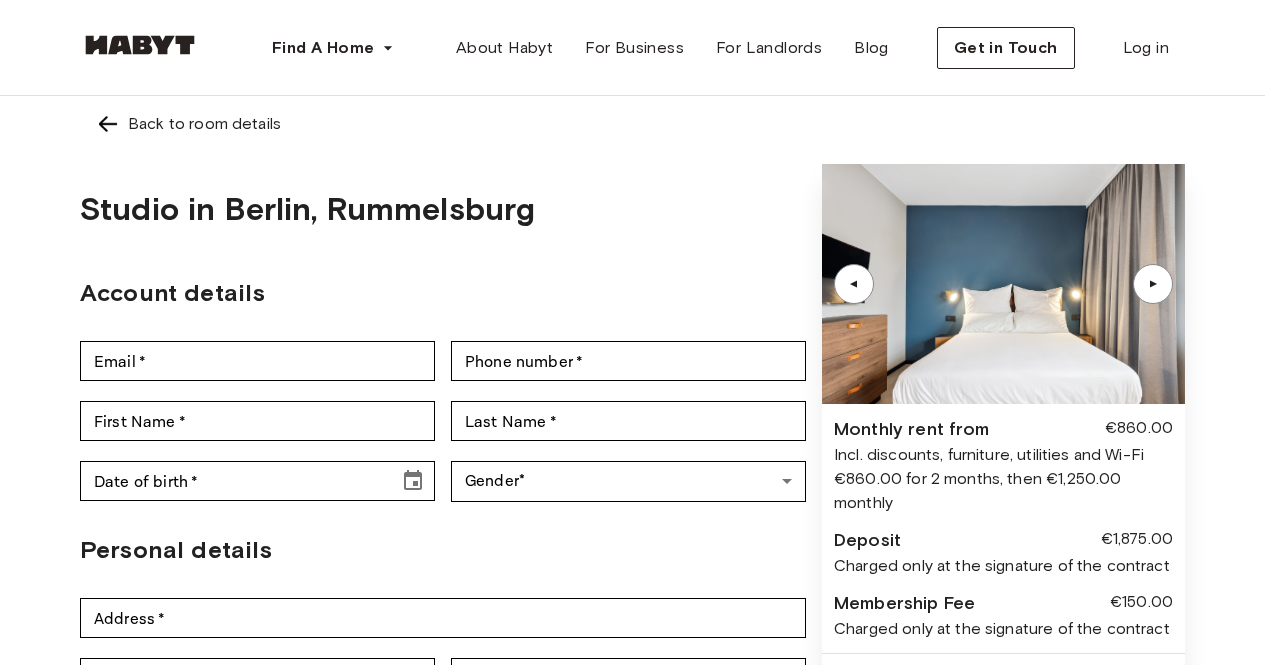 scroll, scrollTop: 0, scrollLeft: 0, axis: both 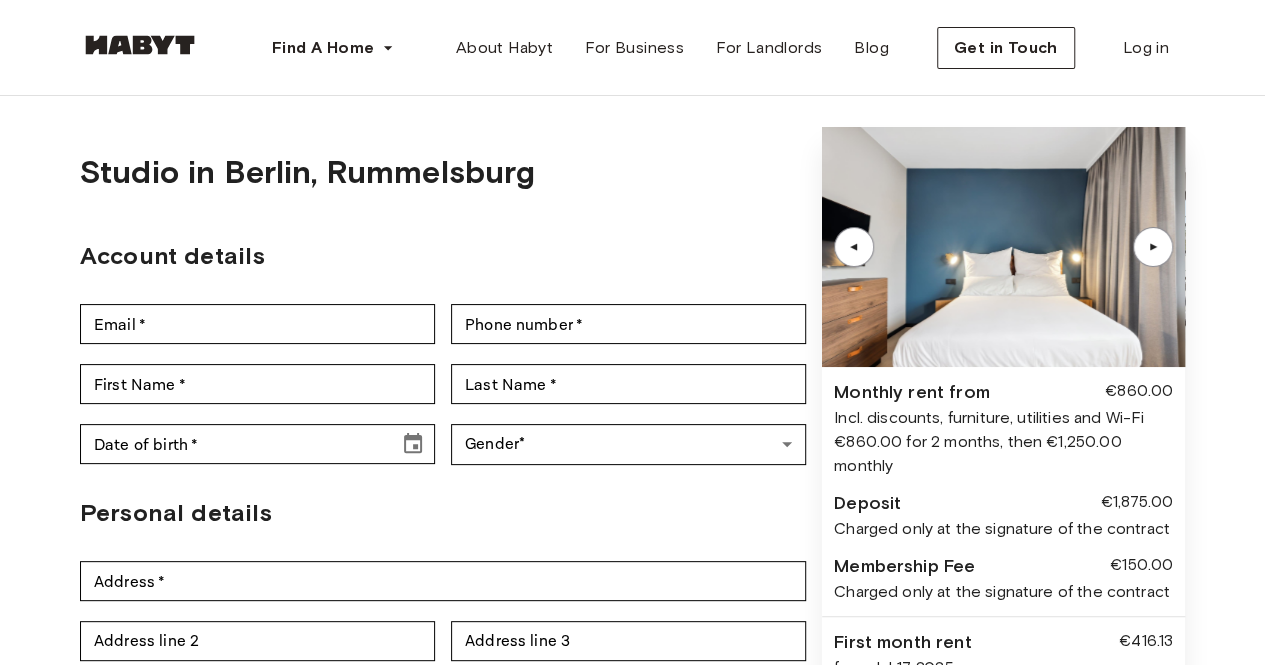 click on "Incl. discounts, furniture, utilities and Wi-Fi" at bounding box center (1003, 418) 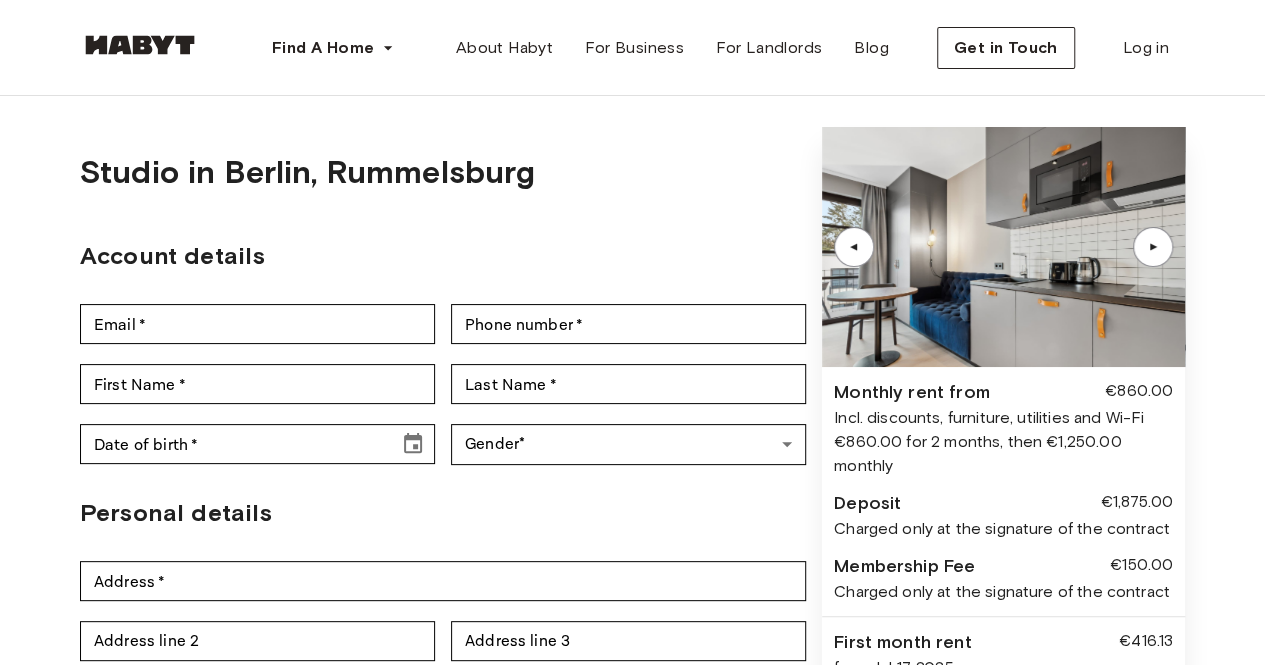 click on "▲" at bounding box center (1153, 247) 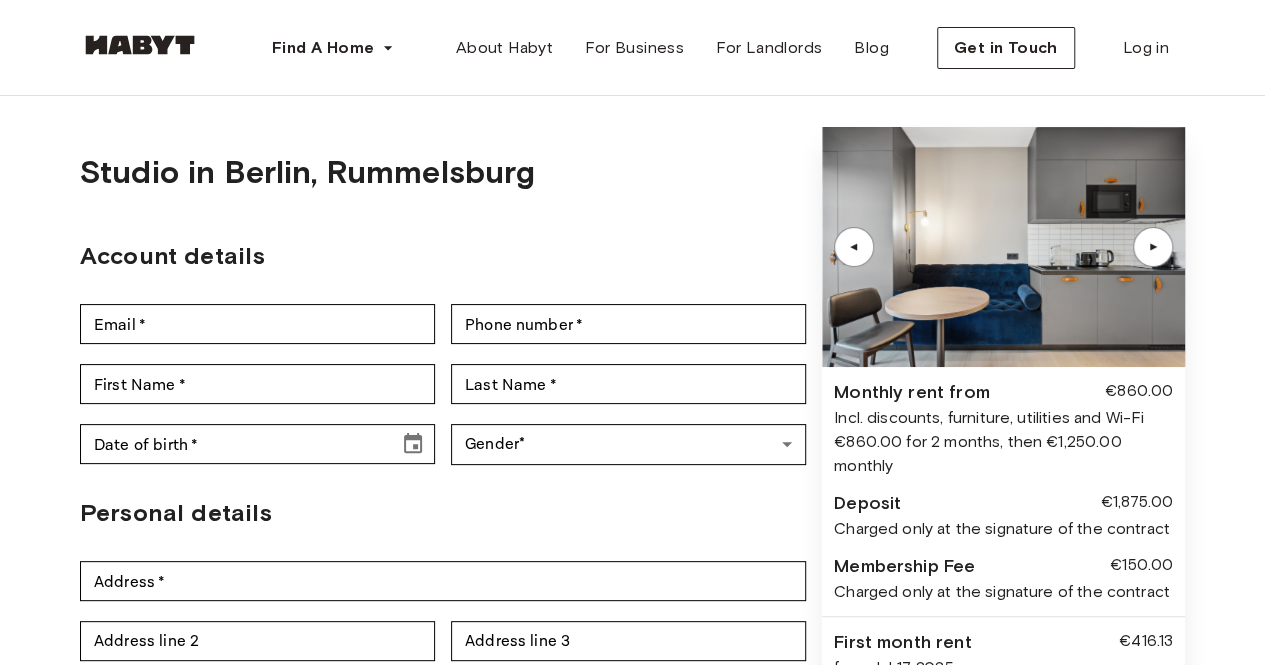 click on "▲" at bounding box center (1153, 247) 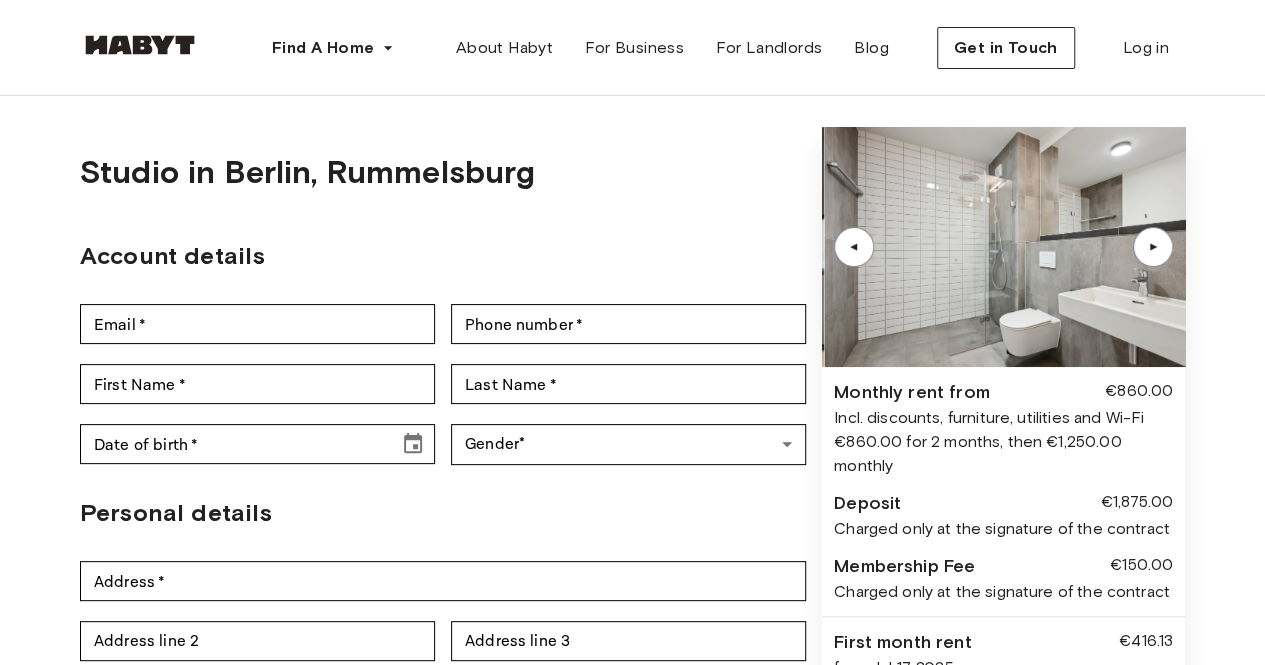 click on "▲" at bounding box center (1153, 247) 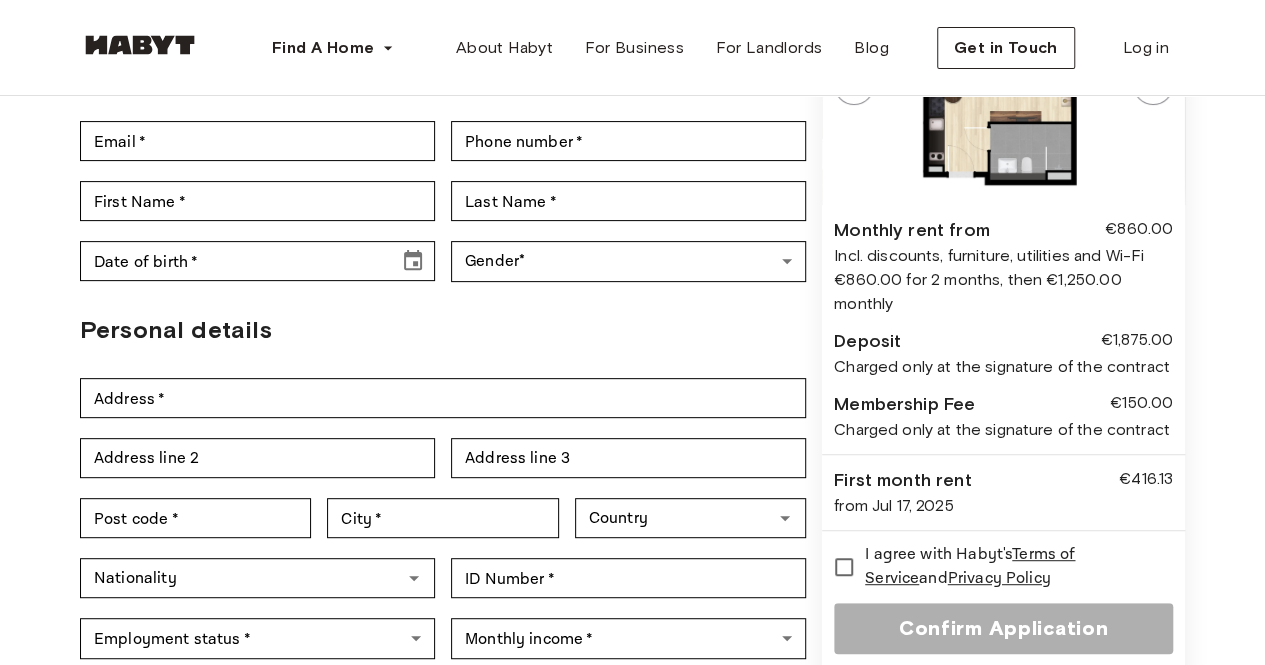 scroll, scrollTop: 212, scrollLeft: 0, axis: vertical 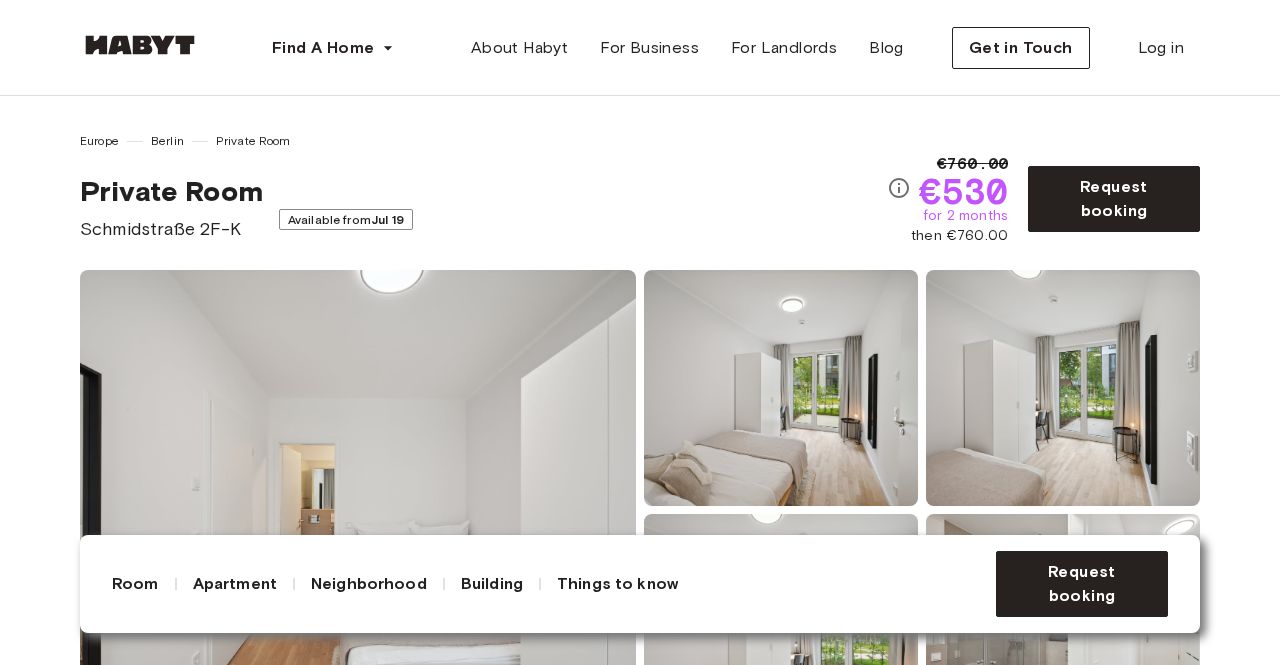 click on "Show all photos" at bounding box center [640, 510] 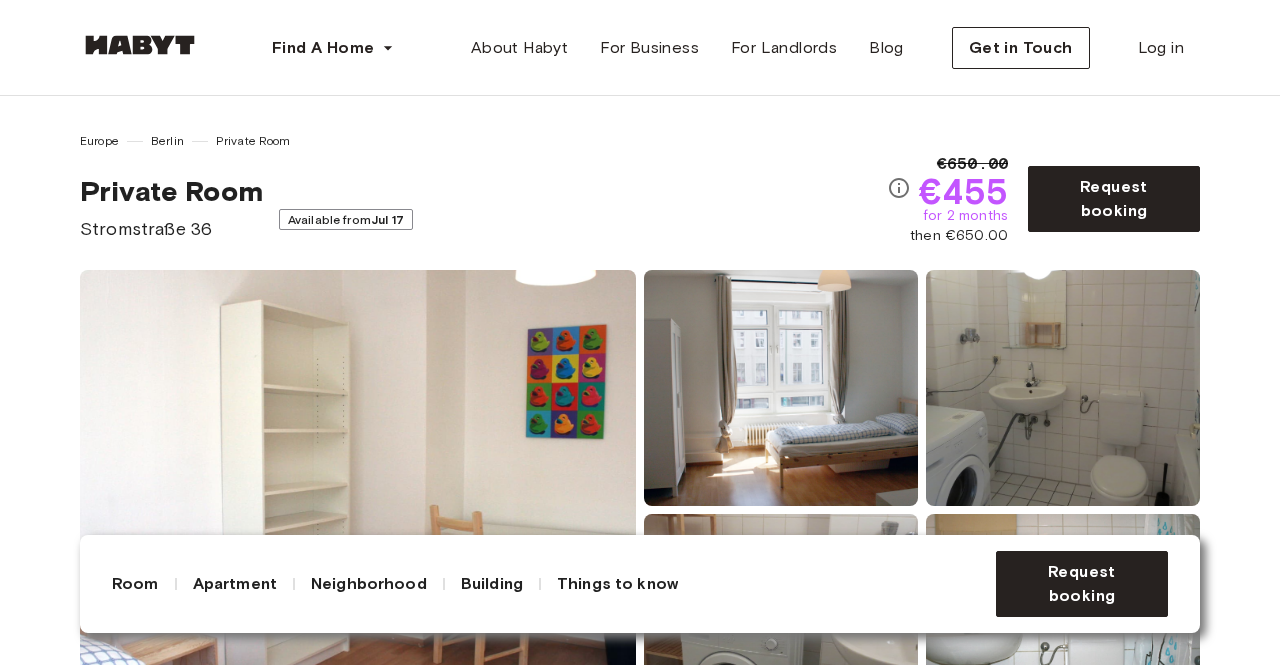 scroll, scrollTop: 0, scrollLeft: 0, axis: both 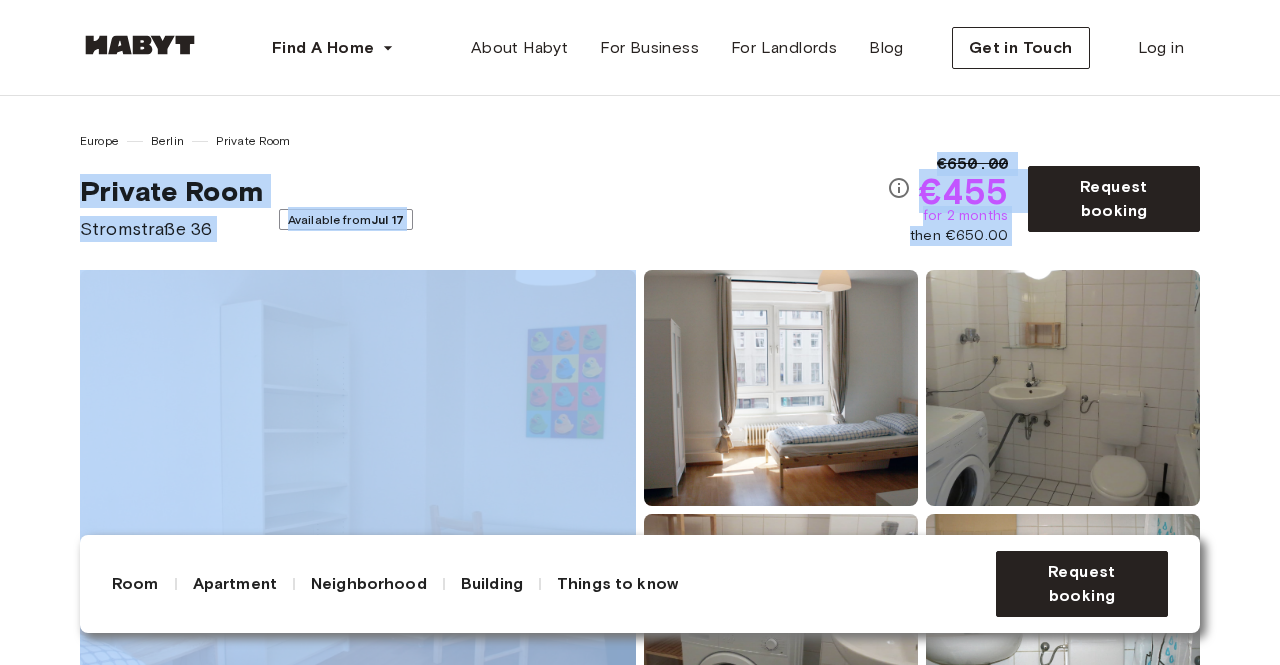 drag, startPoint x: 38, startPoint y: 409, endPoint x: 61, endPoint y: 173, distance: 237.11812 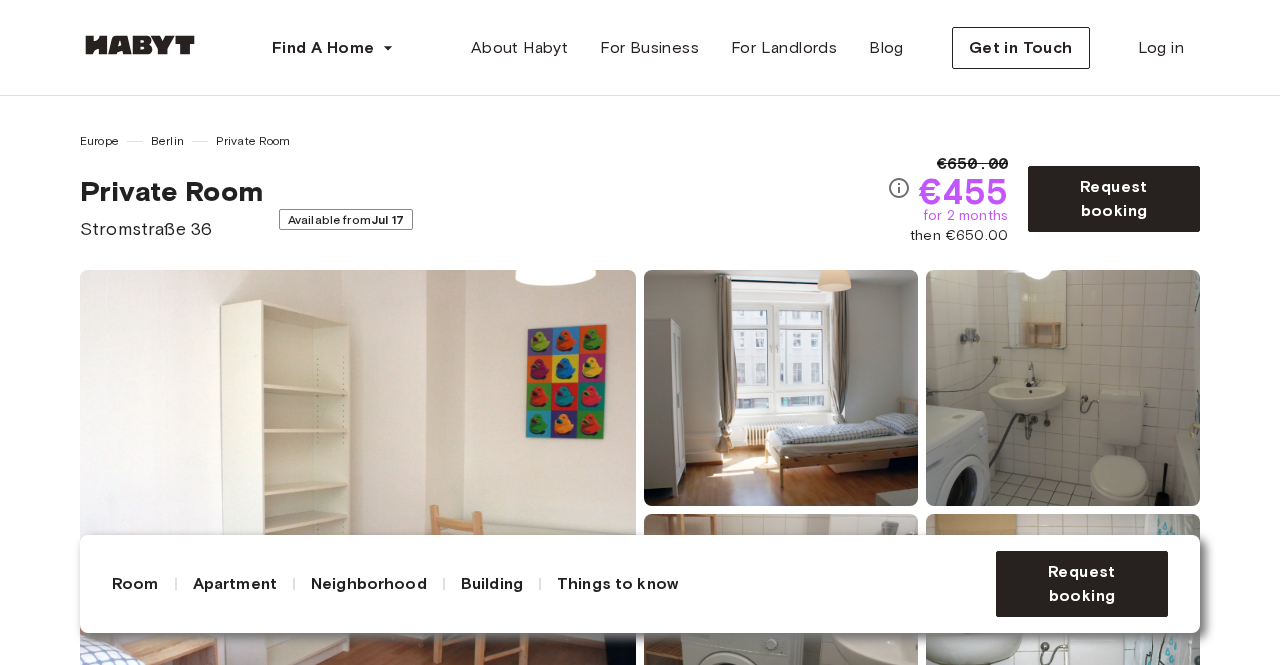 click at bounding box center (358, 510) 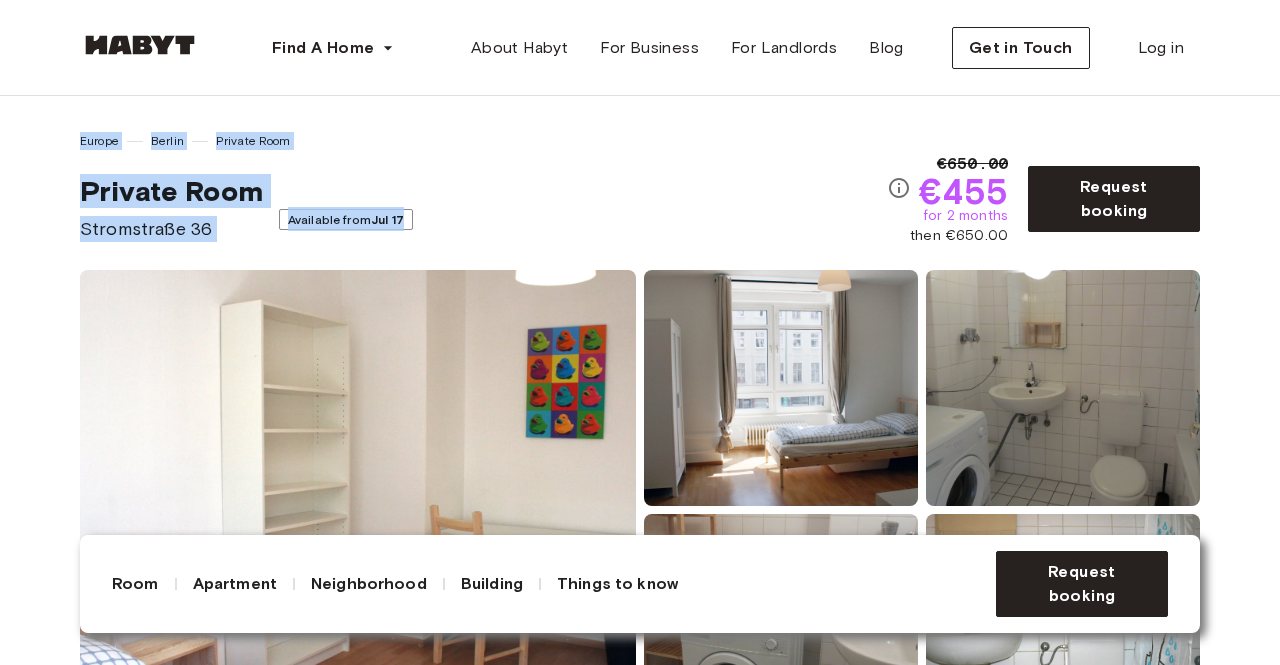 drag, startPoint x: 688, startPoint y: 238, endPoint x: 602, endPoint y: 72, distance: 186.95454 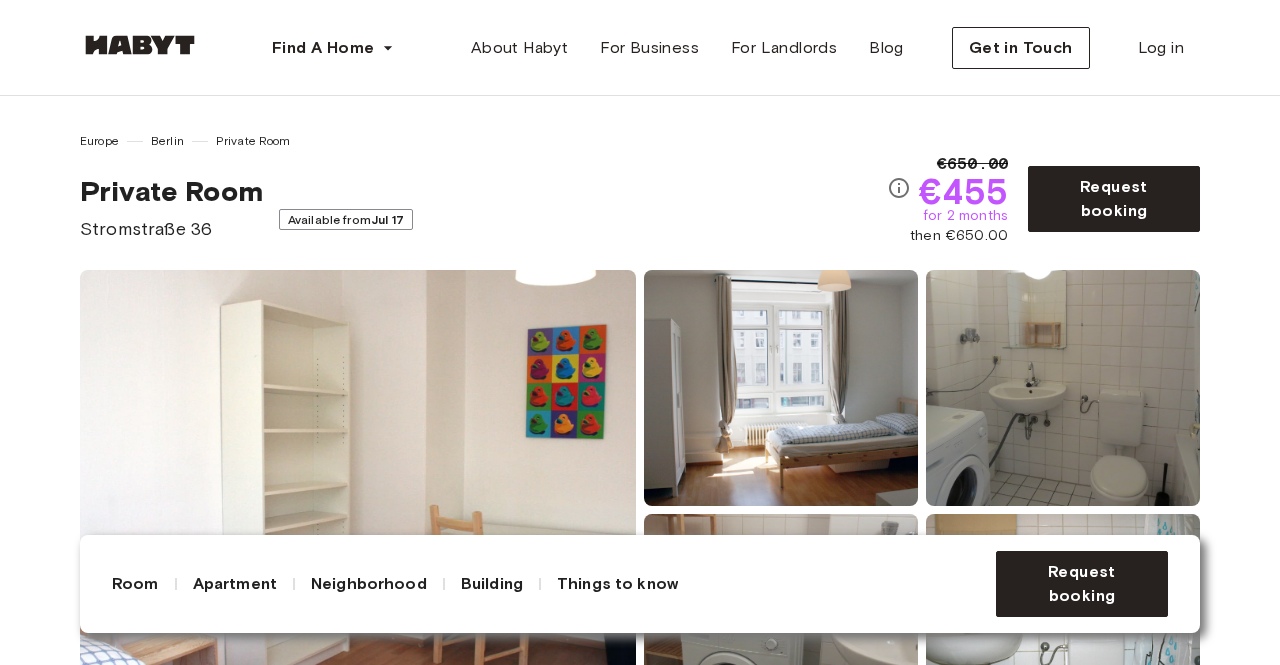 click at bounding box center (358, 510) 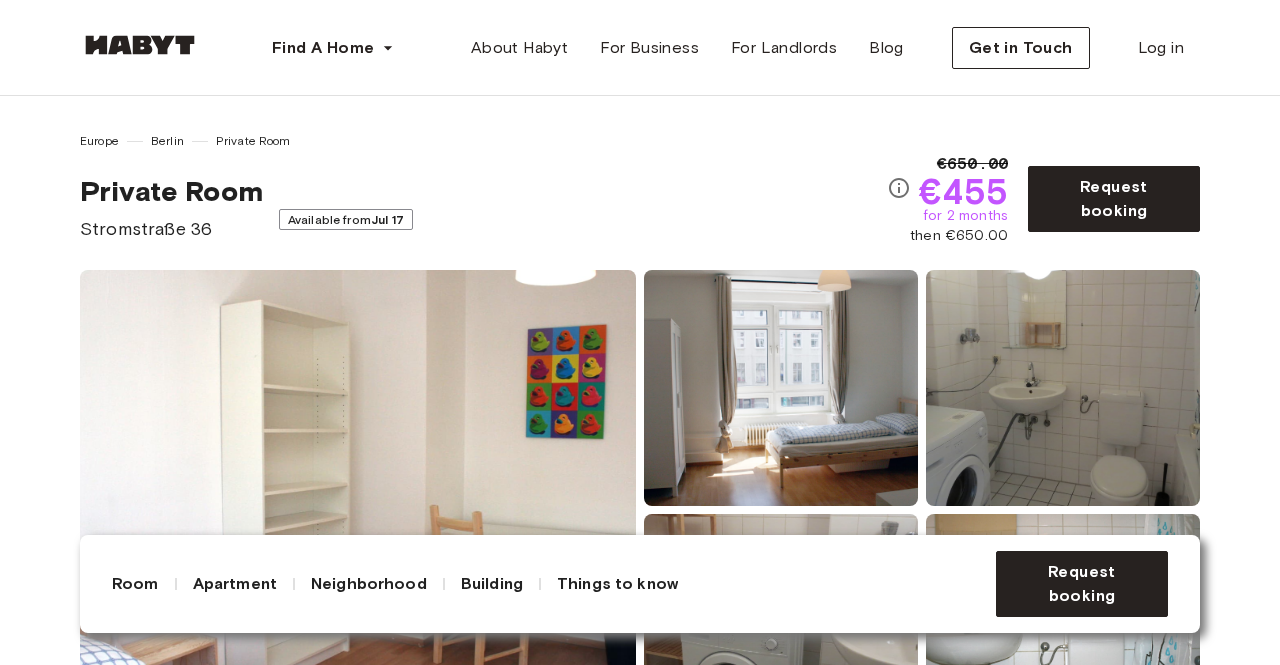 click at bounding box center (358, 510) 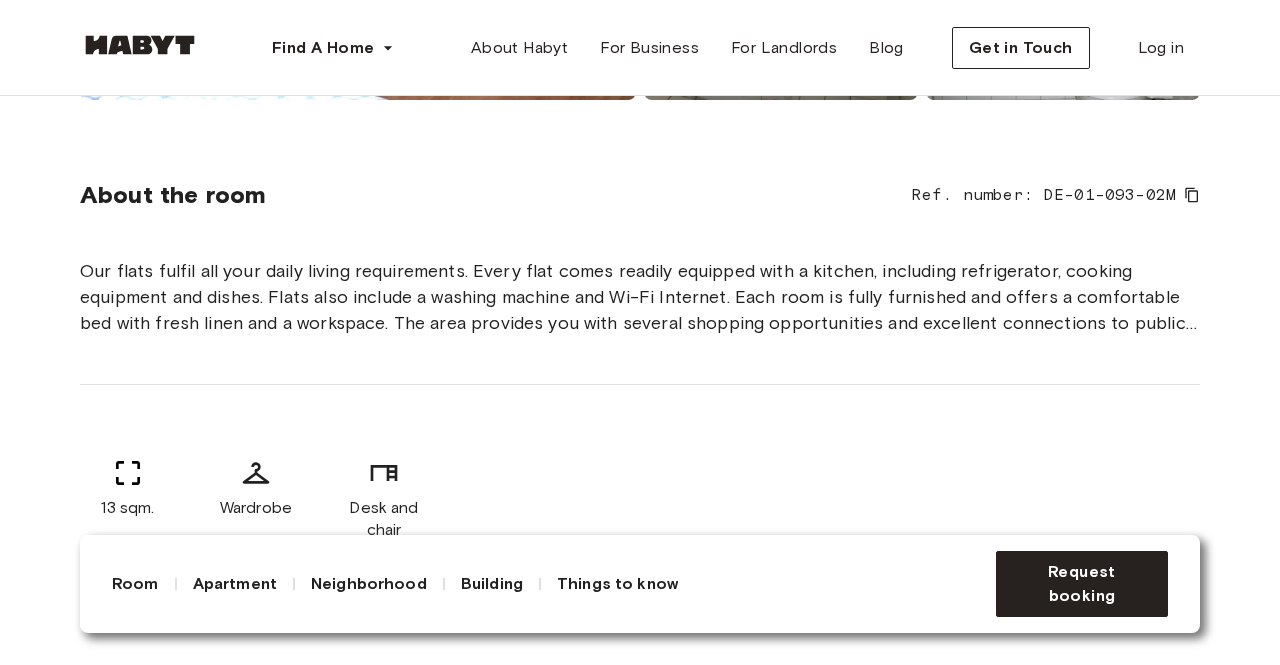 click on "Apartment" at bounding box center (235, 584) 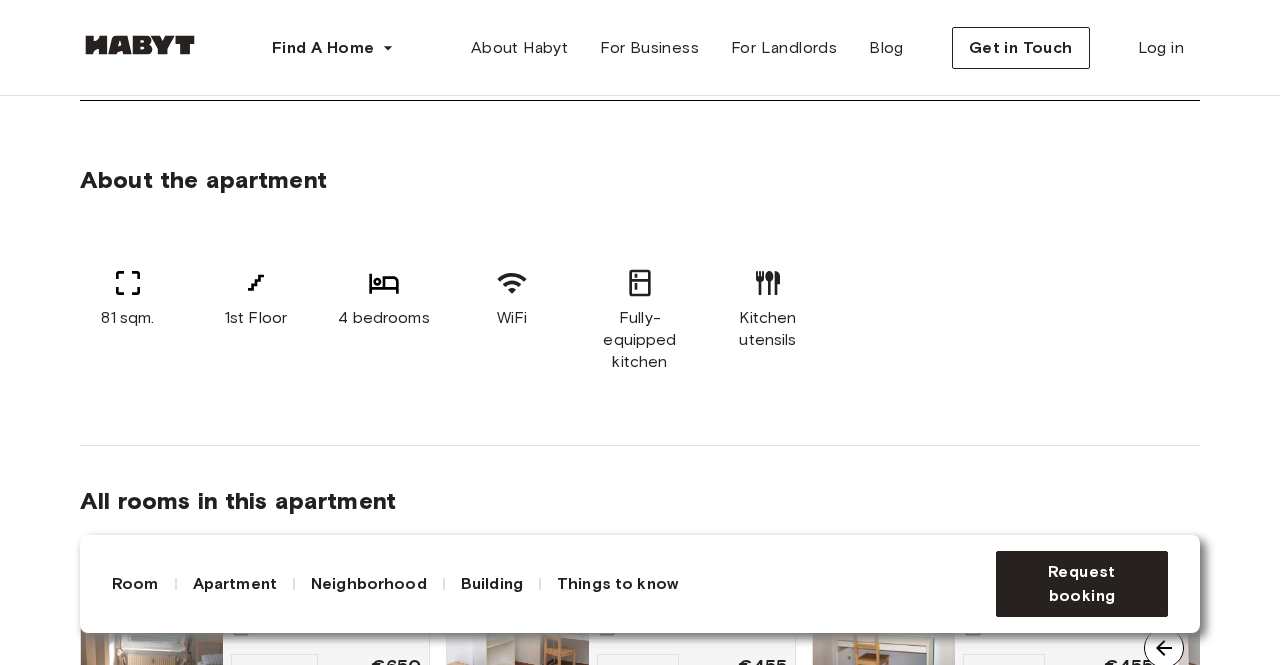 click on "Neighborhood" at bounding box center [369, 584] 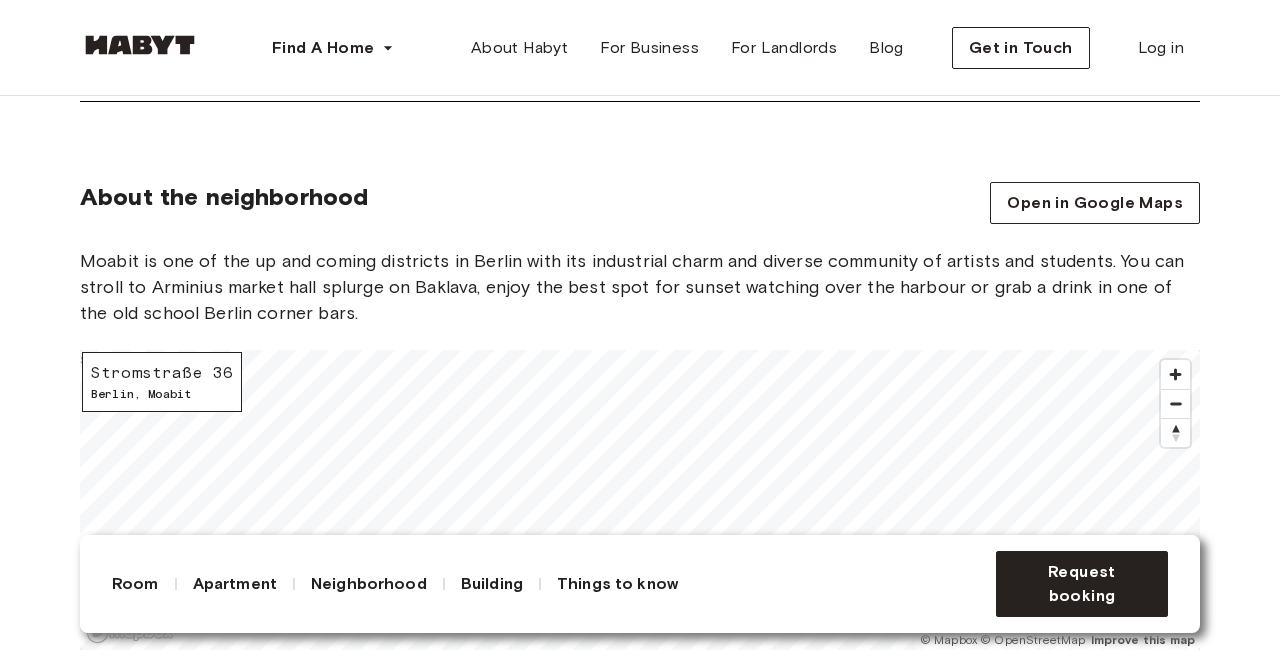 click on "About the neighborhood Open in Google Maps Moabit is one of the up and coming districts in Berlin with its industrial charm and diverse community of artists and students. You can stroll to Arminius market hall splurge on Baklava, enjoy the best spot for sunset watching over the harbour or grab a drink in one of the old school Berlin corner bars. Stromstraße 36 Berlin ,   Moabit © Mapbox   © OpenStreetMap   Improve this map $" at bounding box center (640, 452) 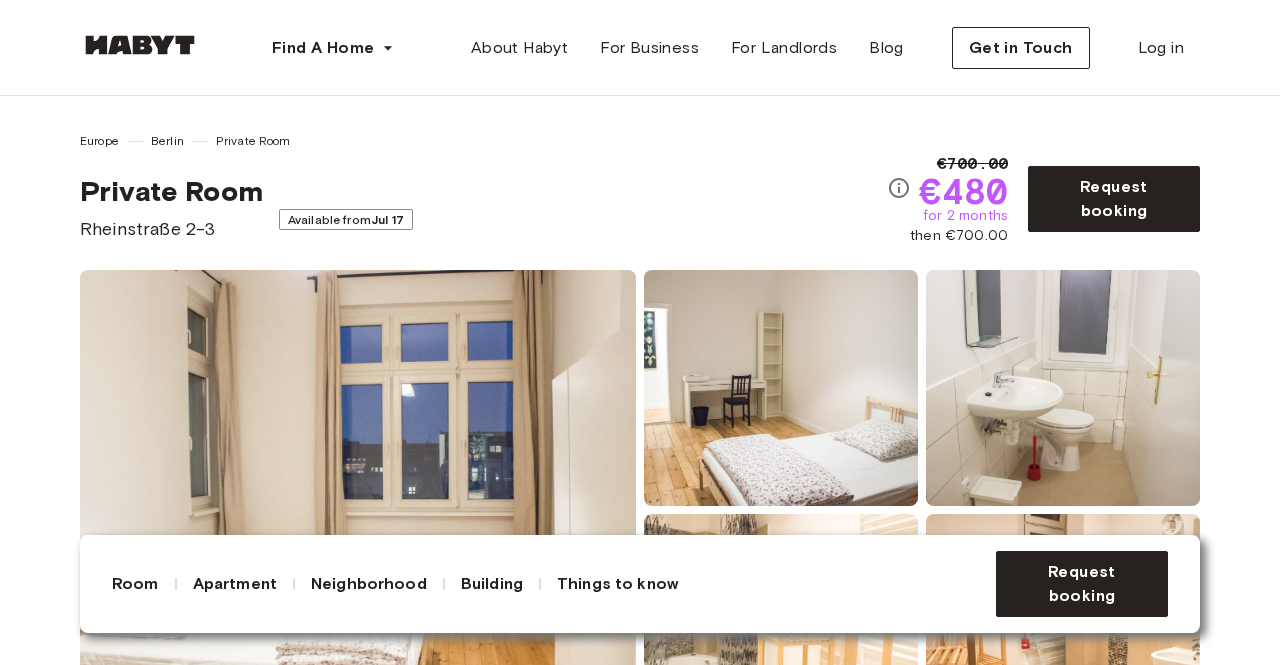 scroll, scrollTop: 0, scrollLeft: 0, axis: both 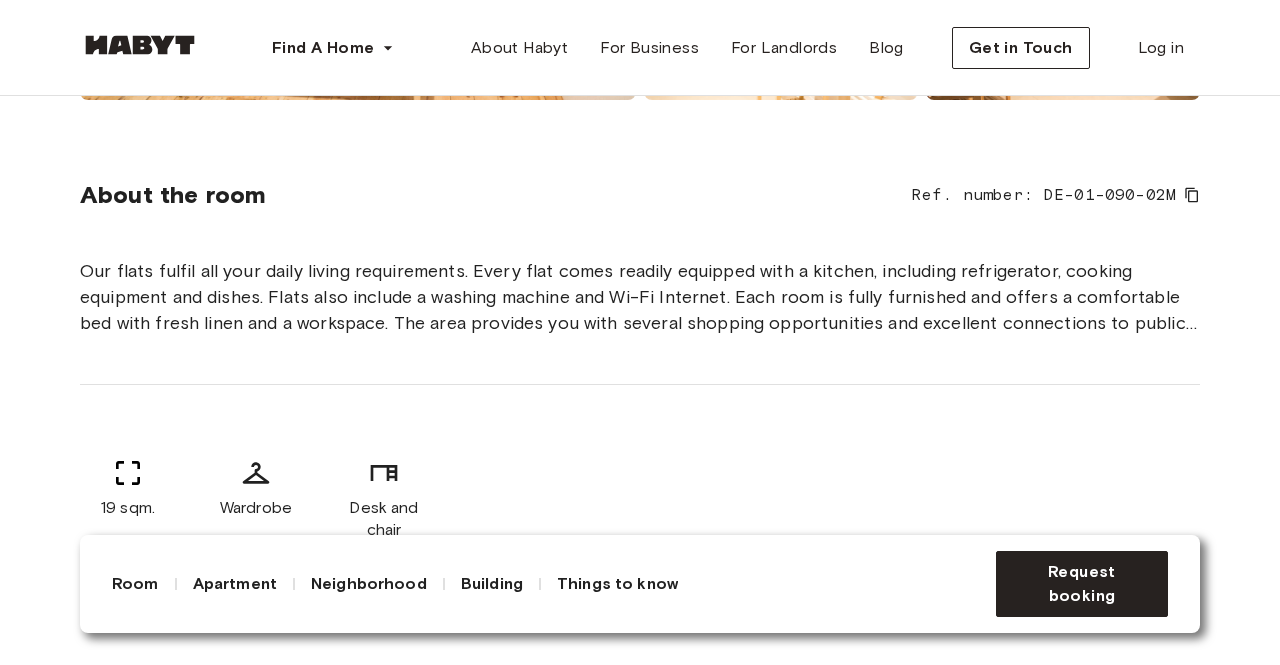 click on "Apartment" at bounding box center (235, 584) 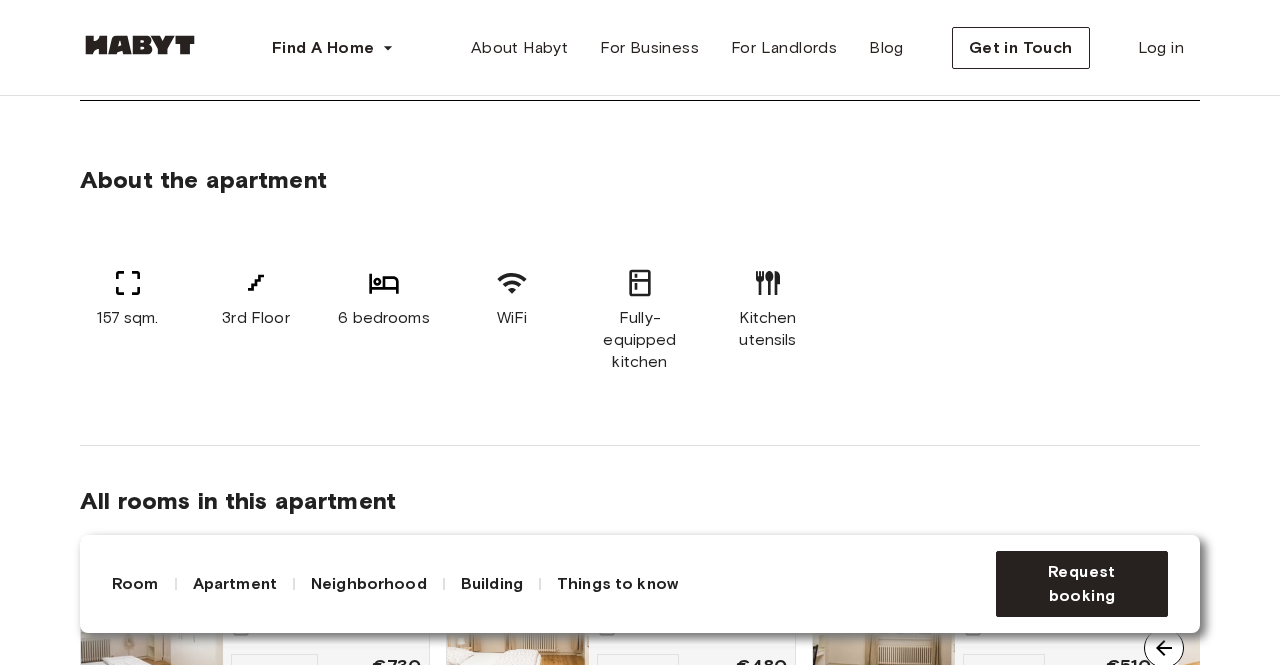 click on "Neighborhood" at bounding box center [369, 584] 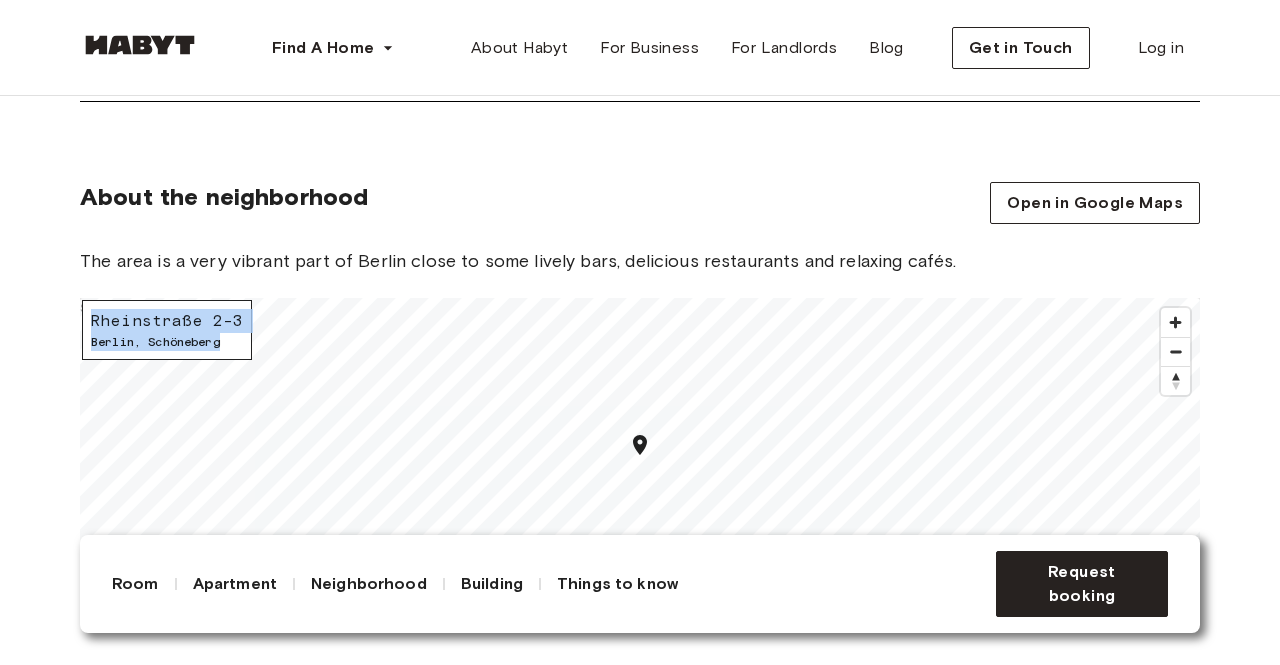 drag, startPoint x: 91, startPoint y: 311, endPoint x: 237, endPoint y: 333, distance: 147.64822 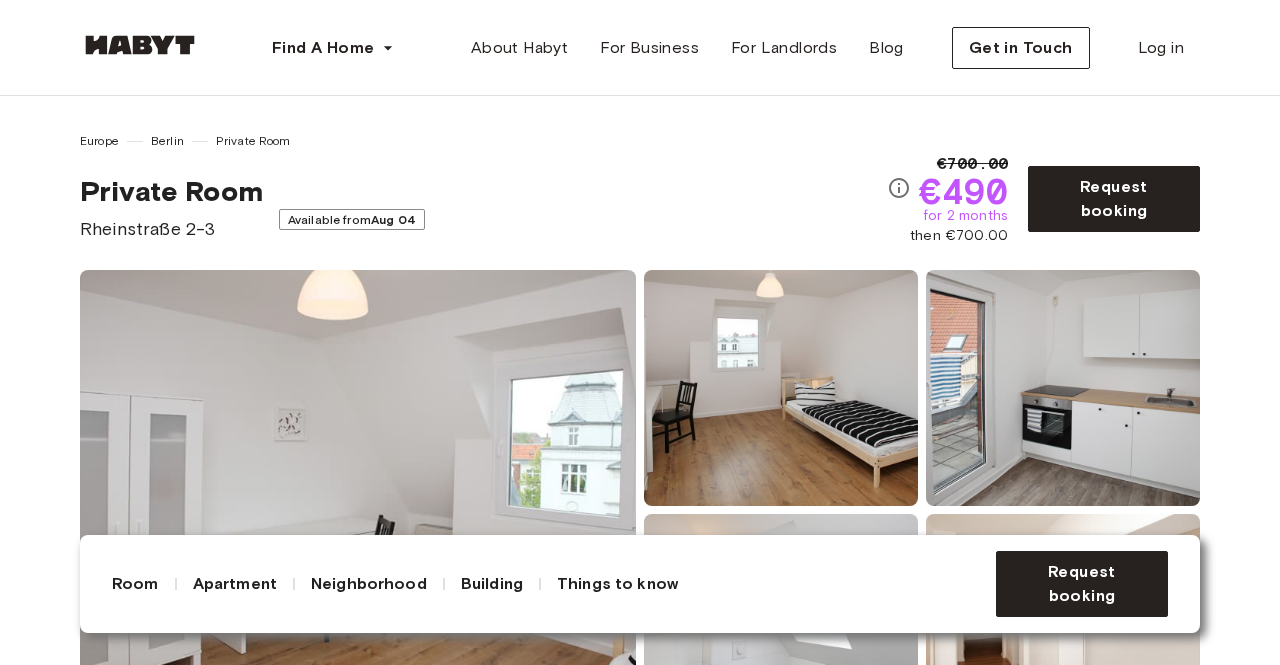 scroll, scrollTop: 0, scrollLeft: 0, axis: both 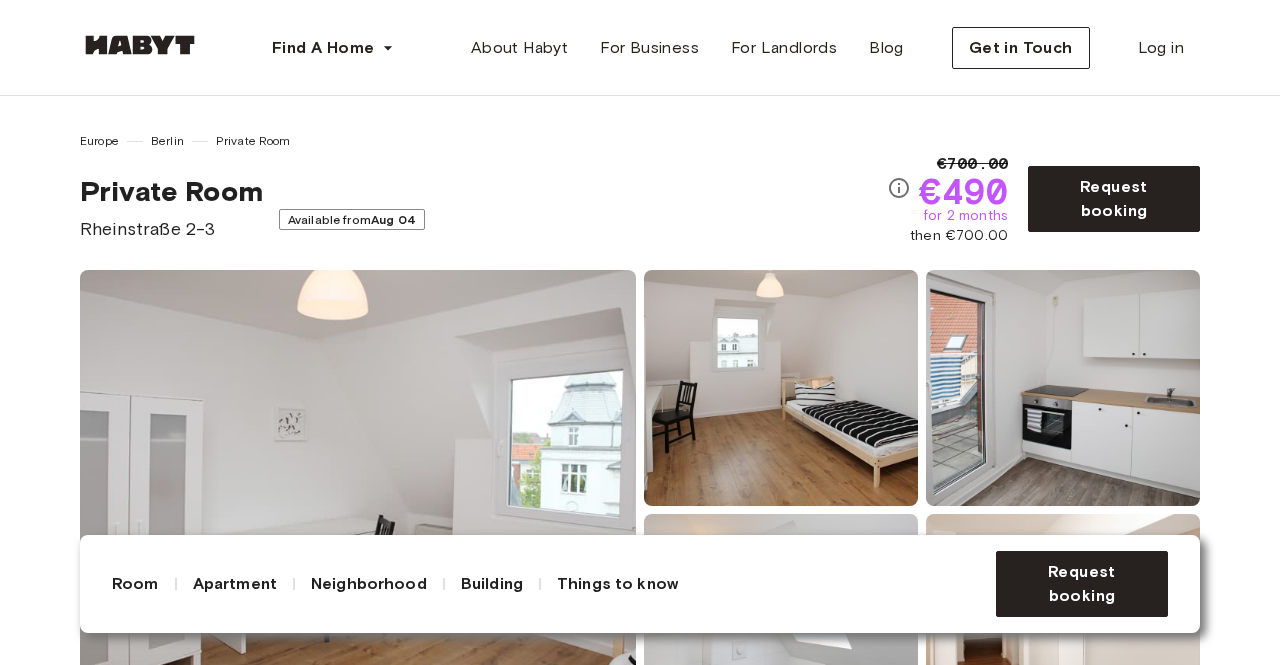 click on "Room" at bounding box center (135, 584) 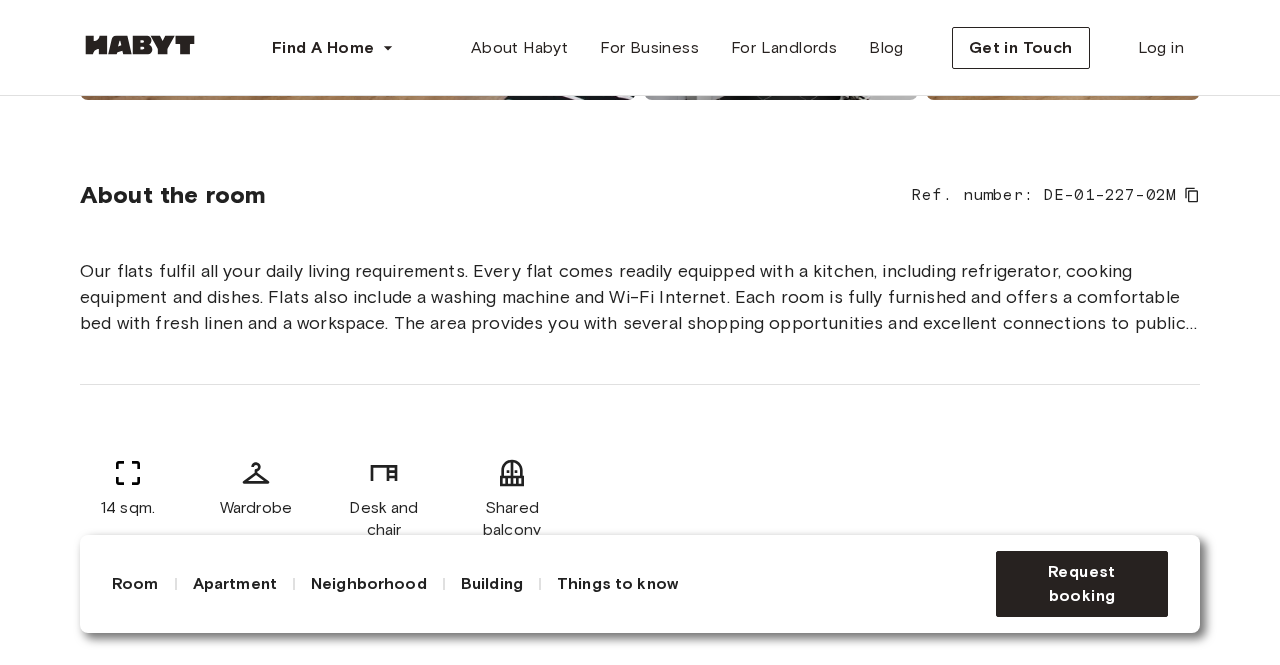 click on "Apartment" at bounding box center (235, 584) 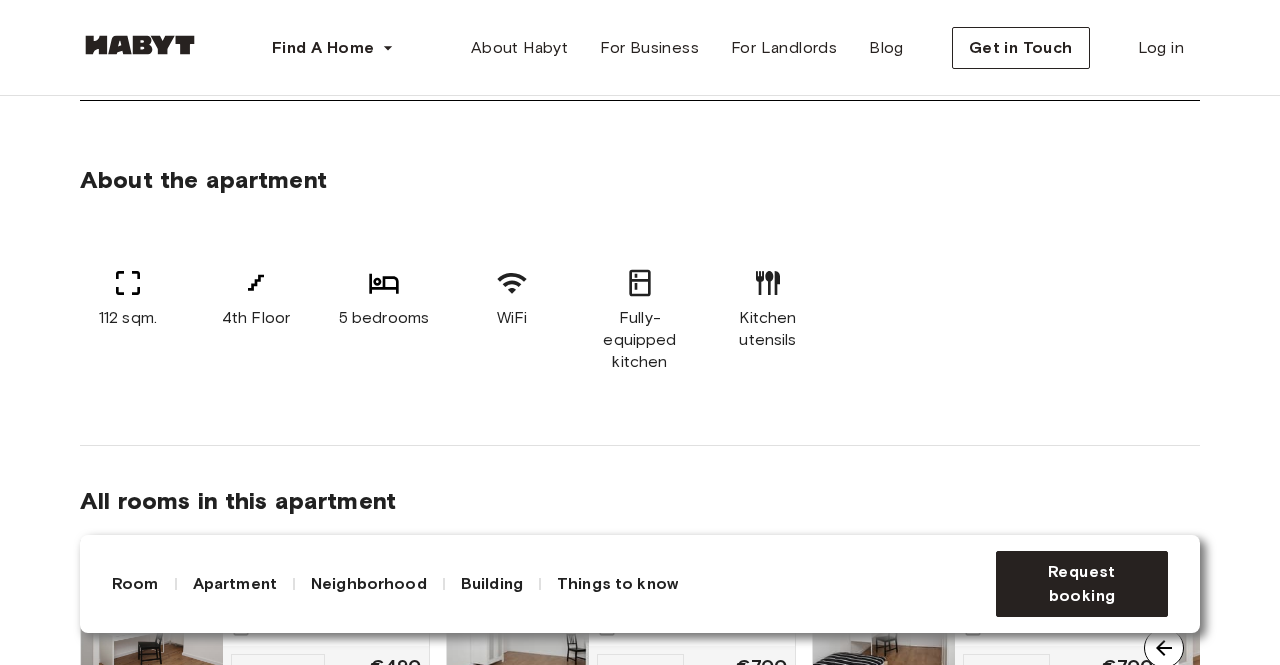 click on "Neighborhood" at bounding box center (369, 584) 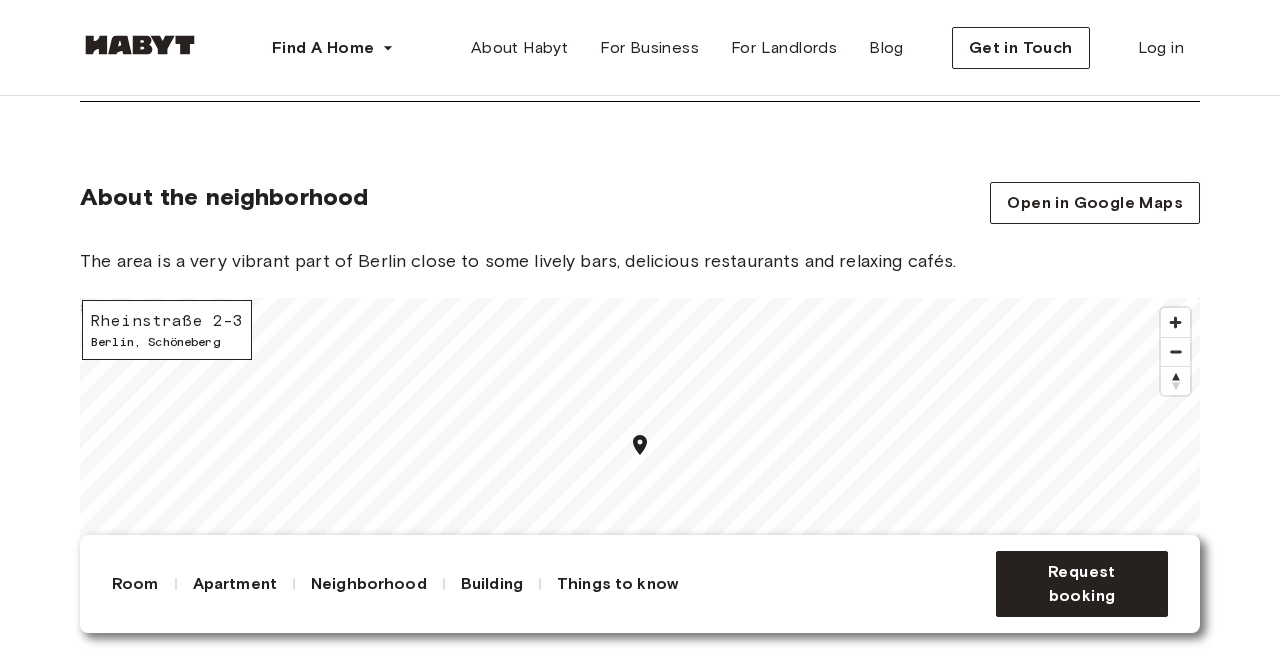 click on "Building" at bounding box center [492, 584] 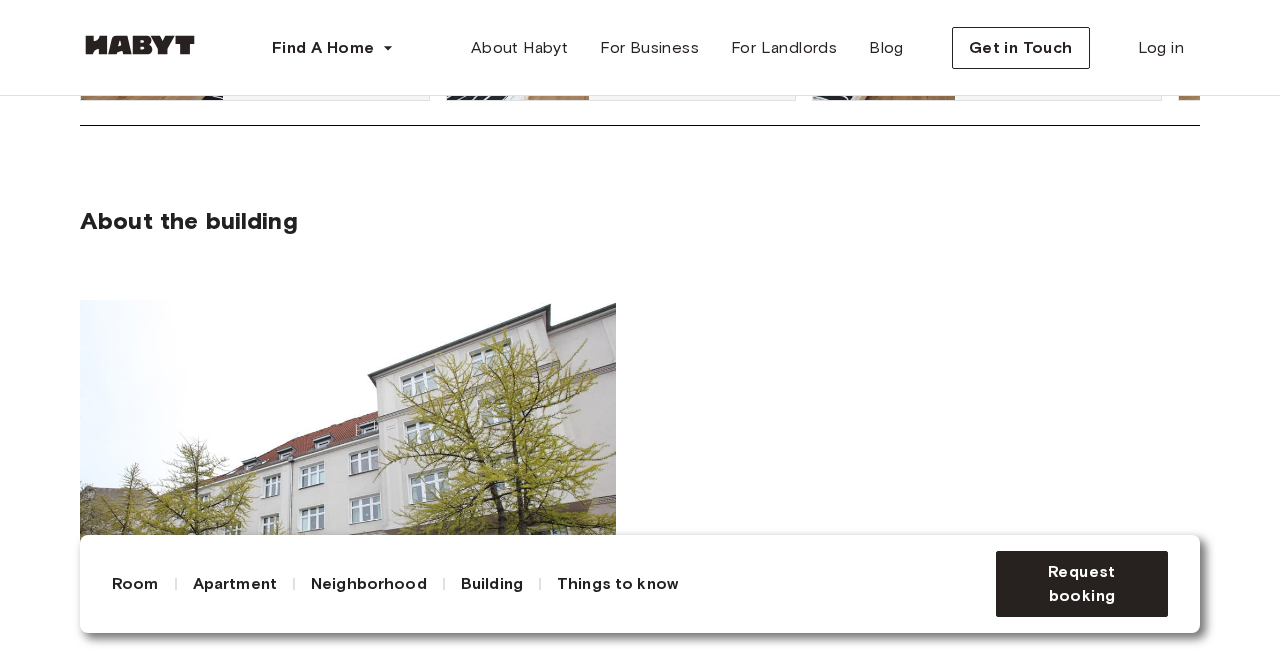 click on "Things to know" at bounding box center (617, 584) 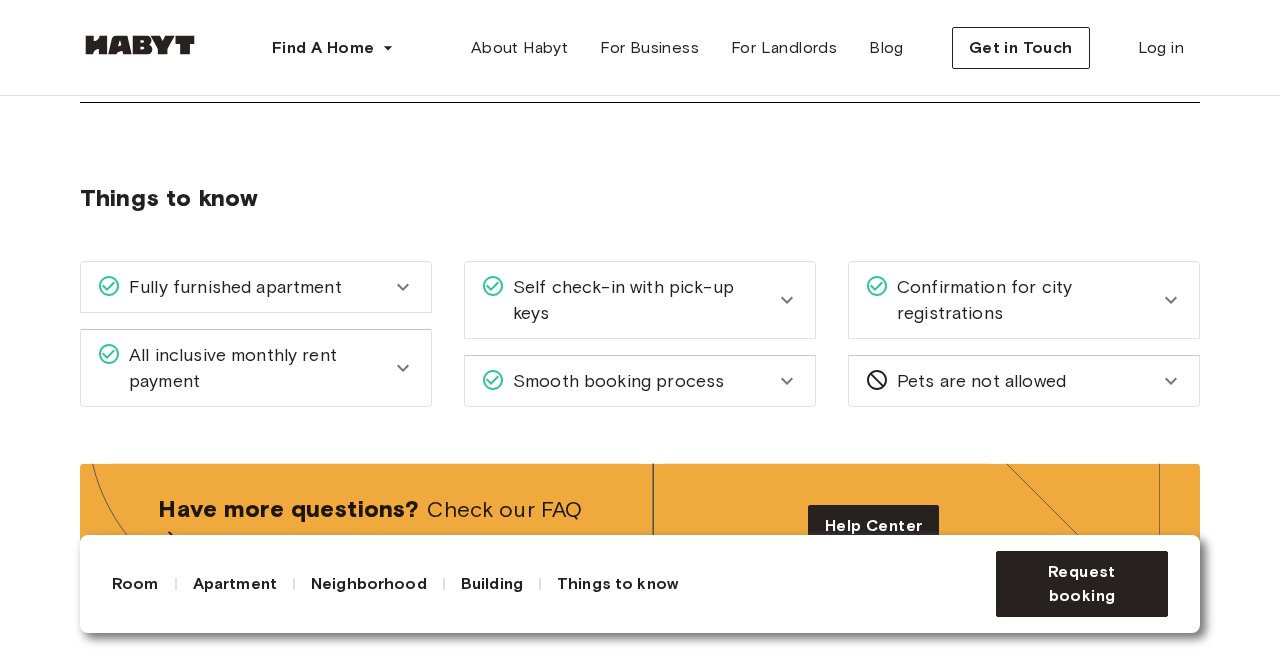 click on "Europe Berlin Private Room Private Room Rheinstraße 2-3 Available from  Aug 04 €700.00 €490 for 2 months then €700.00 Request booking Show all photos About the room Ref. number:   DE-01-227-02M Our flats fulfil all your daily living requirements. Every flat comes readily equipped with a kitchen, including refrigerator, cooking equipment and dishes. Flats also include a washing machine and Wi-Fi Internet. Each room is fully furnished and offers a comfortable bed with fresh linen and a workspace. The area provides you with several shopping opportunities and excellent connections to public transport. 14 sqm. Wardrobe Desk and chair Shared balcony About the apartment 112 sqm. 4th Floor 5 bedrooms WiFi Fully-equipped kitchen Kitchen utensils All rooms in this apartment Rheinstraße 2-3 14 sqm. 5 bedrooms 4th Floor From  Aug 04 €490 monthly Rheinstraße 2-3 17 sqm. 5 bedrooms 4th Floor From  Jan 01 €700 monthly Rheinstraße 2-3 12 sqm. 5 bedrooms 4th Floor From  Jan 01 €700 monthly Rheinstraße 2-3 ," at bounding box center (640, 212) 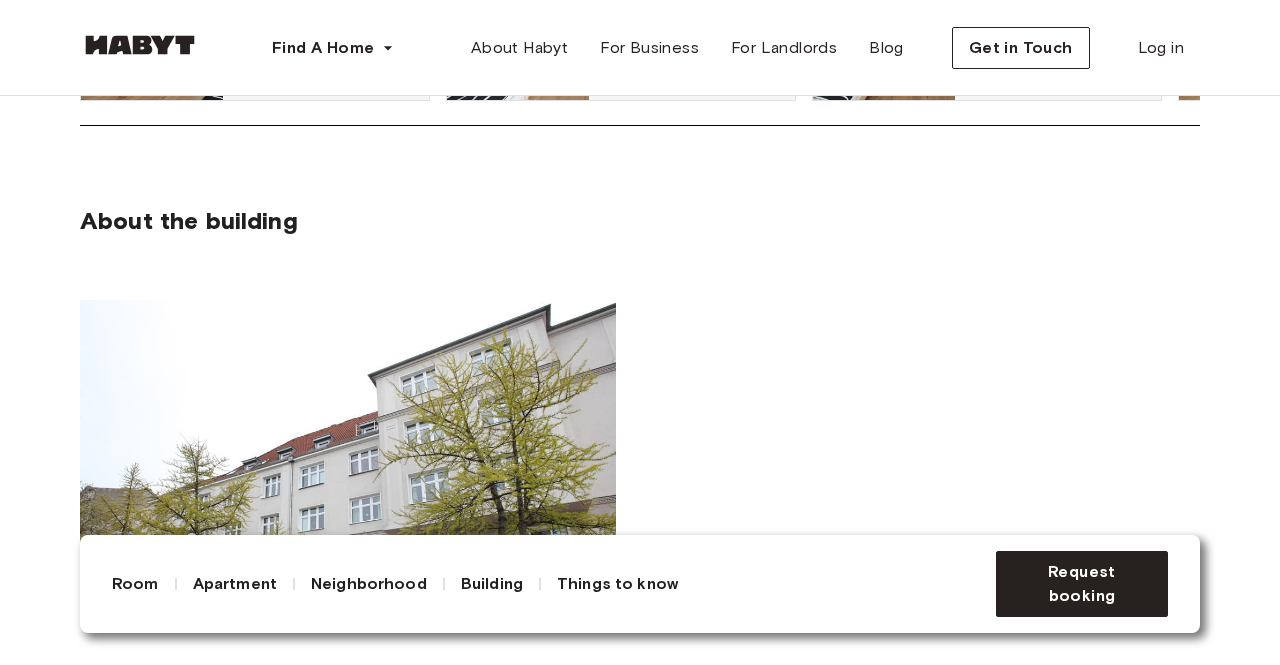 scroll, scrollTop: 2389, scrollLeft: 0, axis: vertical 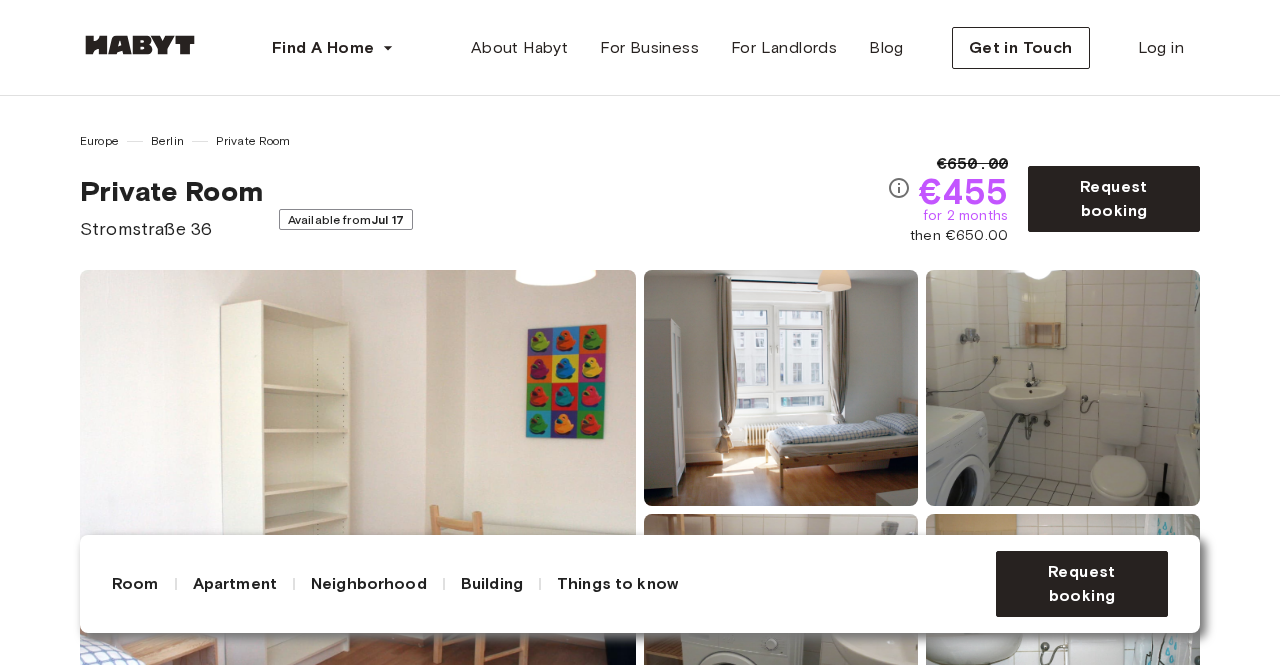 click on "Room" at bounding box center (135, 584) 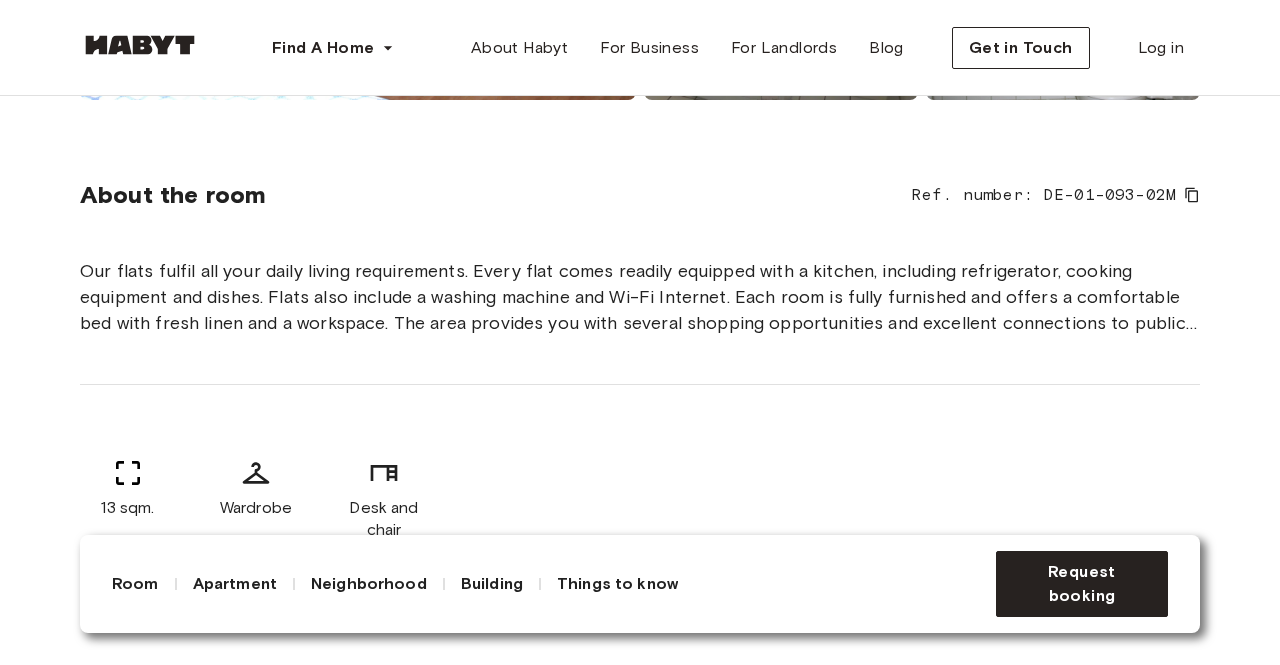 click on "Apartment" at bounding box center (235, 584) 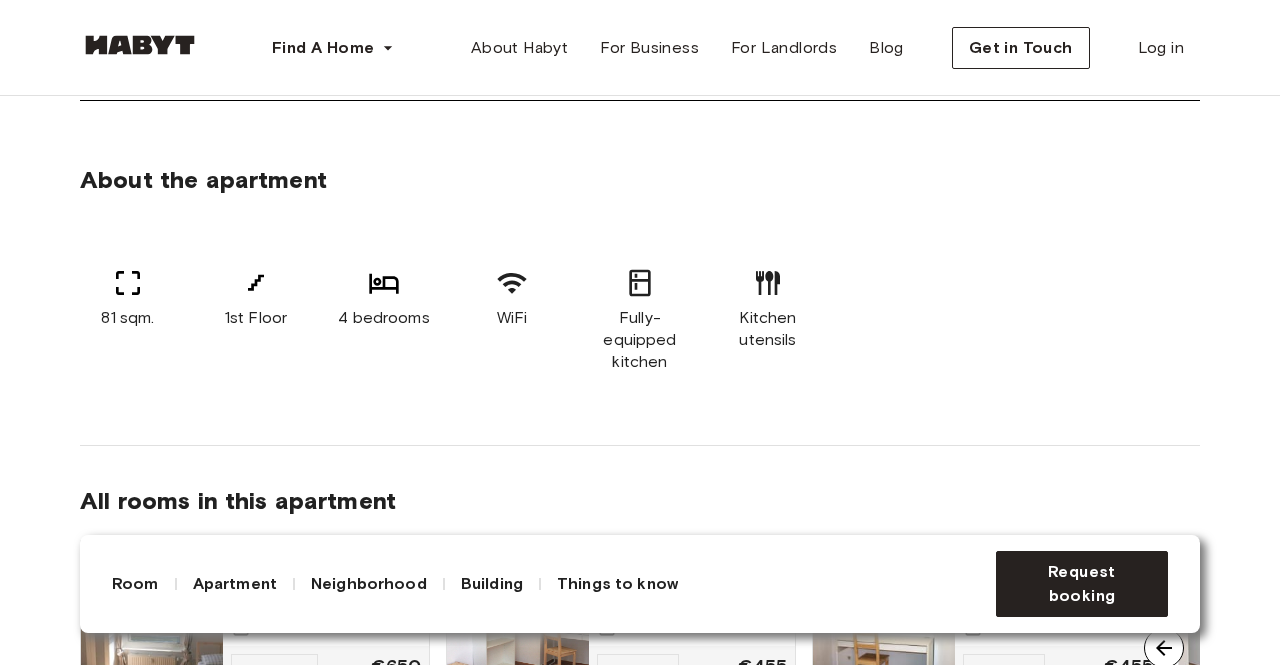 click on "Neighborhood" at bounding box center (369, 584) 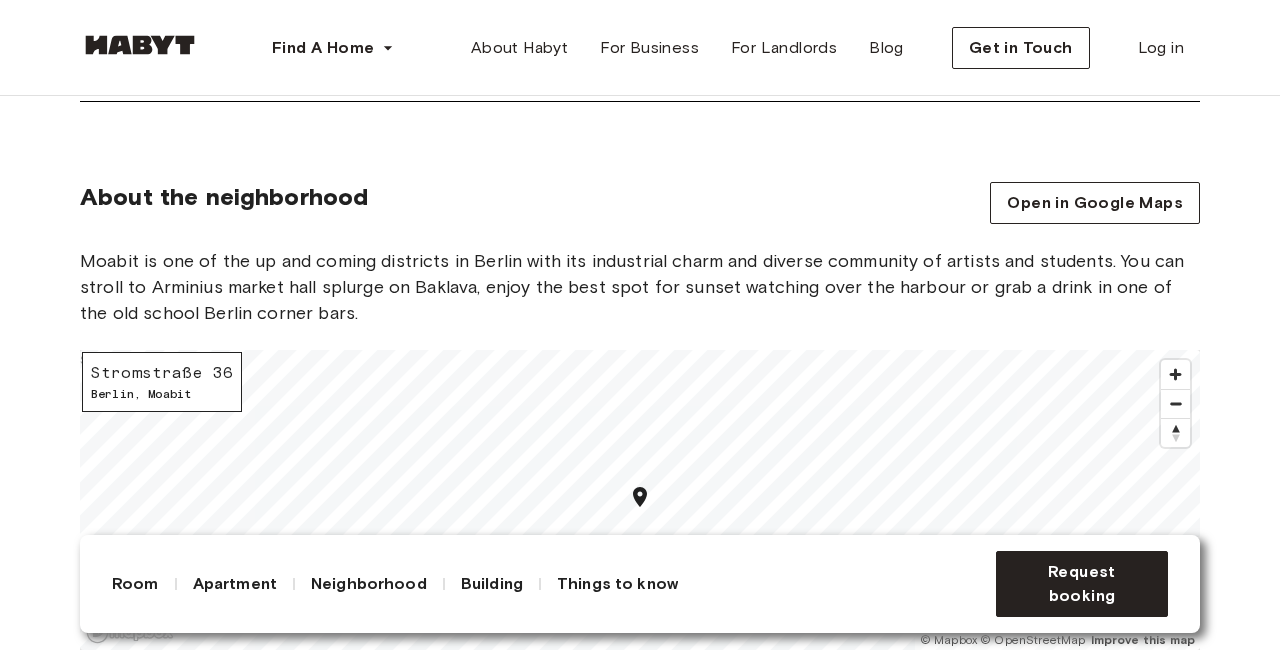 click on "Building" at bounding box center (492, 584) 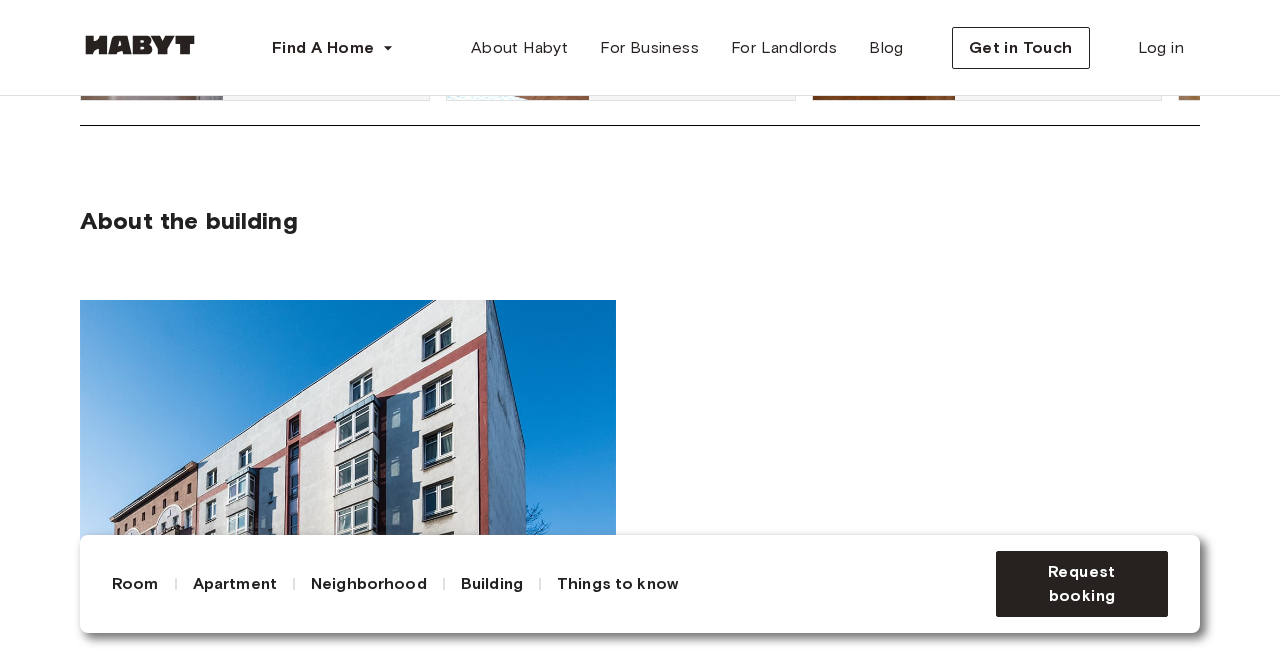 click on "Things to know" at bounding box center [617, 584] 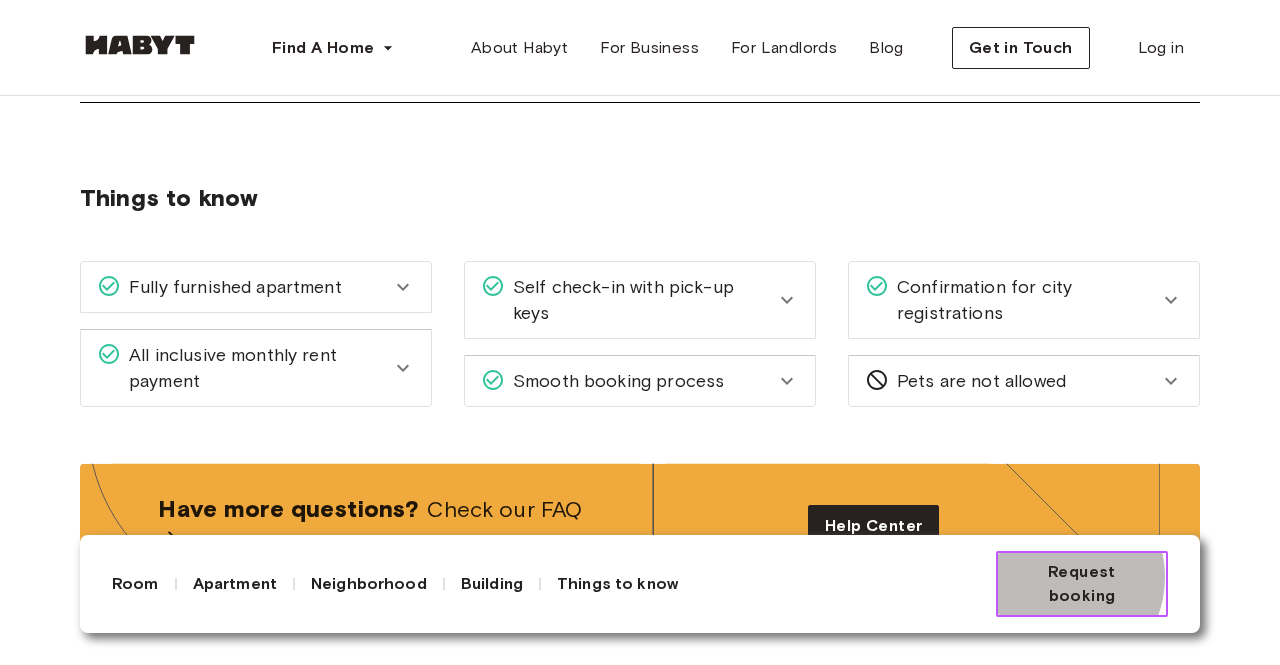 click on "Request booking" at bounding box center (1082, 584) 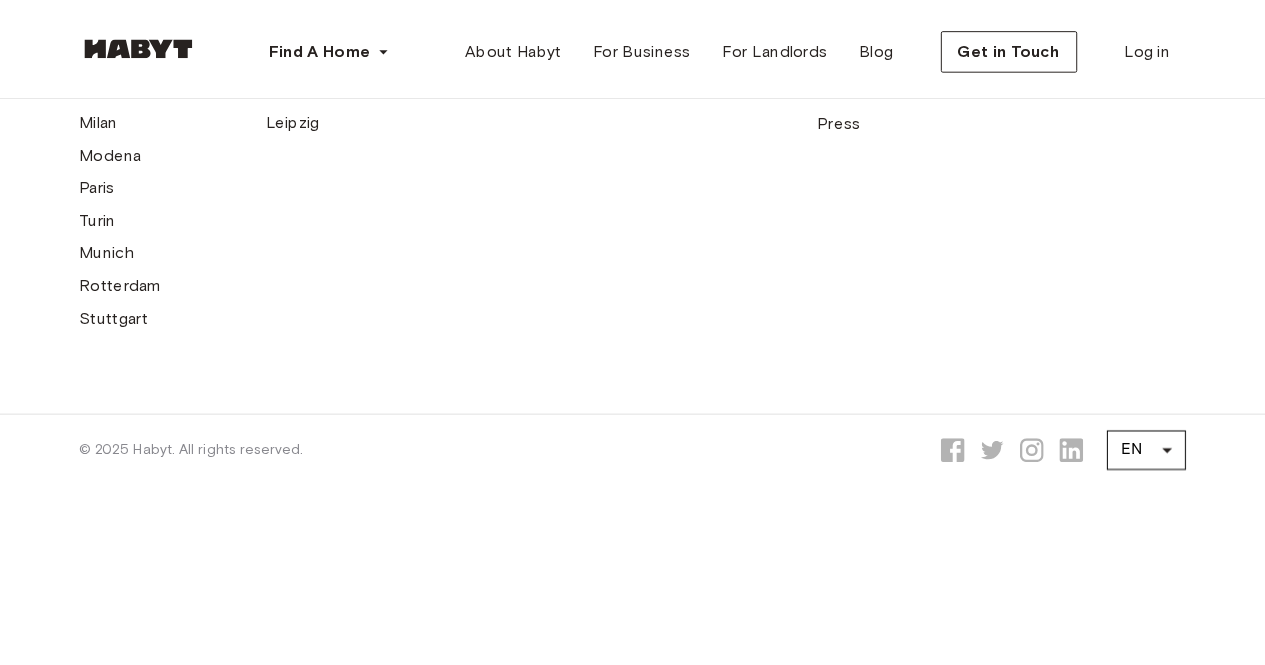 scroll, scrollTop: 0, scrollLeft: 0, axis: both 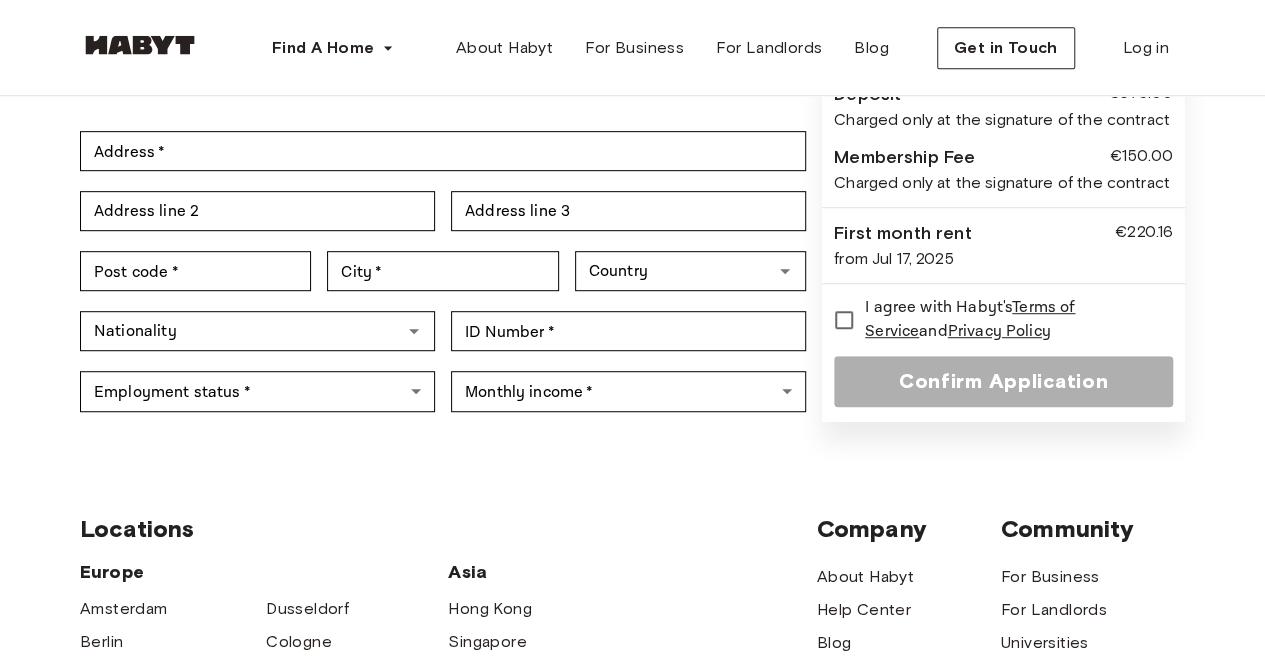 click on "Terms of Service" at bounding box center [970, 319] 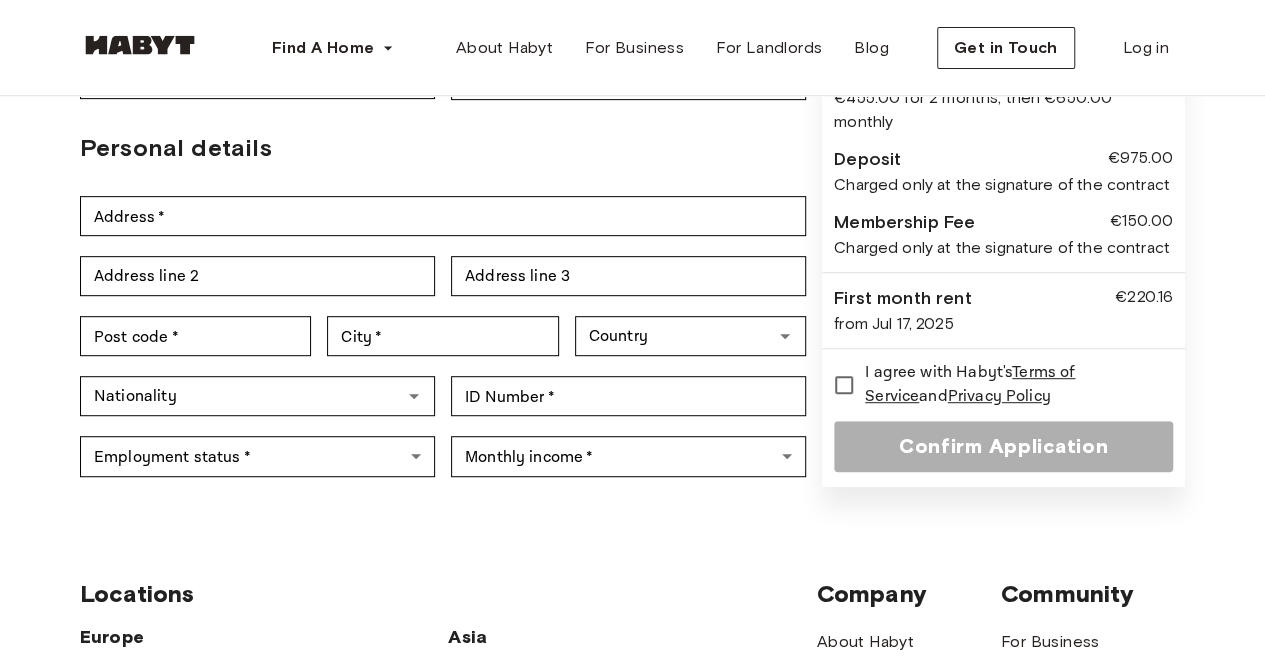 scroll, scrollTop: 399, scrollLeft: 0, axis: vertical 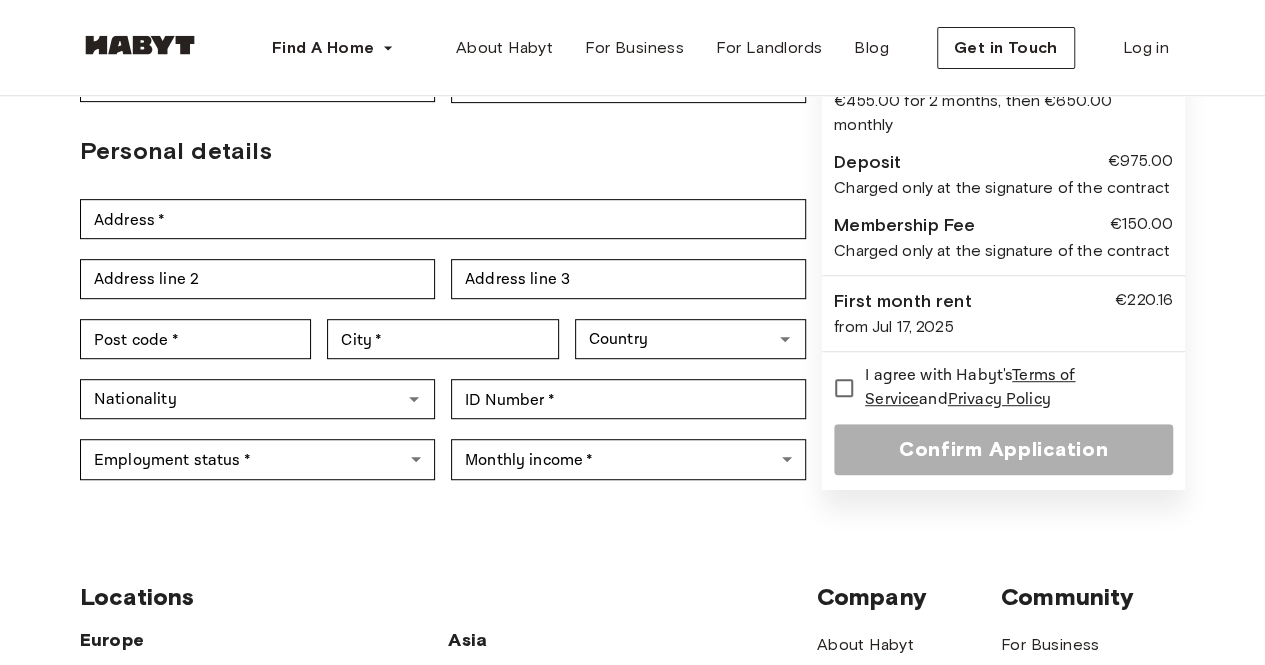 click on "Terms of Service" at bounding box center (970, 387) 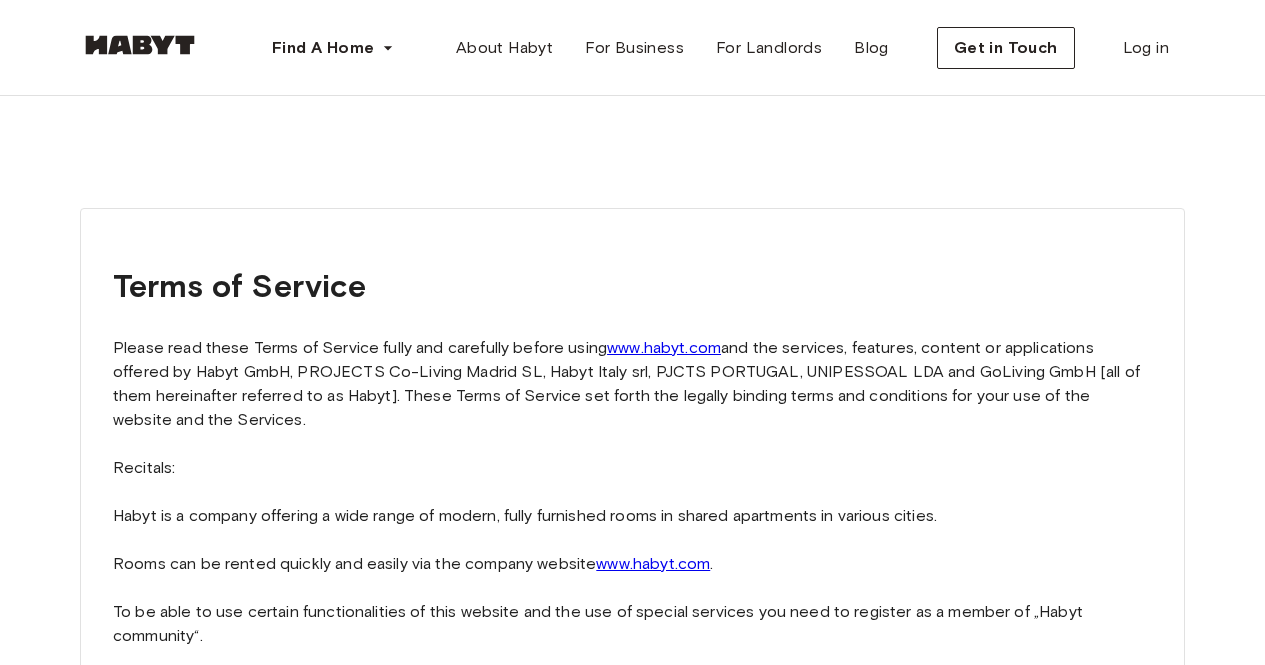 scroll, scrollTop: 0, scrollLeft: 0, axis: both 